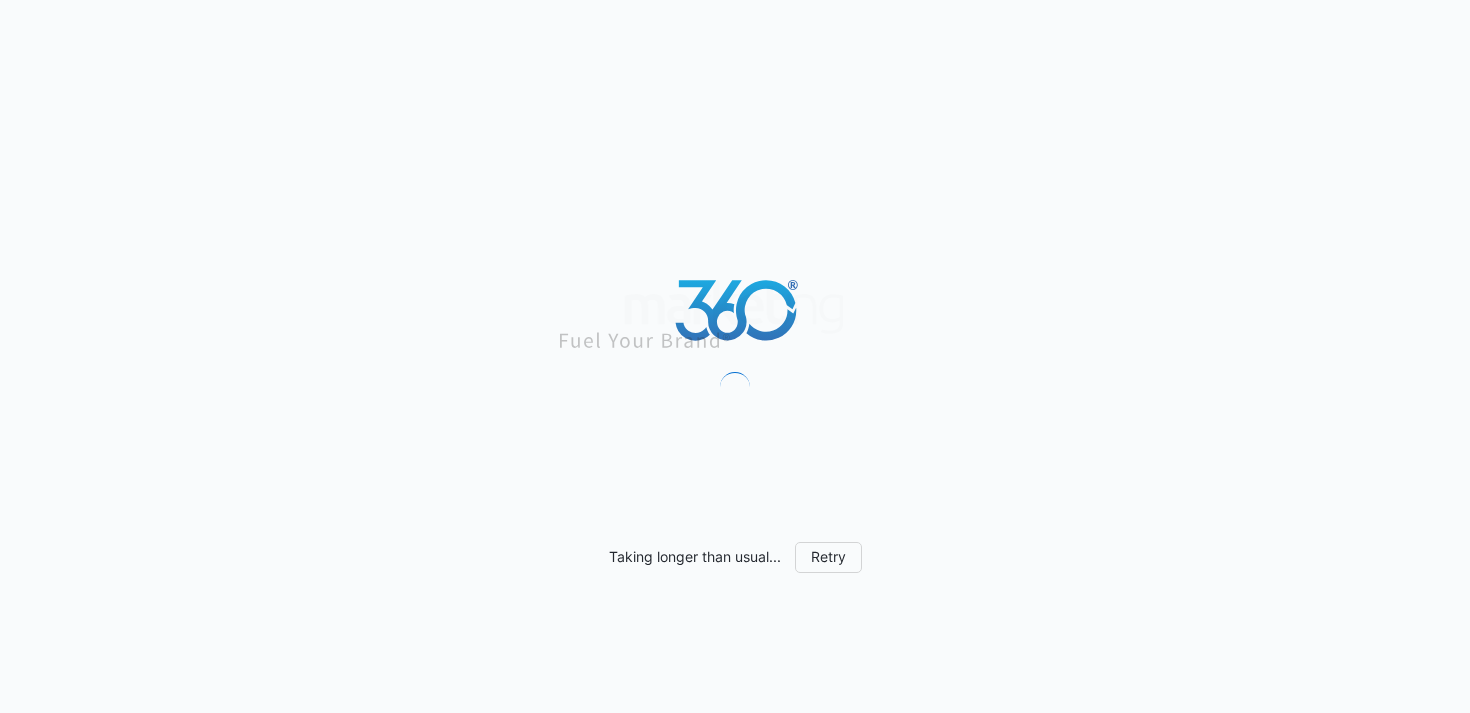 scroll, scrollTop: 0, scrollLeft: 0, axis: both 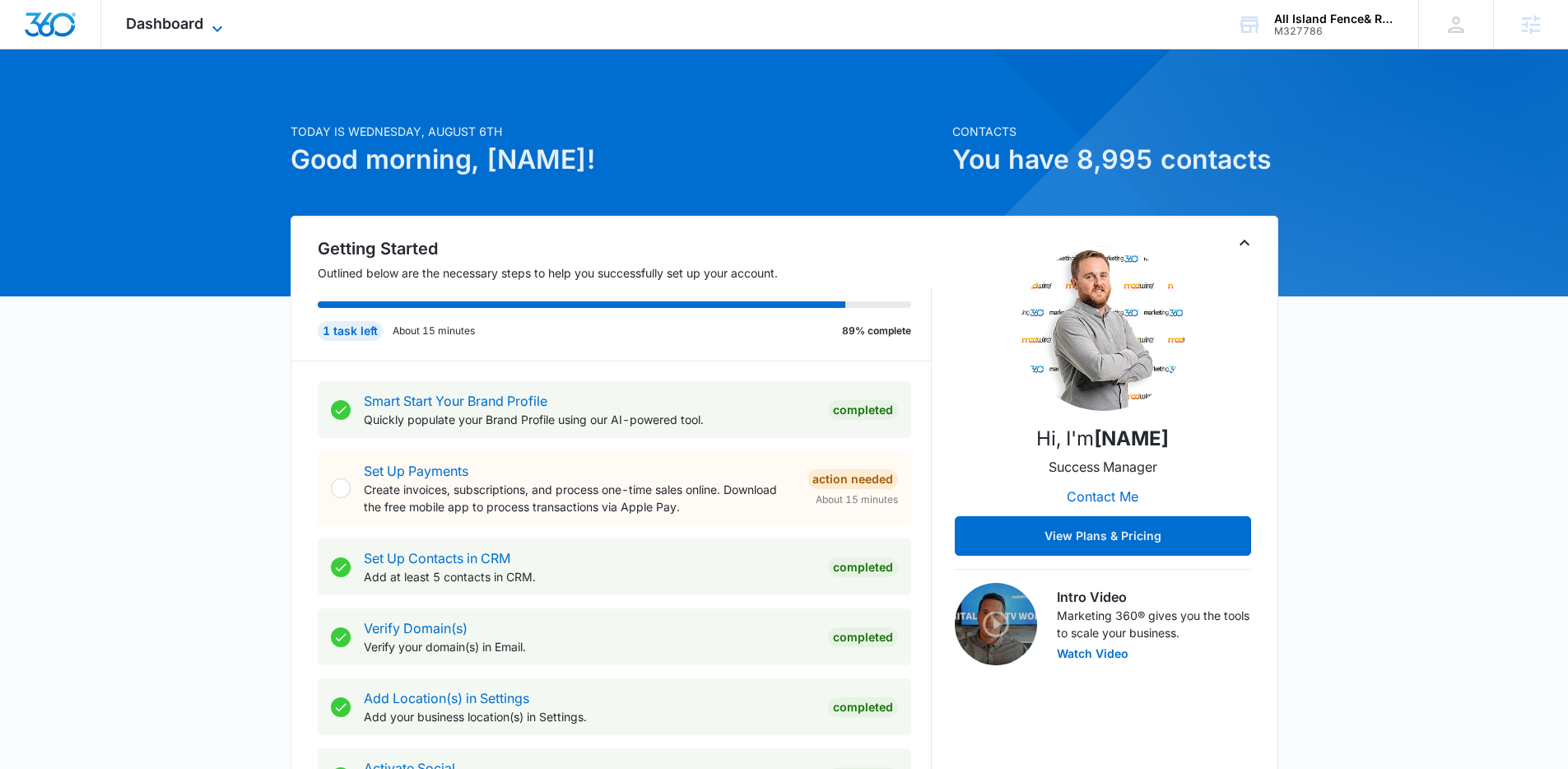 click 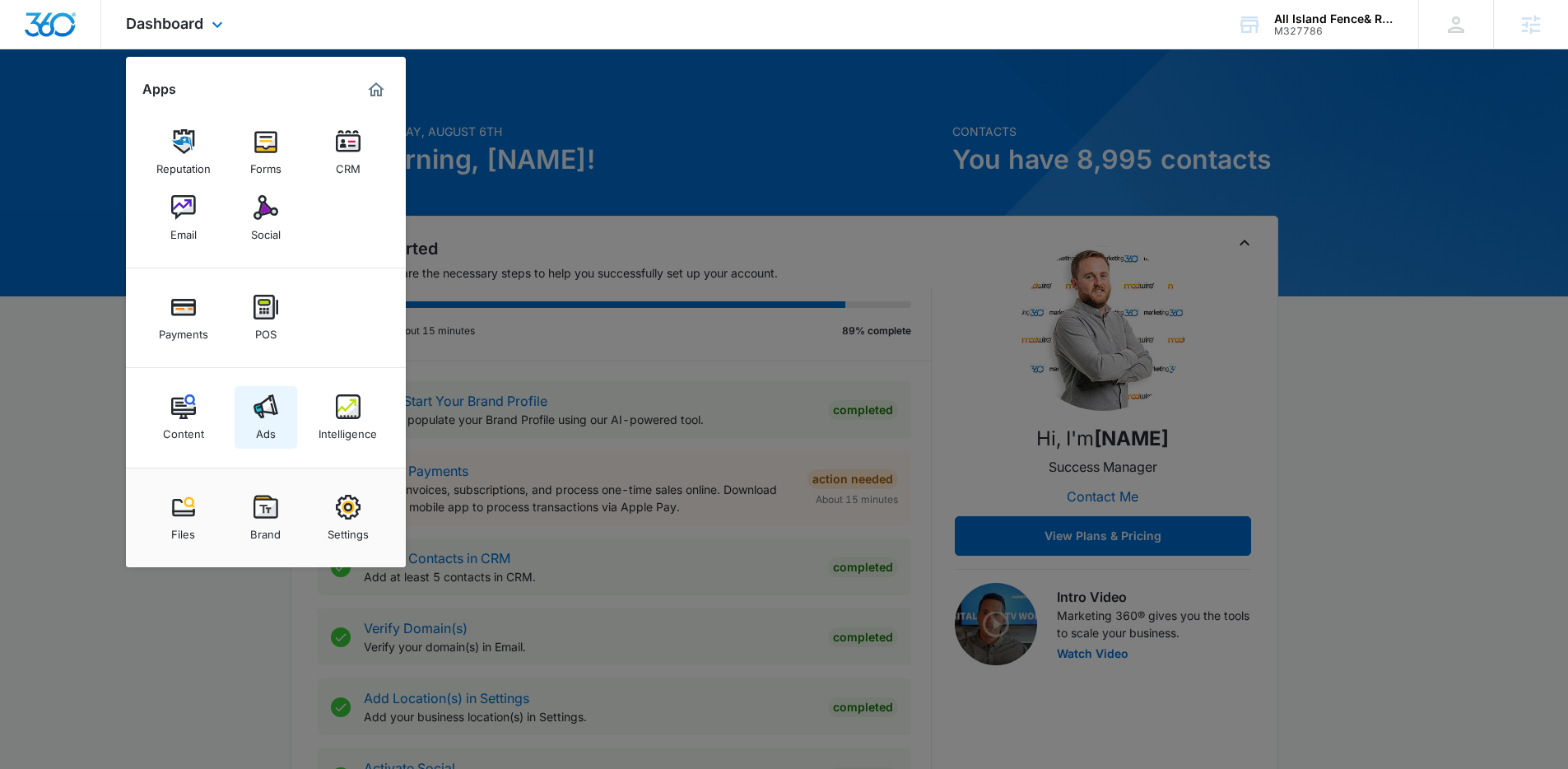 click on "Ads" at bounding box center [266, 430] 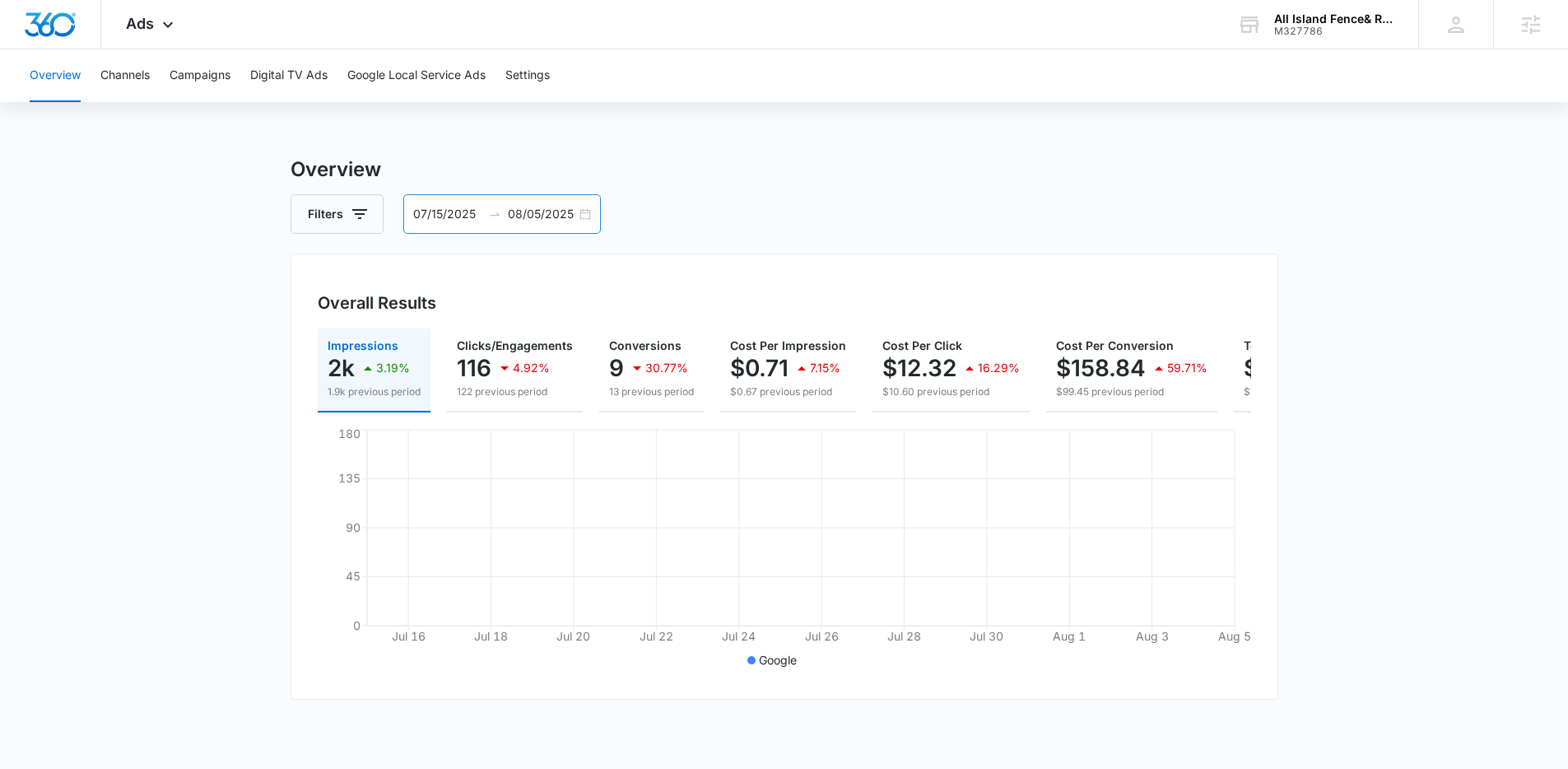 click on "07/15/2025" at bounding box center (447, 214) 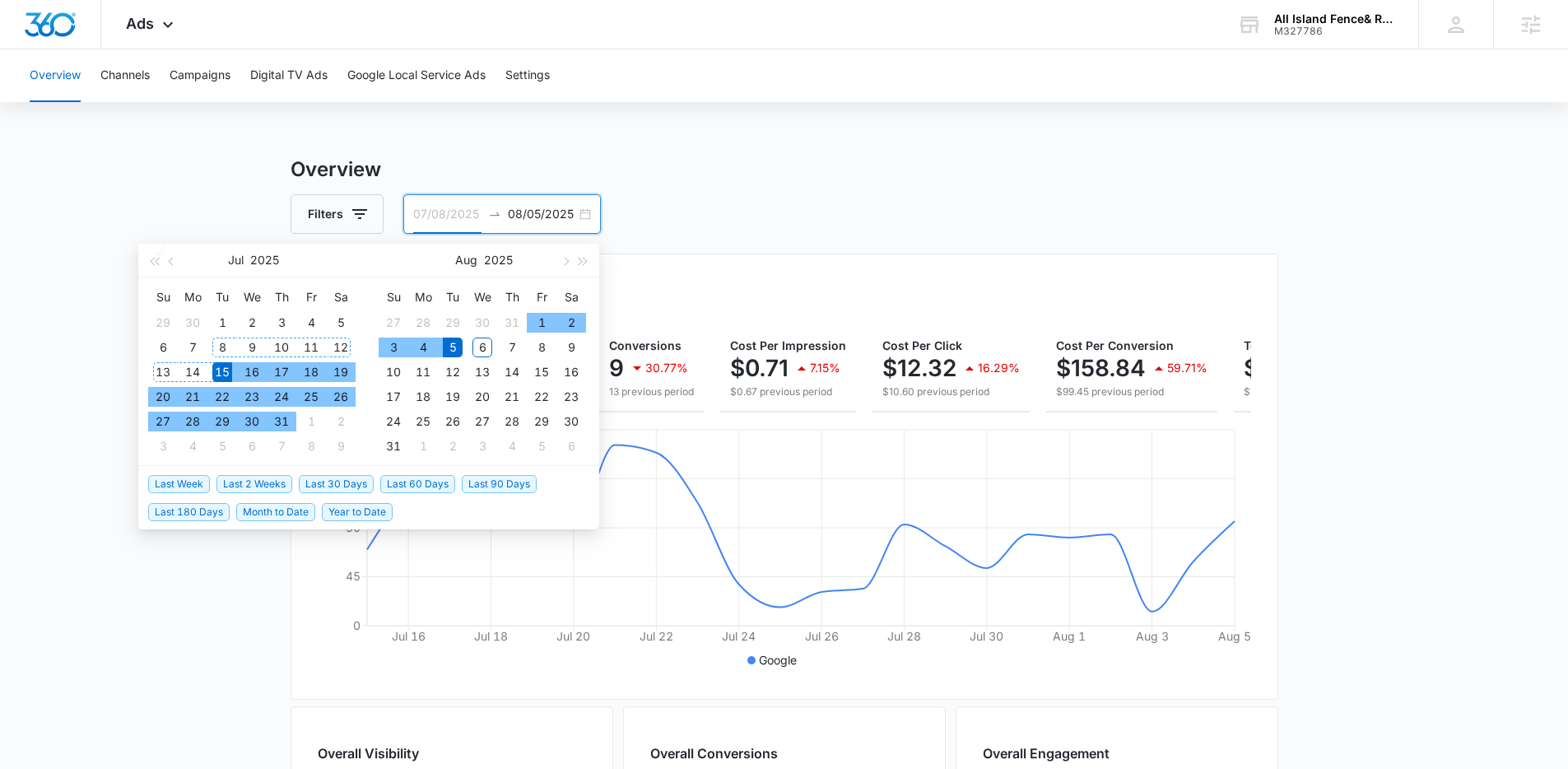 type on "07/15/2025" 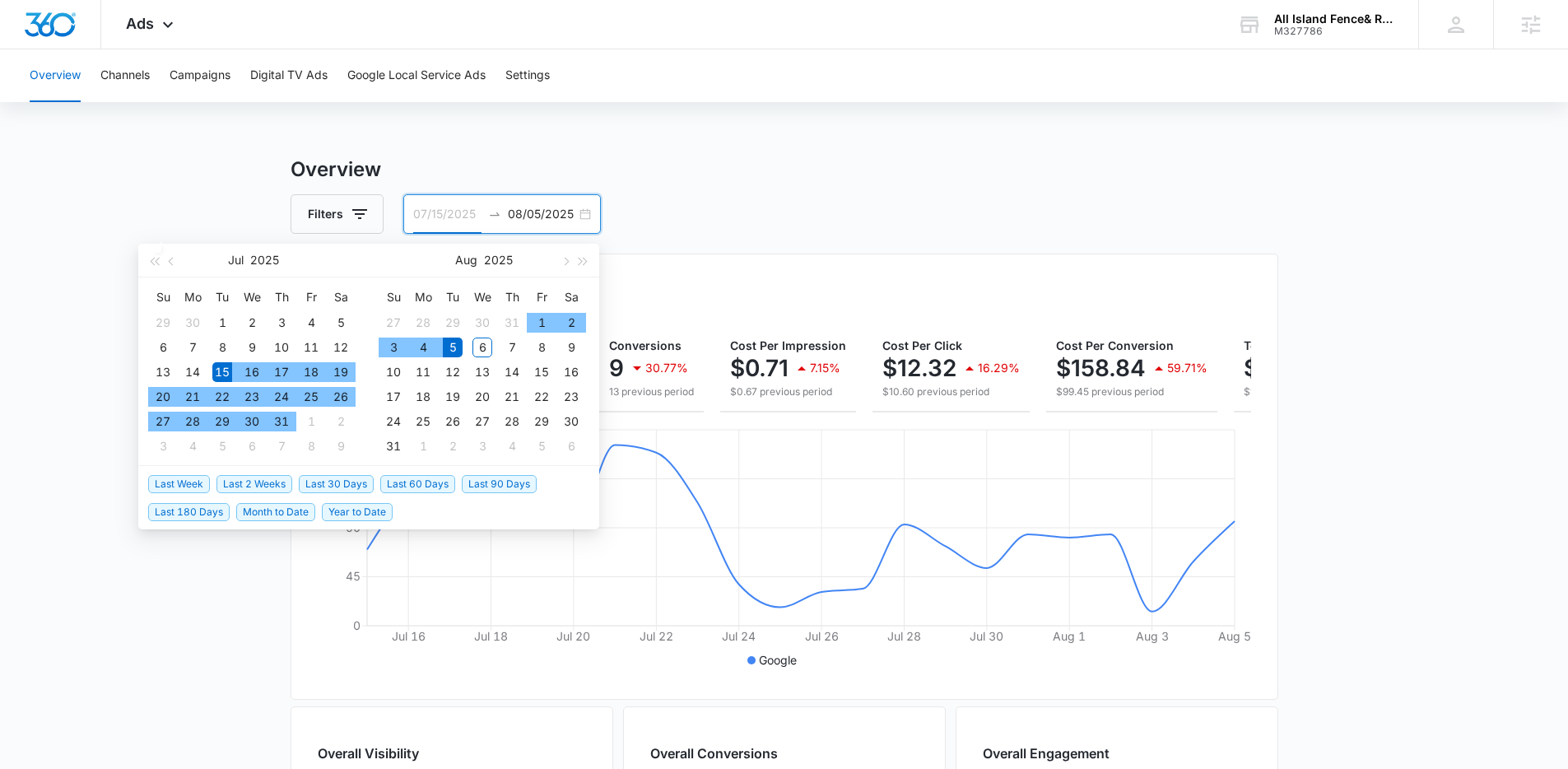 click on "15" at bounding box center (222, 372) 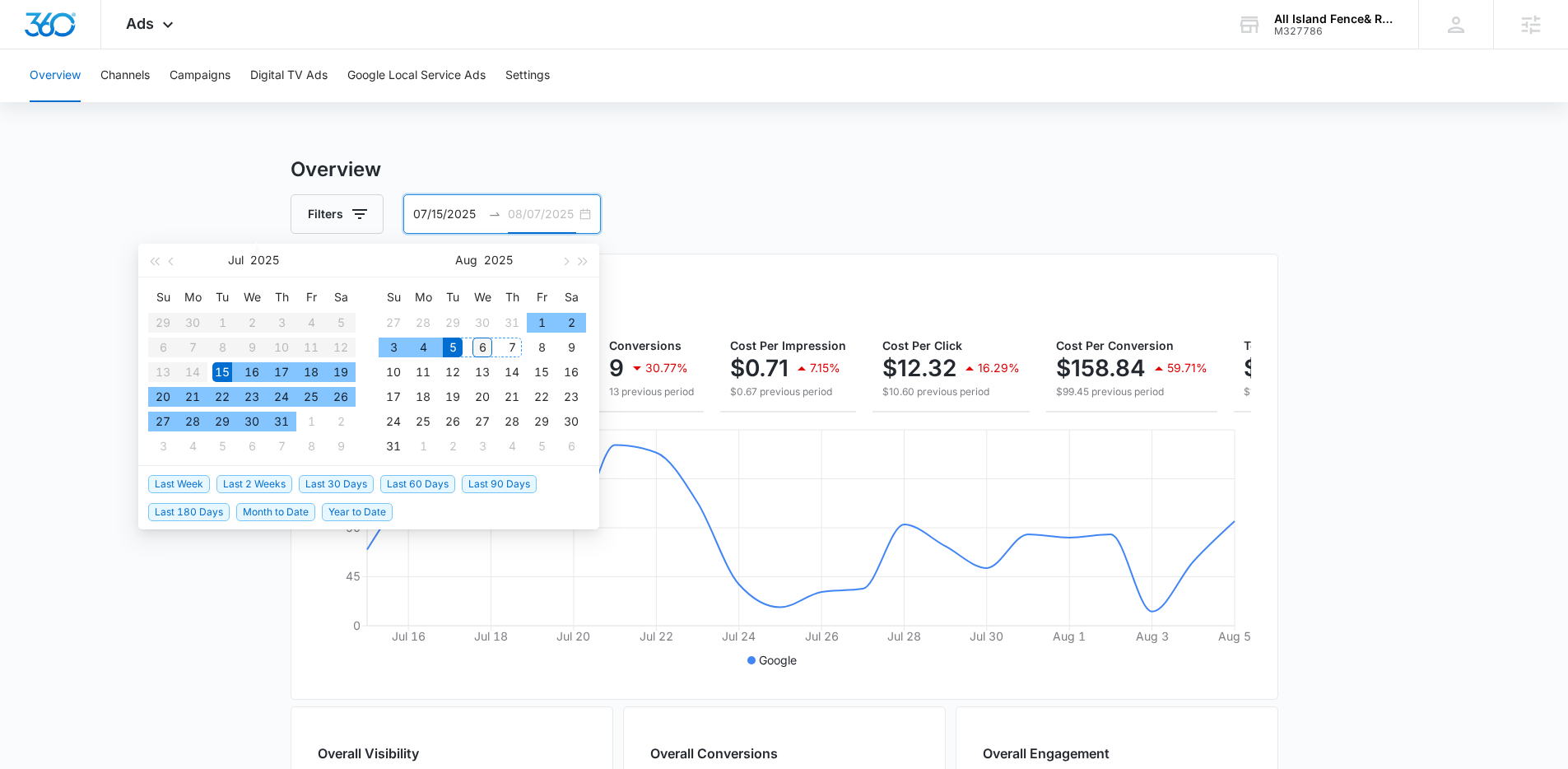 type on "08/06/2025" 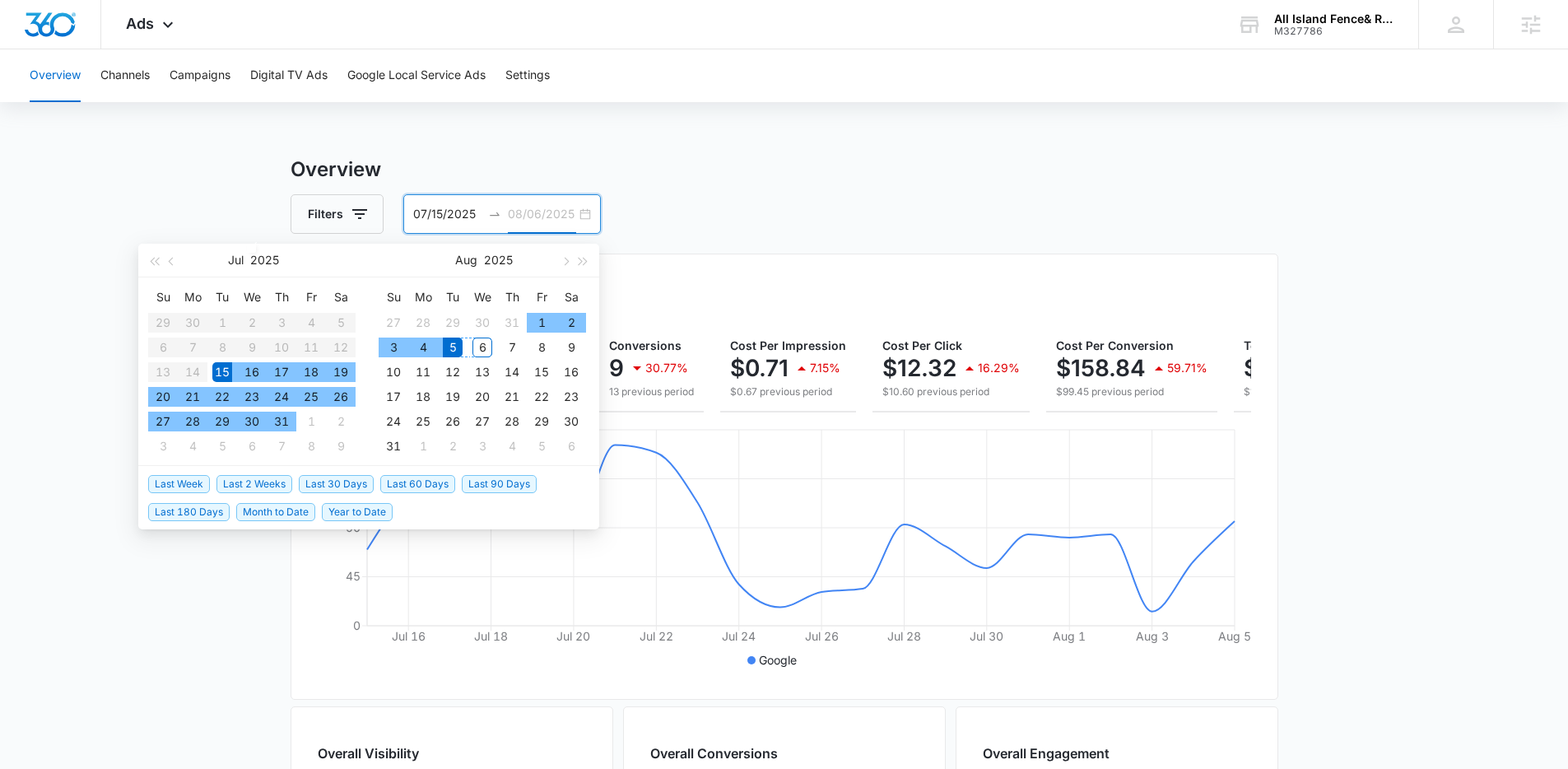 click on "6" at bounding box center (482, 347) 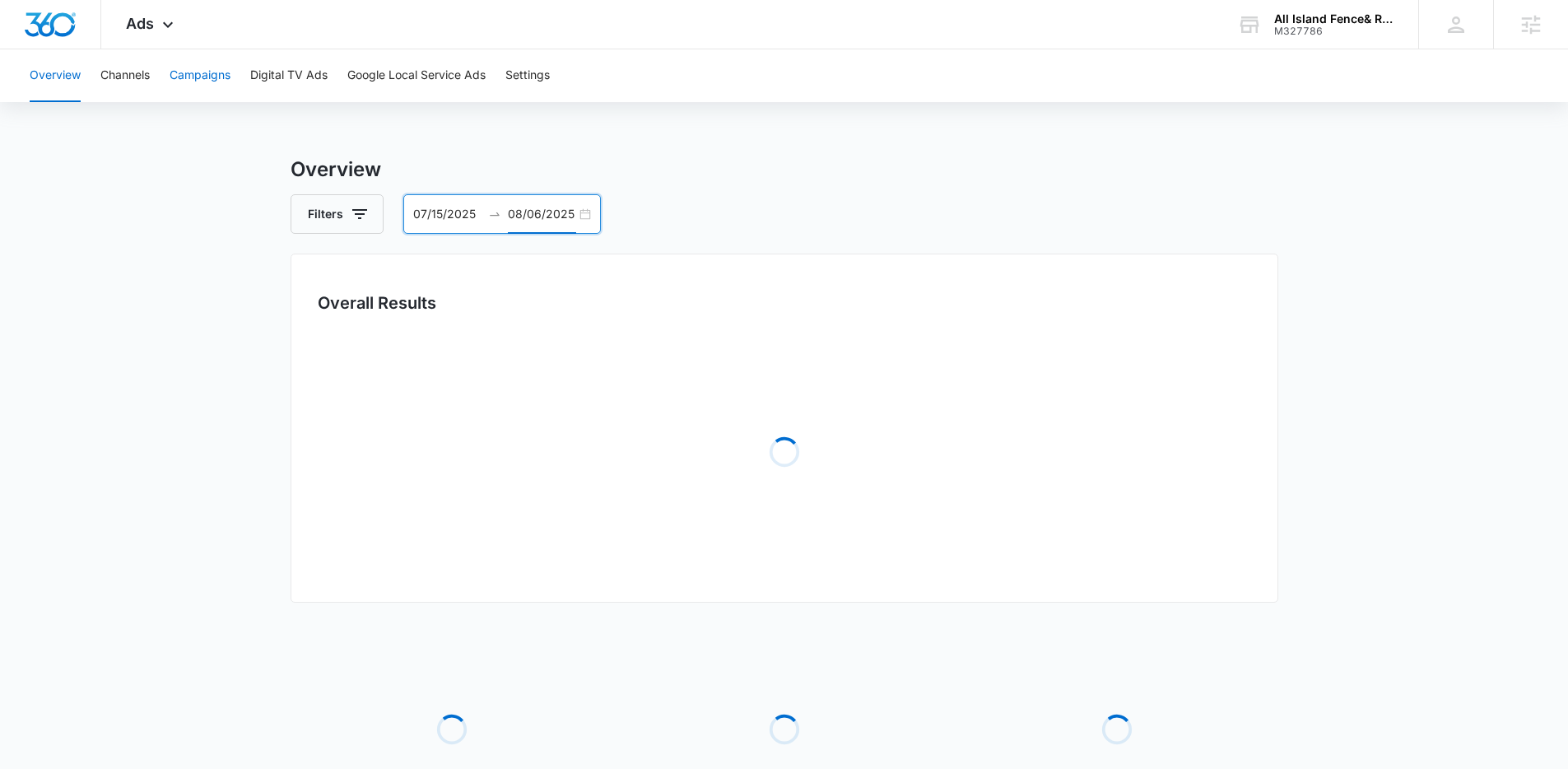 click on "Campaigns" at bounding box center (200, 76) 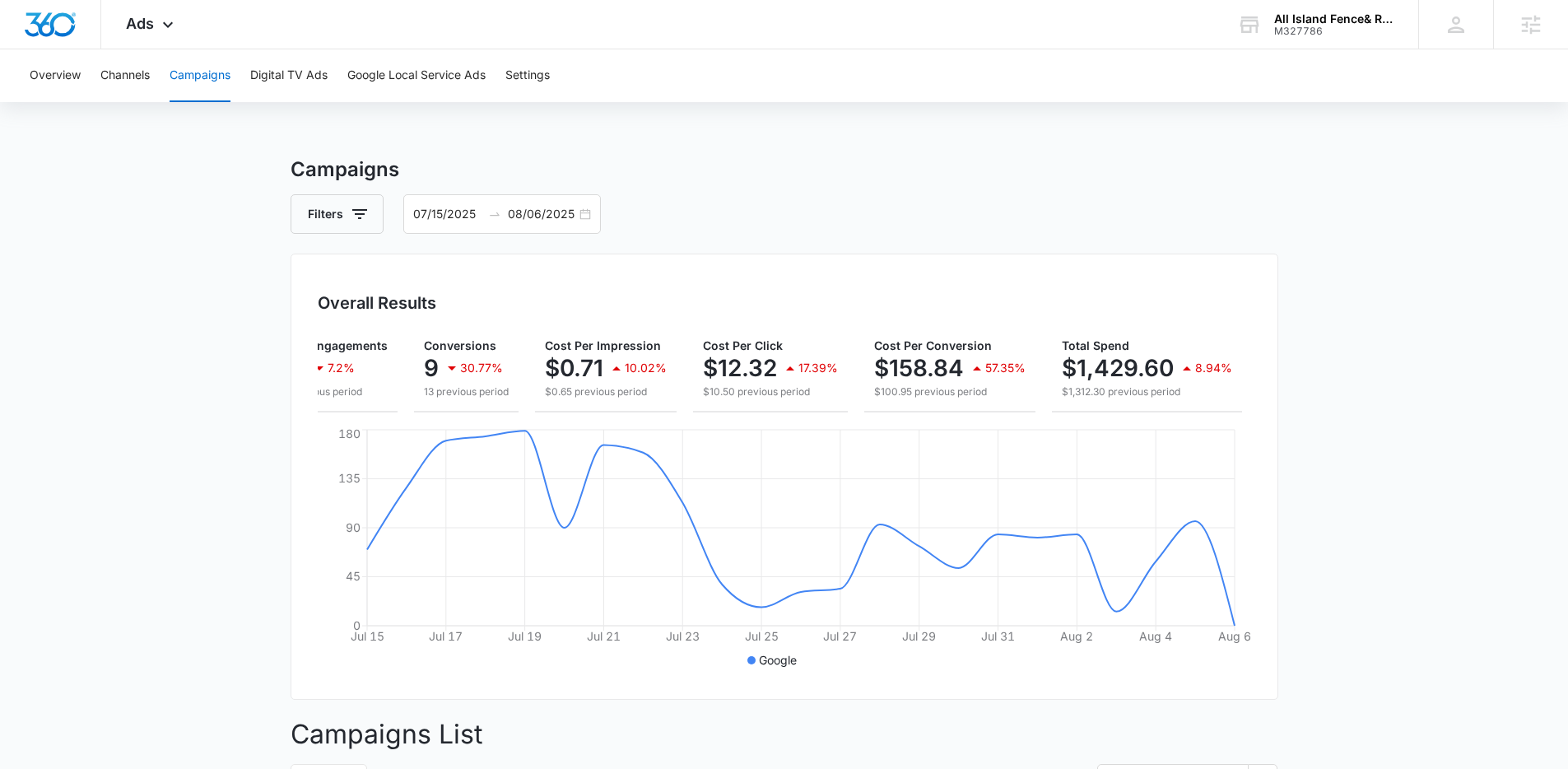 scroll, scrollTop: 0, scrollLeft: 0, axis: both 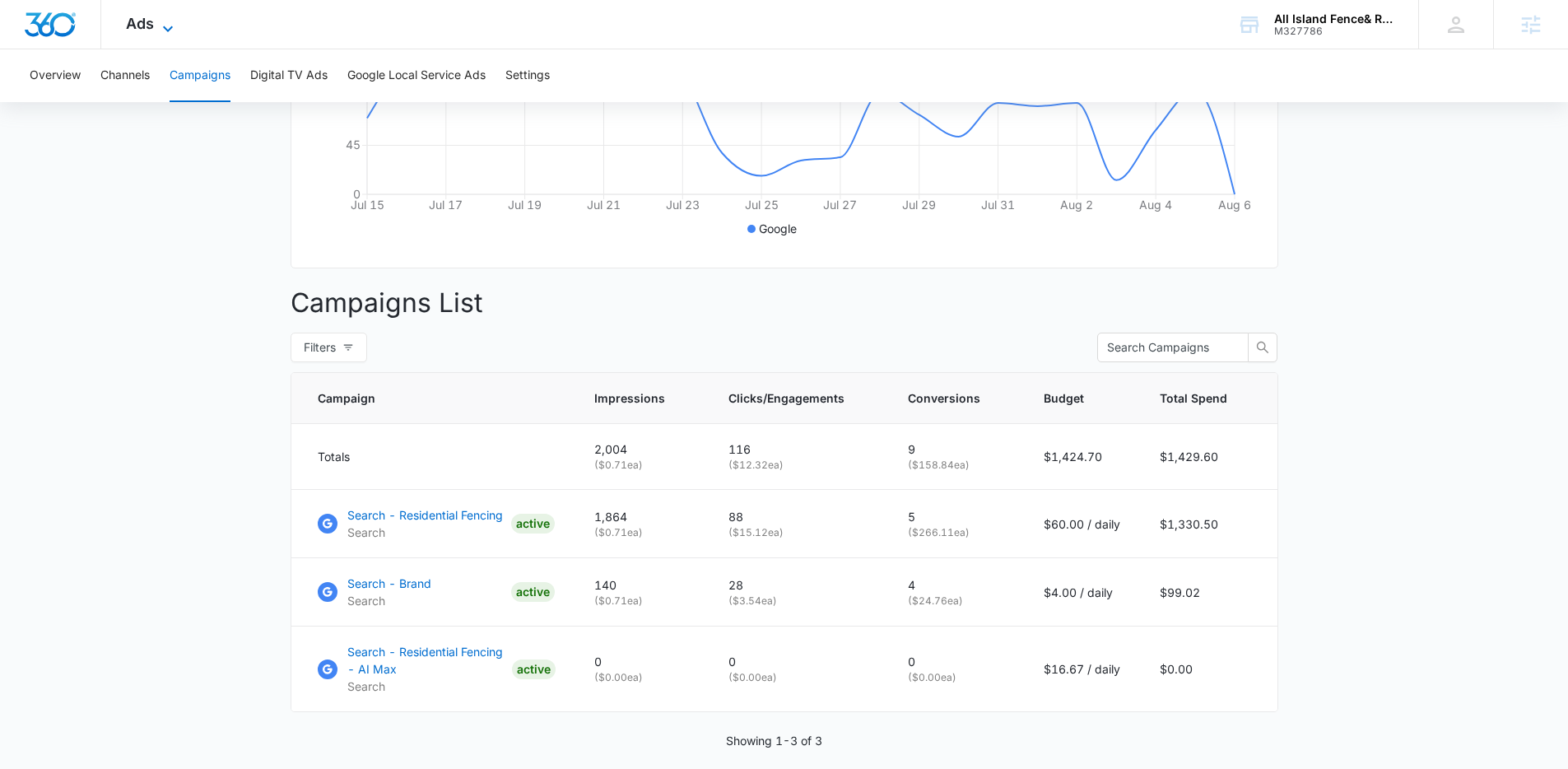 click on "Ads" at bounding box center (140, 23) 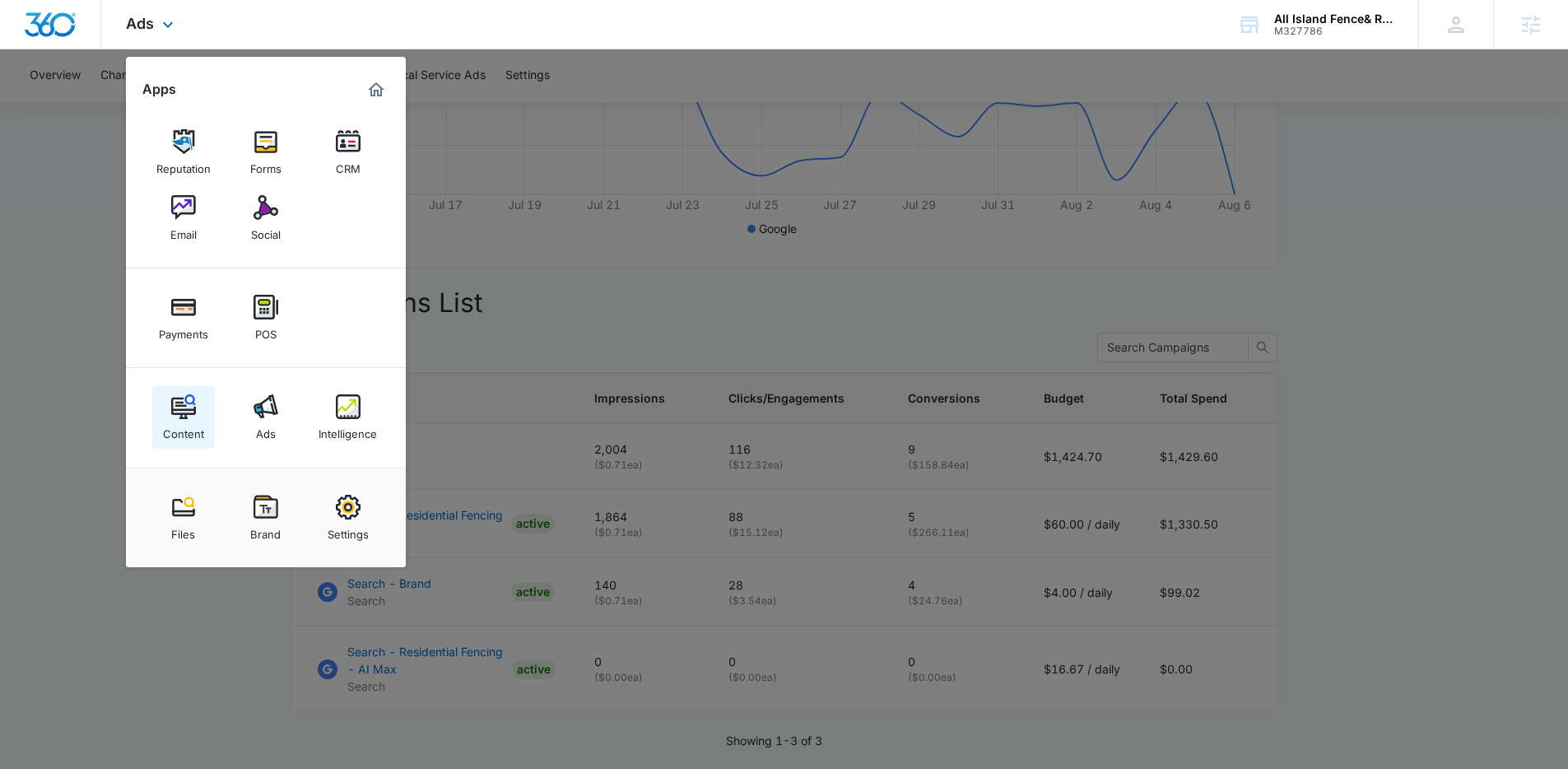 click on "Content" at bounding box center [184, 417] 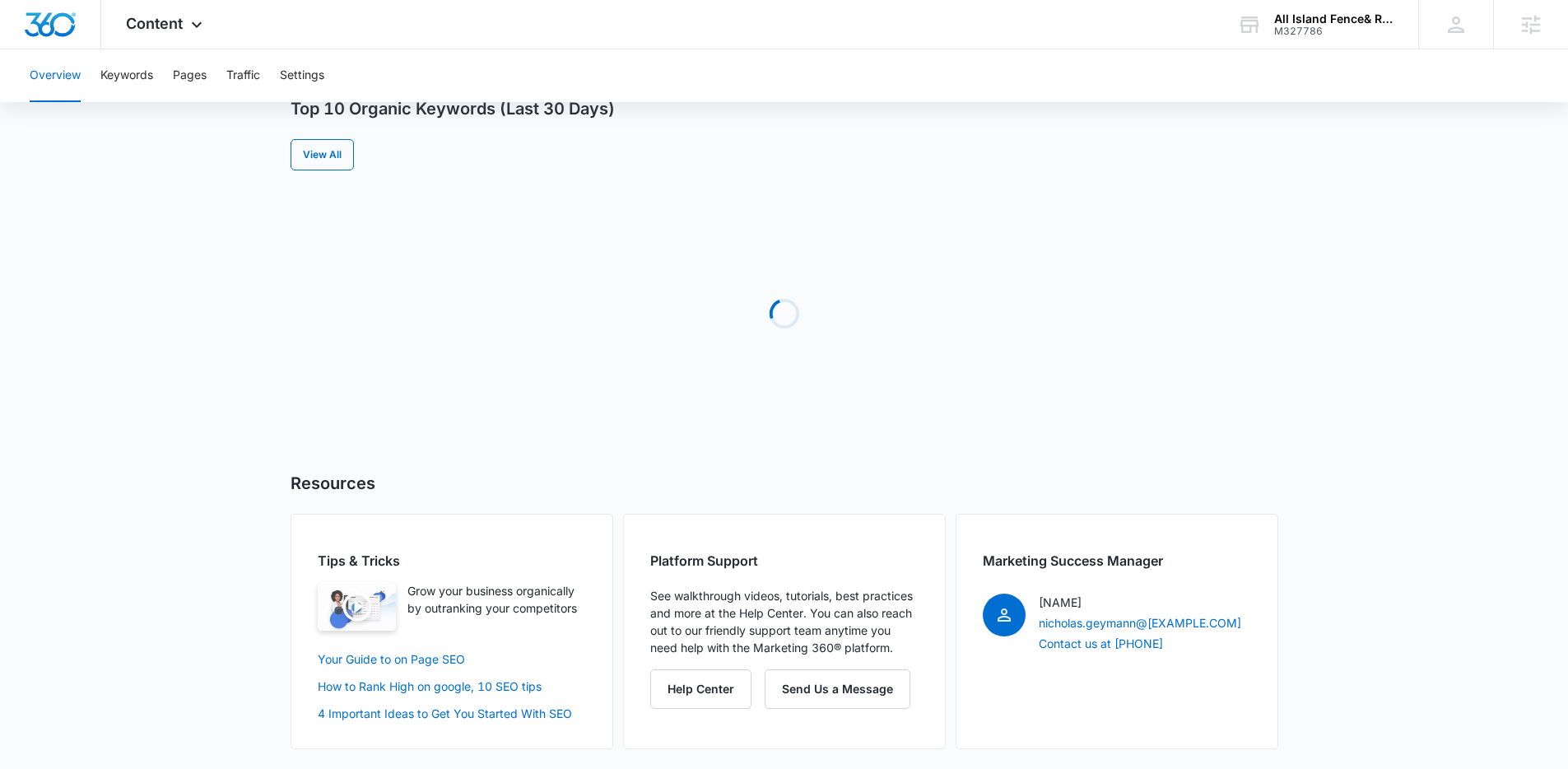 scroll, scrollTop: 0, scrollLeft: 0, axis: both 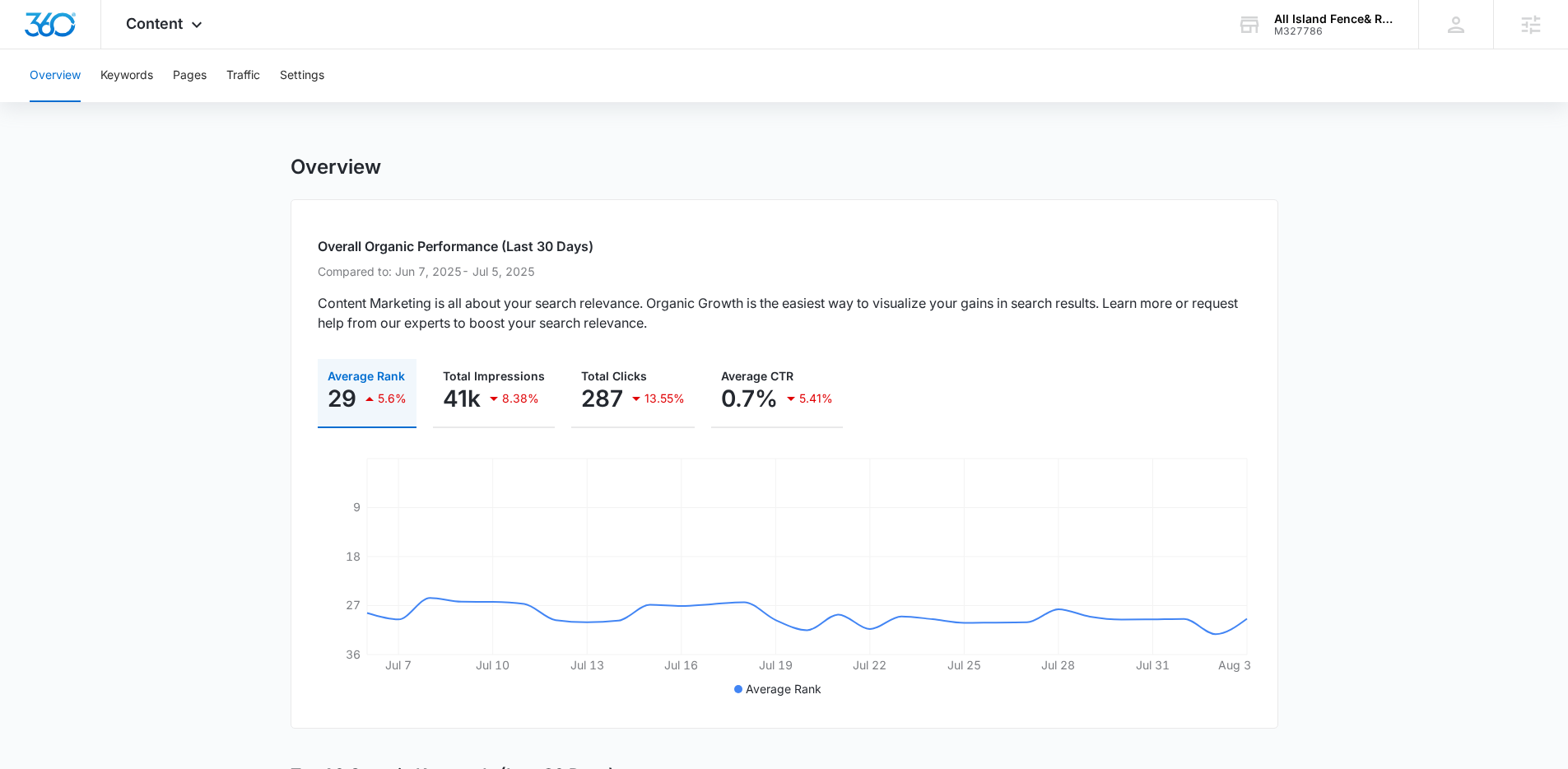 click on "Overview Keywords Pages Traffic Settings Overview Overall Organic Performance (Last 30 Days) Compared to:   Jun 7, 2025  -   Jul 5, 2025 Content Marketing is all about your search relevance. Organic Growth is the easiest way to visualize your gains in search results. Learn more or request help from our experts to boost your search relevance. Average Rank 29 5.6%  Total Impressions 41k 8.38%  Total Clicks 287 13.55%  Average CTR 0.7% 5.41%  Jul 7 Jul 10 Jul 13 Jul 16 Jul 19 Jul 22 Jul 25 Jul 28 Jul 31 Aug 3 9 18 27 36 Average Rank Top 10 Organic Keywords (Last 30 Days) View All Keyword Average Ranking Impressions Clicks CTR wood fence companies 36.6 714 0 0% fence company long island 8.4 576 0 0% fence and railing company near me 38.3 567 0 0% all island fence 2.5 525 68 13% long island fence companies 6.2 407 0 0% commercial railing company near me 34.2 396 0 0% long island fences 2.3 281 0 0% wood fence suppliers near me 18.2 264 0 0% fence company near me 15.8 259 2 0.8% long island fence company 3.3 248 5" at bounding box center [784, 900] 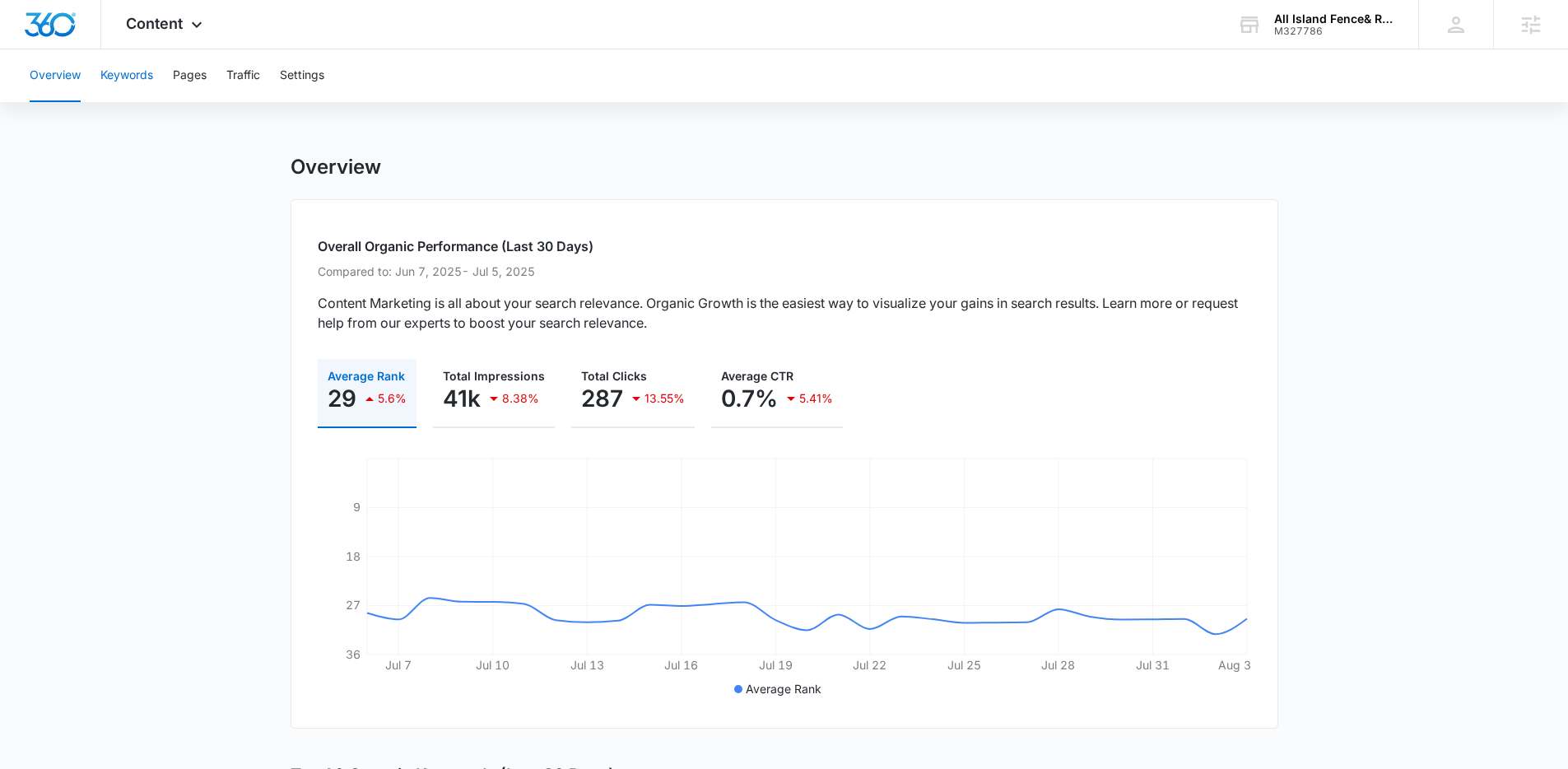 click on "Keywords" at bounding box center [127, 76] 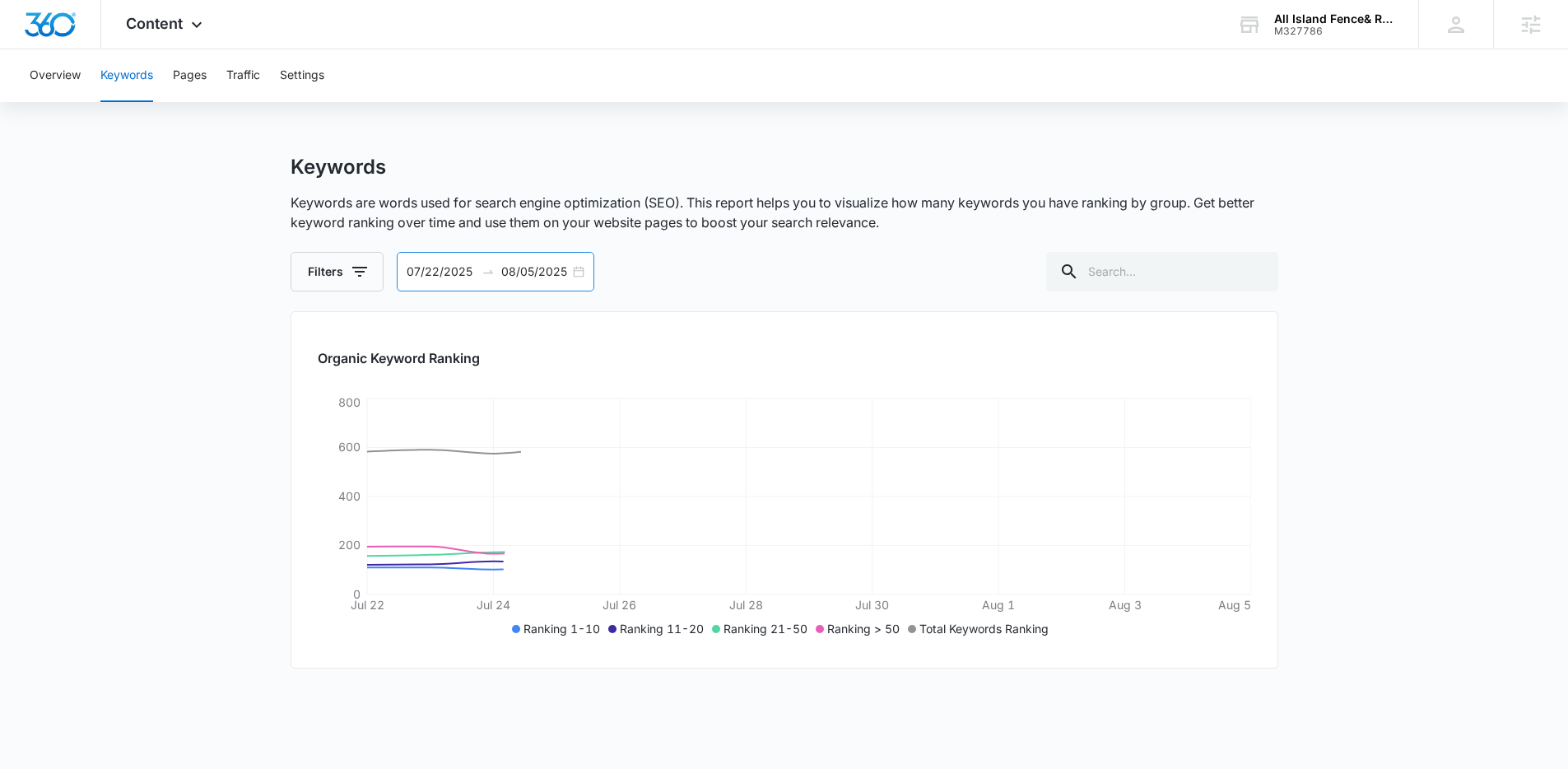 click 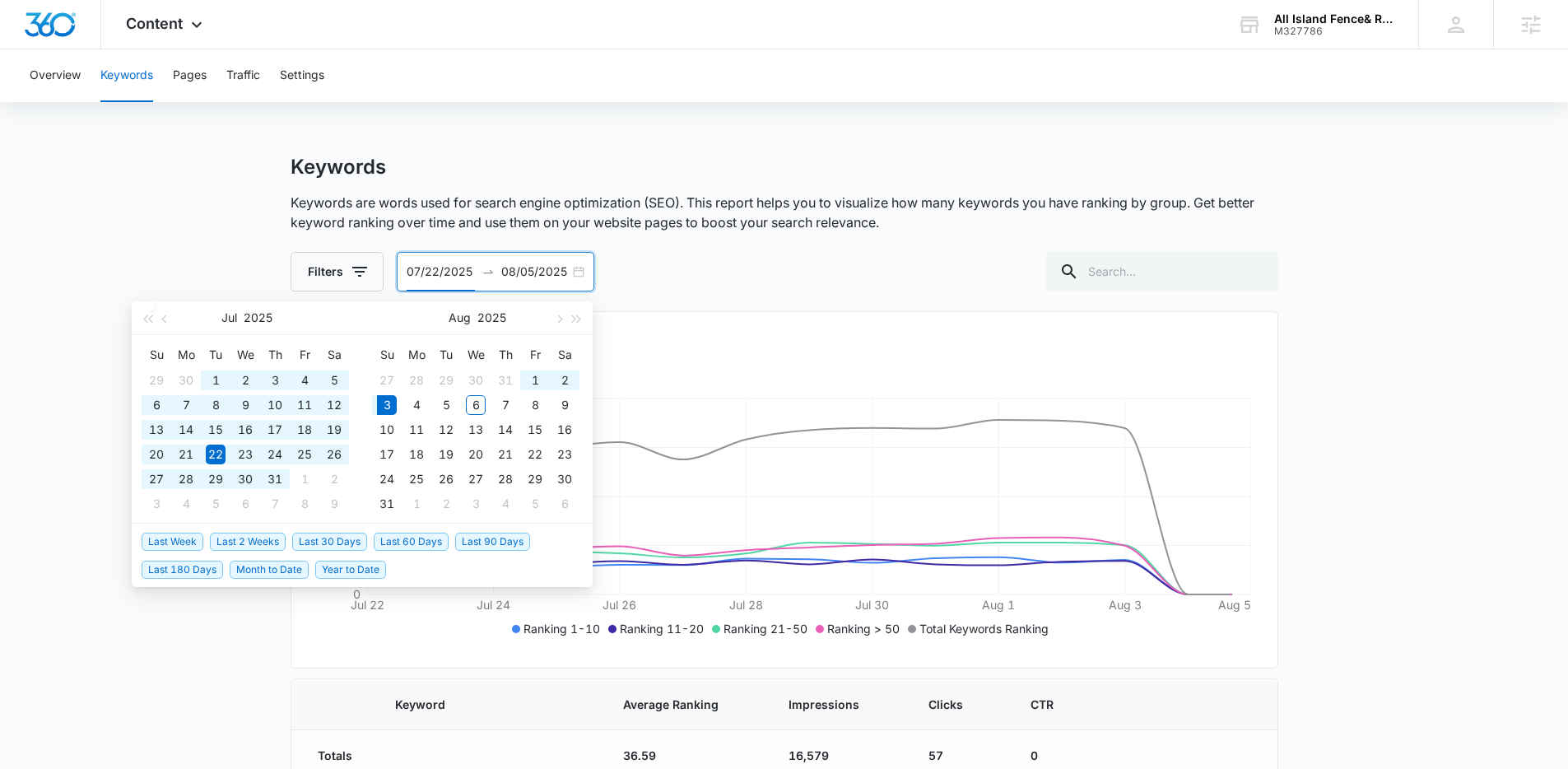 click on "Last 180 Days" at bounding box center [182, 570] 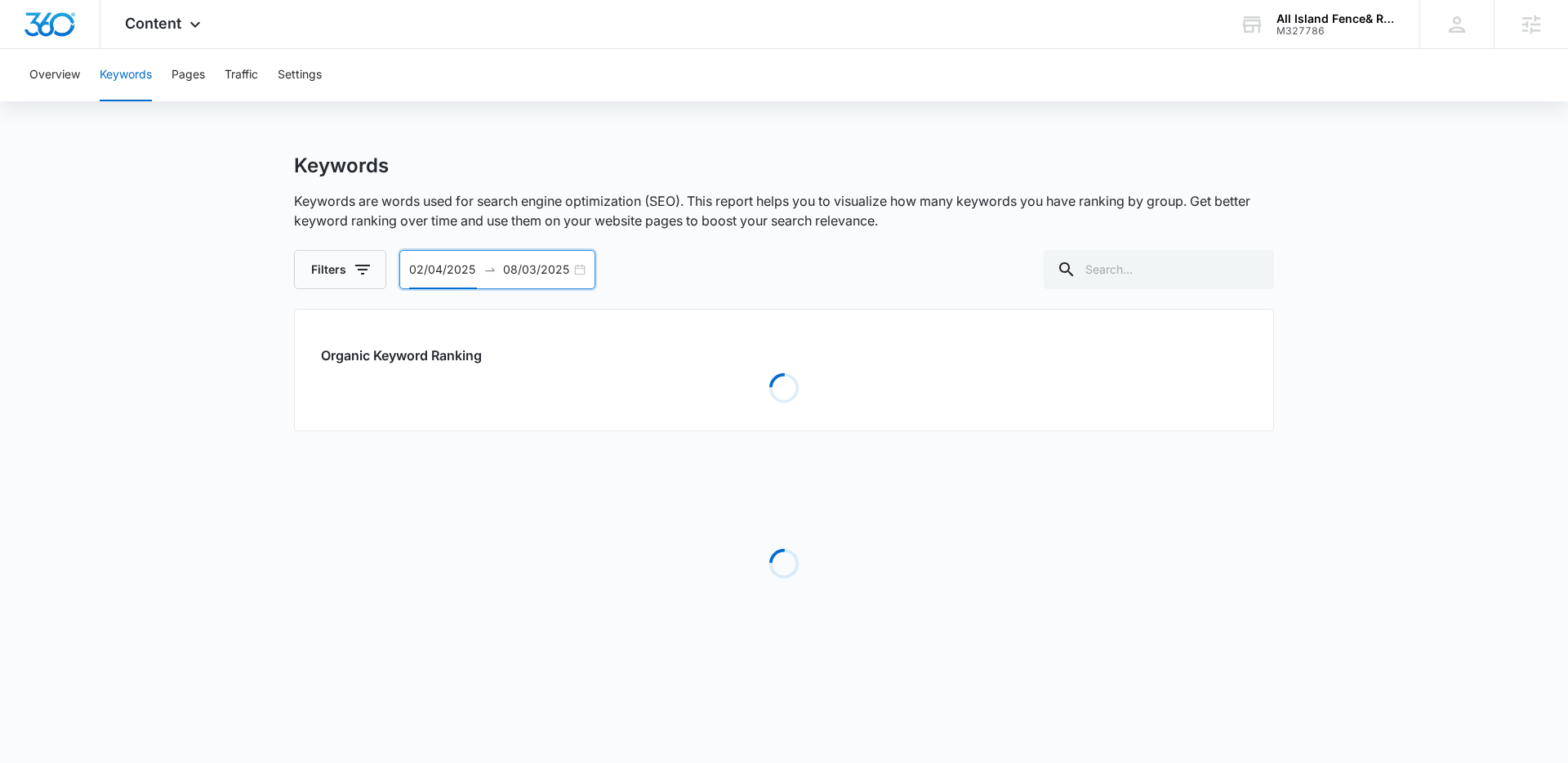 click on "Keywords Keywords are words used for search engine optimization (SEO). This report helps you to visualize how many keywords you have ranking by group. Get better keyword ranking over time and use them on your website pages to boost your search relevance. Filters 02/04/2025 08/03/2025 Feb 2025 Su Mo Tu We Th Fr Sa 26 27 28 29 30 31 1 2 3 4 5 6 7 8 9 10 11 12 13 14 15 16 17 18 19 20 21 22 23 24 25 26 27 28 1 2 3 4 5 6 7 8 Mar 2025 Su Mo Tu We Th Fr Sa 23 24 25 26 27 28 1 2 3 4 5 6 7 8 9 10 11 12 13 14 15 16 17 18 19 20 21 22 23 24 25 26 27 28 29 30 31 1 2 3 4 5 Last  Week Last 2 Weeks Last 30 Days Last 60 Days Last 90 Days Last 180 Days Month to Date Year to Date Organic Keyword Ranking Loading Loading" at bounding box center (784, 430) 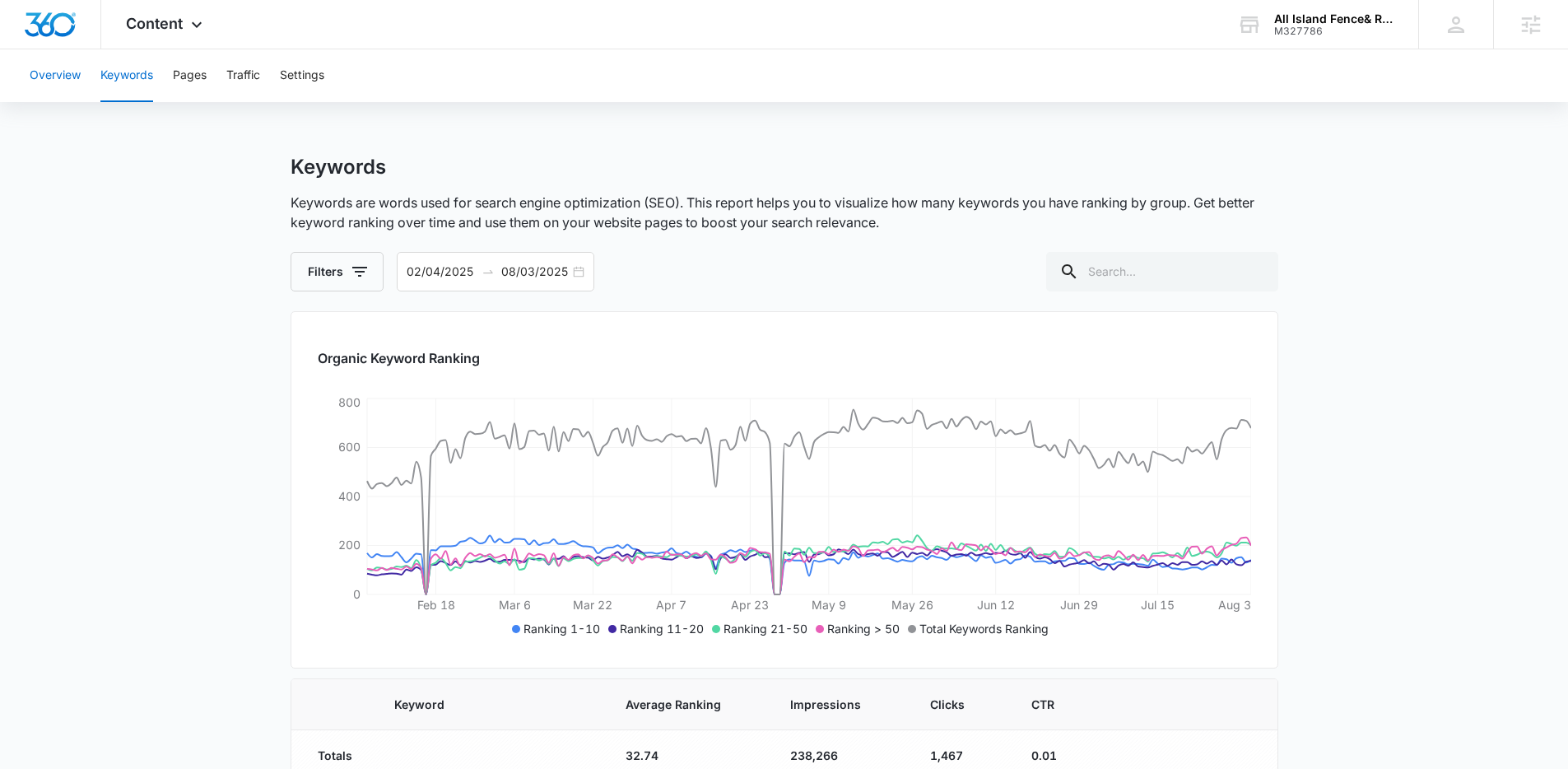 drag, startPoint x: 58, startPoint y: 86, endPoint x: 71, endPoint y: 84, distance: 13.15295 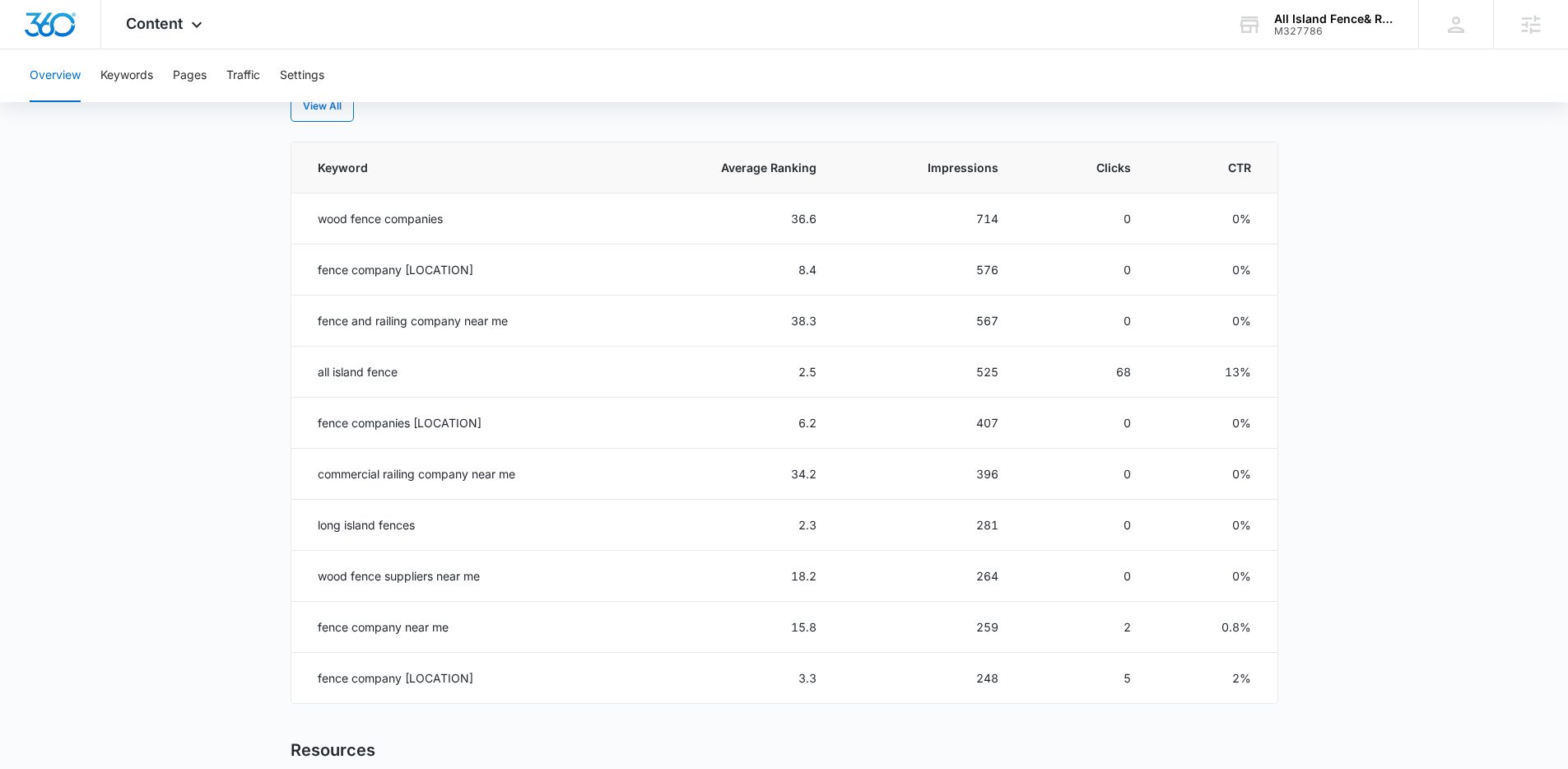 scroll, scrollTop: 718, scrollLeft: 0, axis: vertical 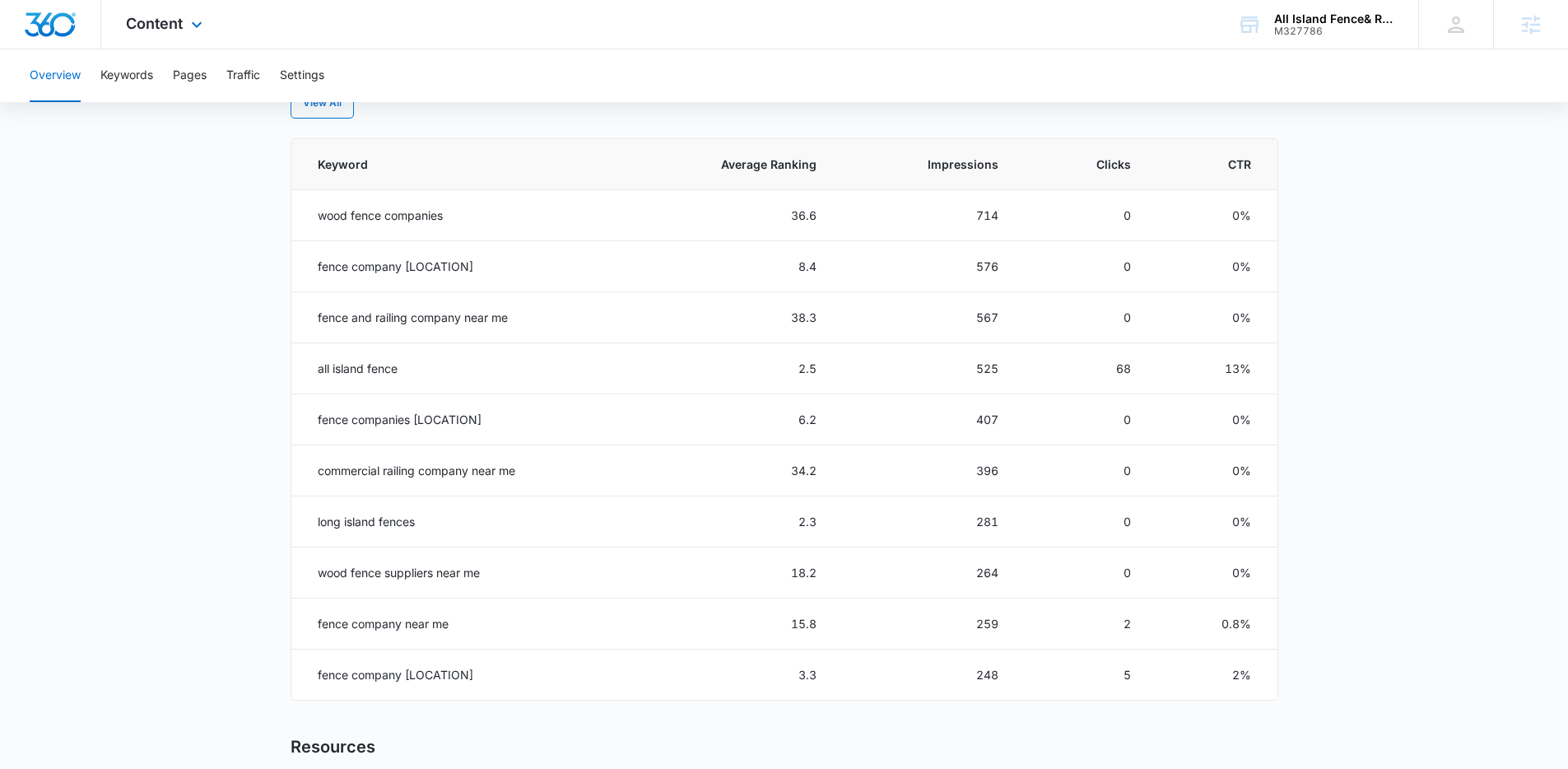 click on "Content Apps Reputation Forms CRM Email Social Payments POS Content Ads Intelligence Files Brand Settings" at bounding box center [166, 24] 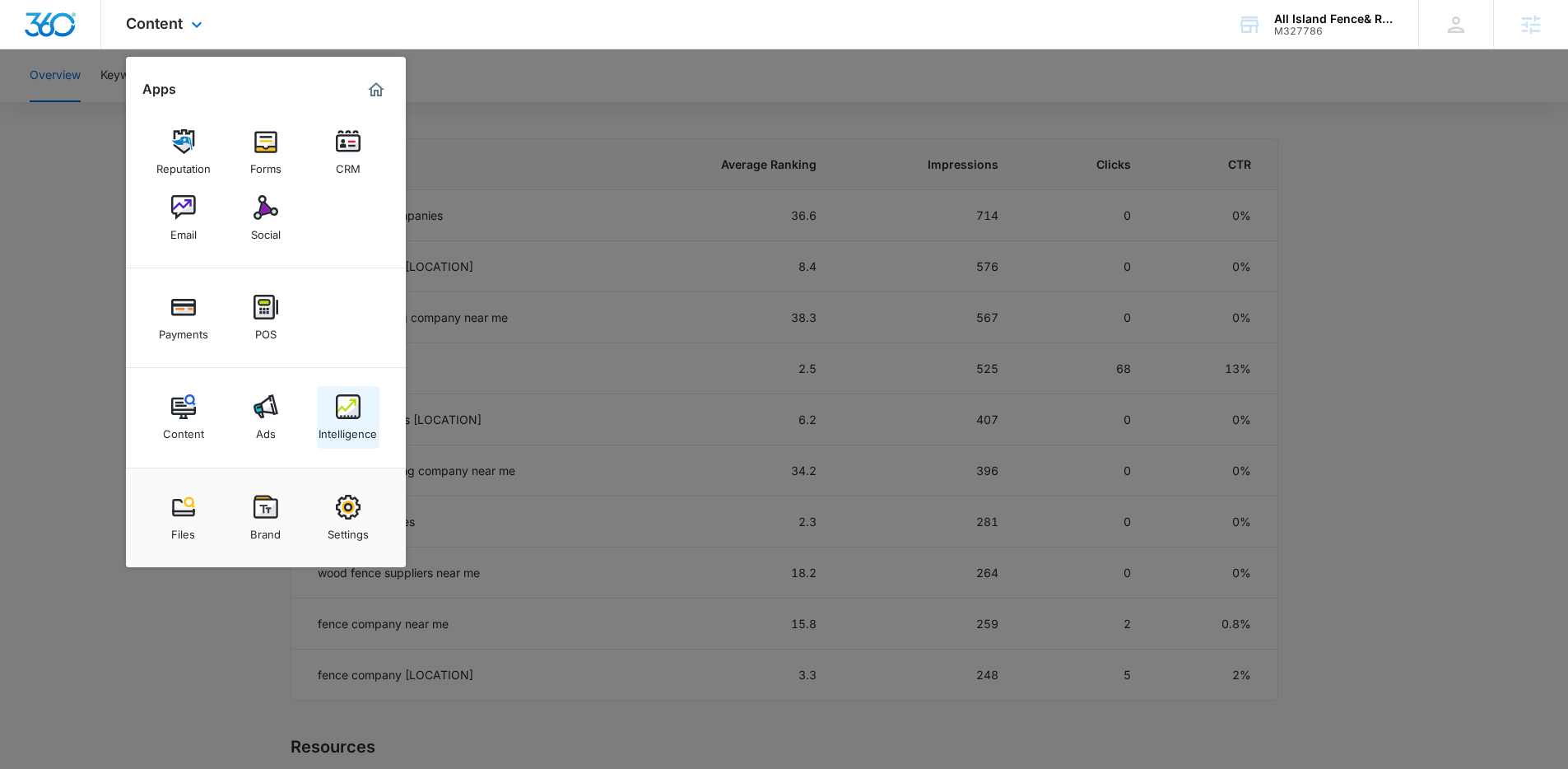click at bounding box center (348, 407) 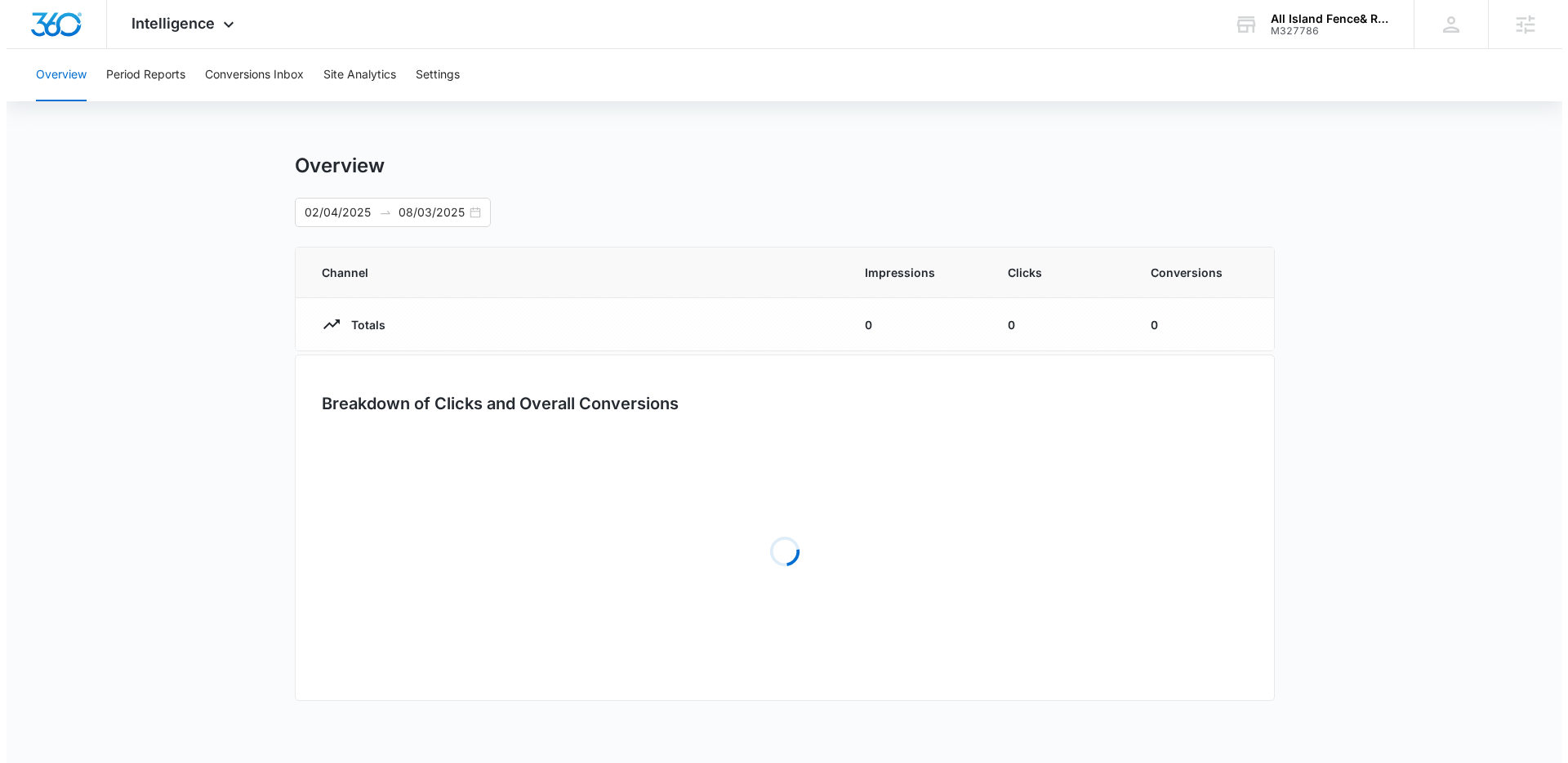 scroll, scrollTop: 0, scrollLeft: 0, axis: both 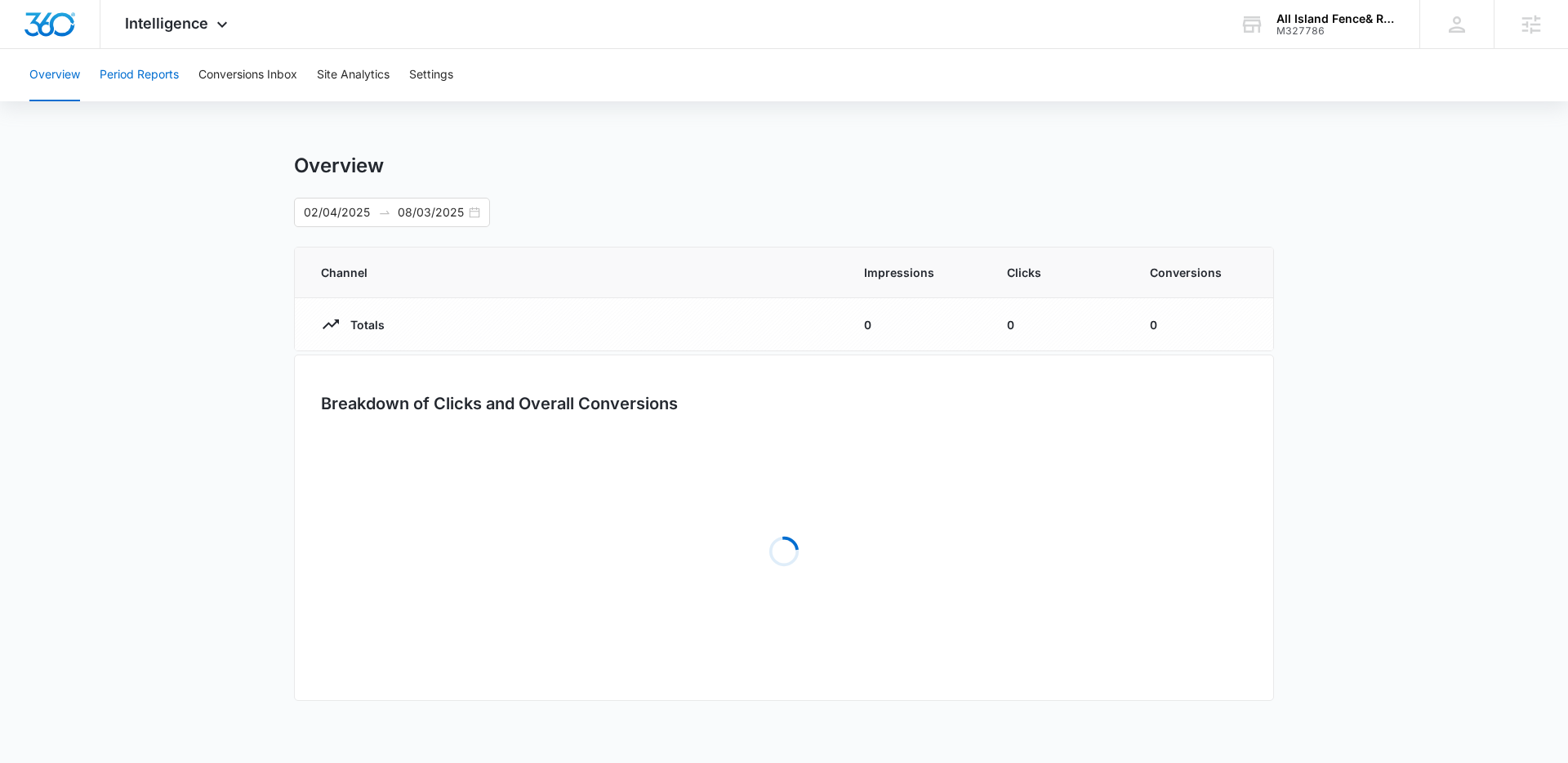 click on "Period Reports" at bounding box center (139, 75) 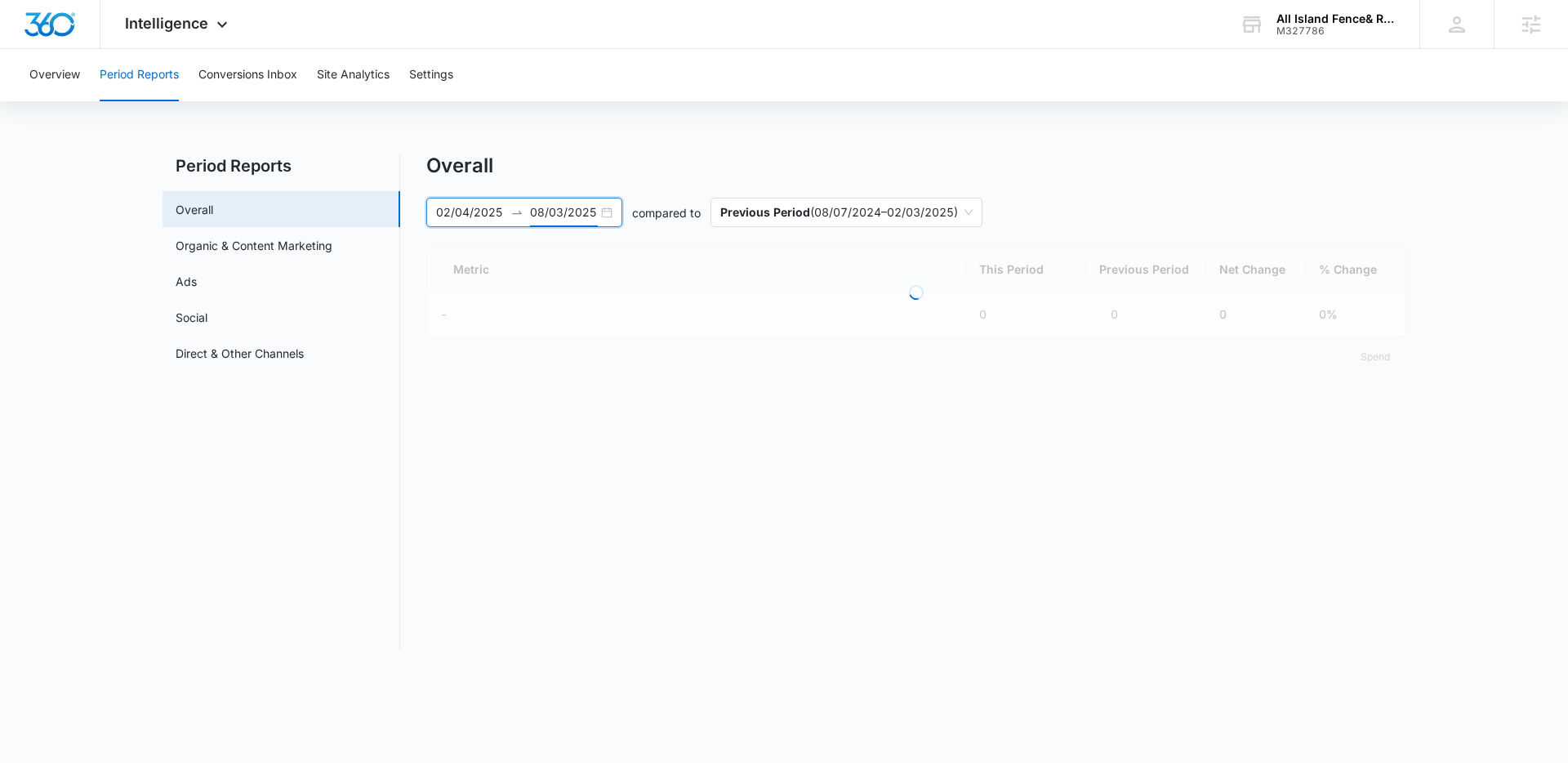 click on "08/03/2025" at bounding box center (564, 212) 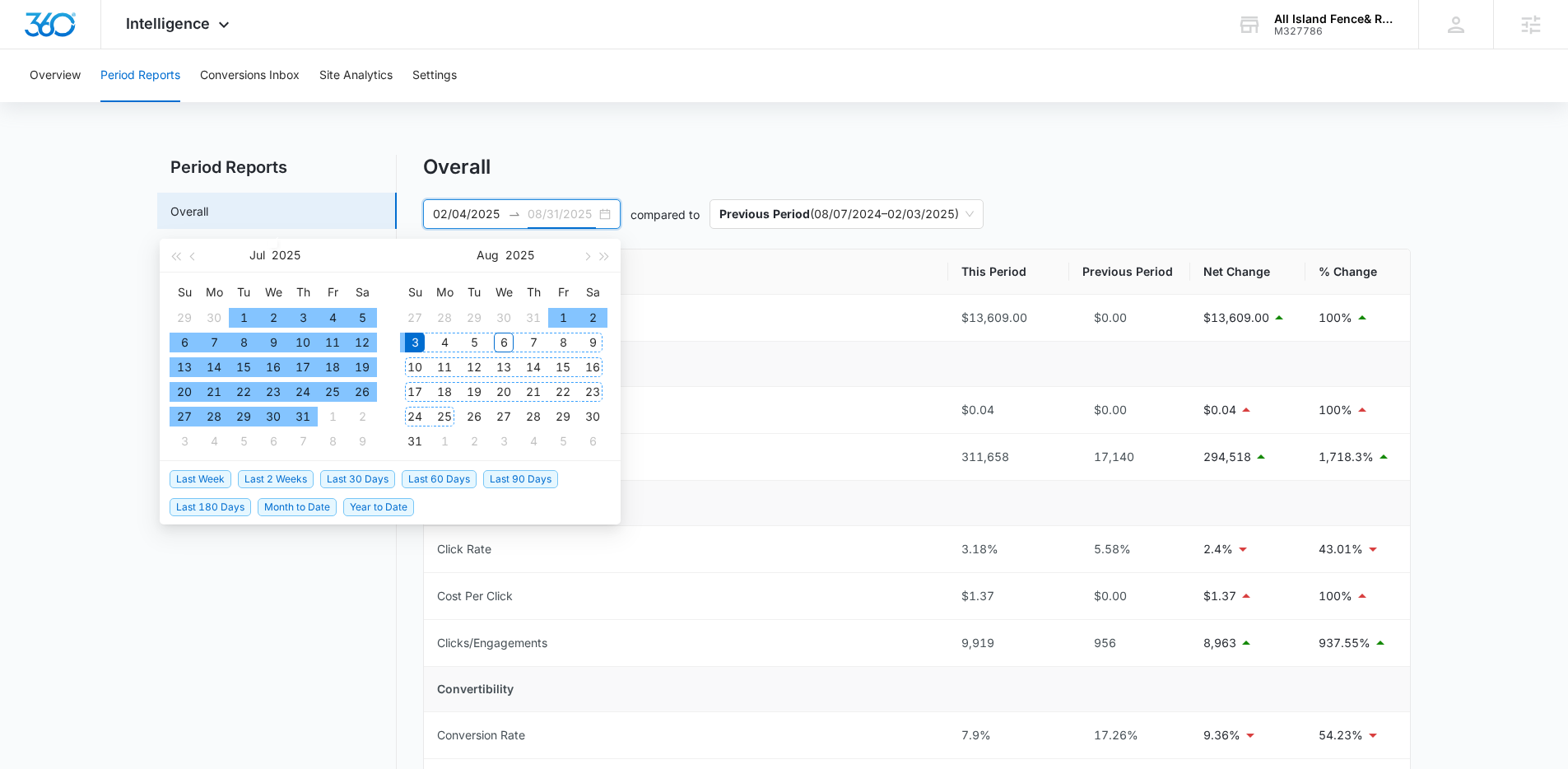 type on "08/03/2025" 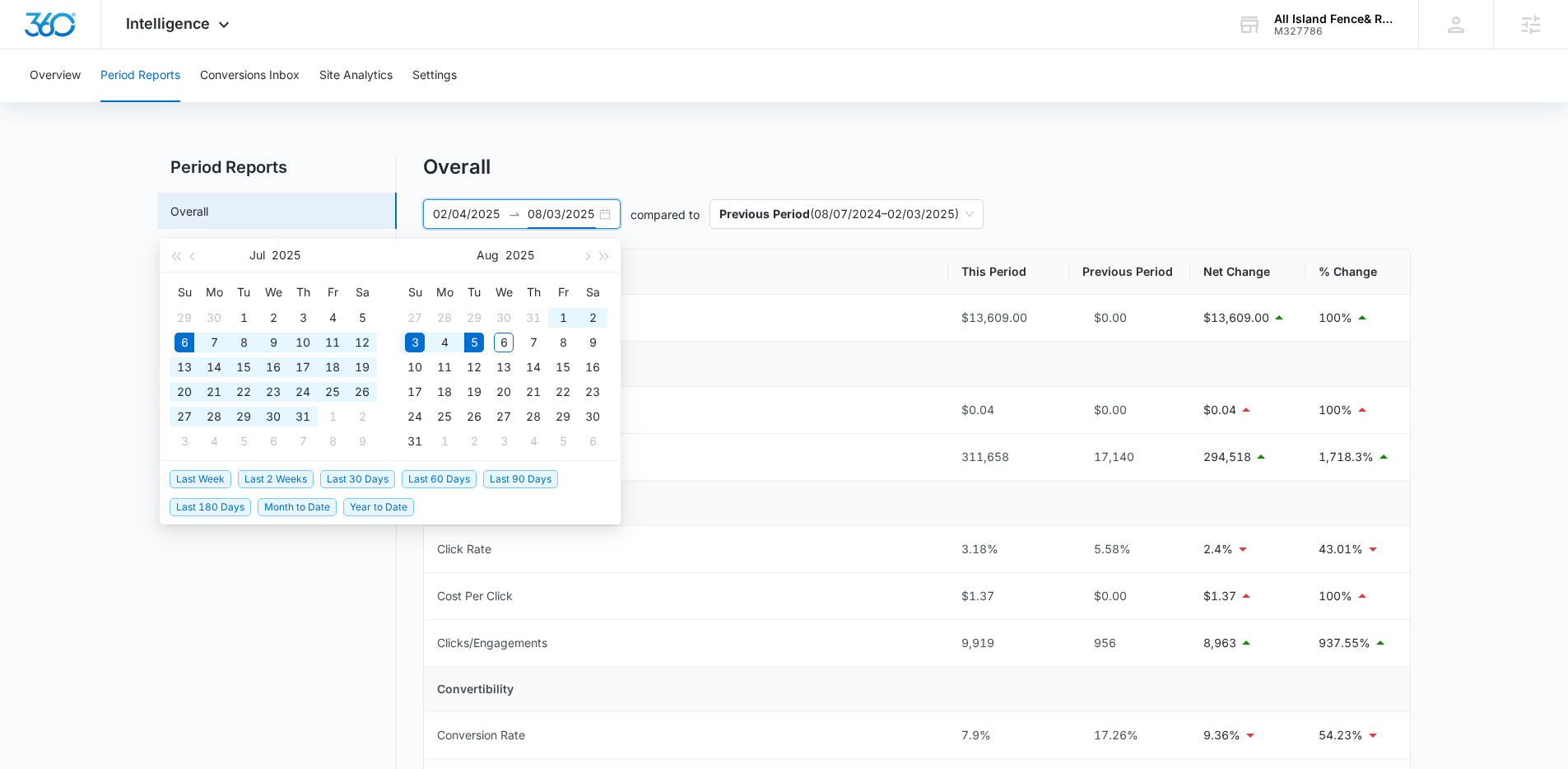 click on "Last 30 Days" at bounding box center (357, 479) 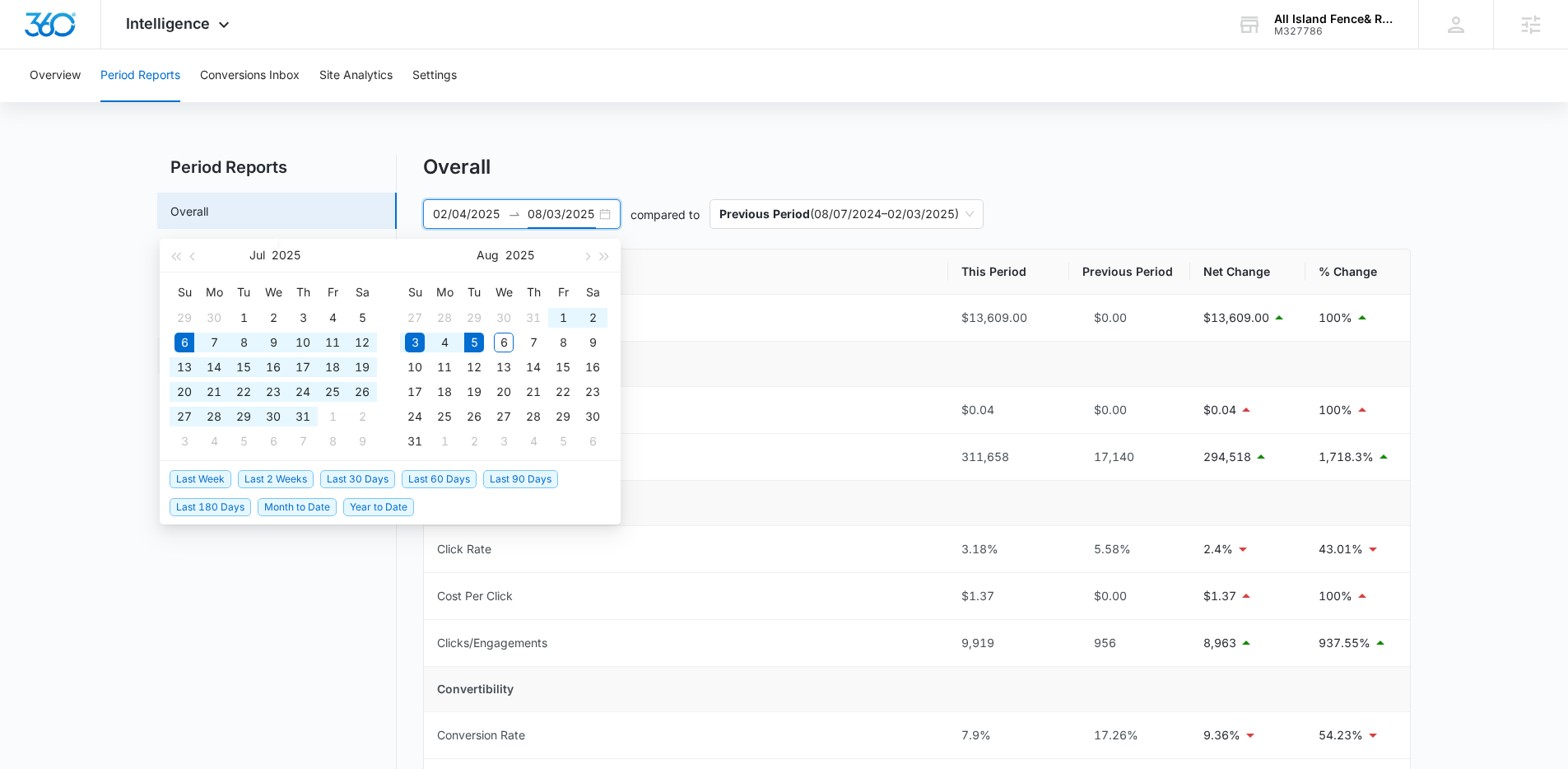 type on "07/06/2025" 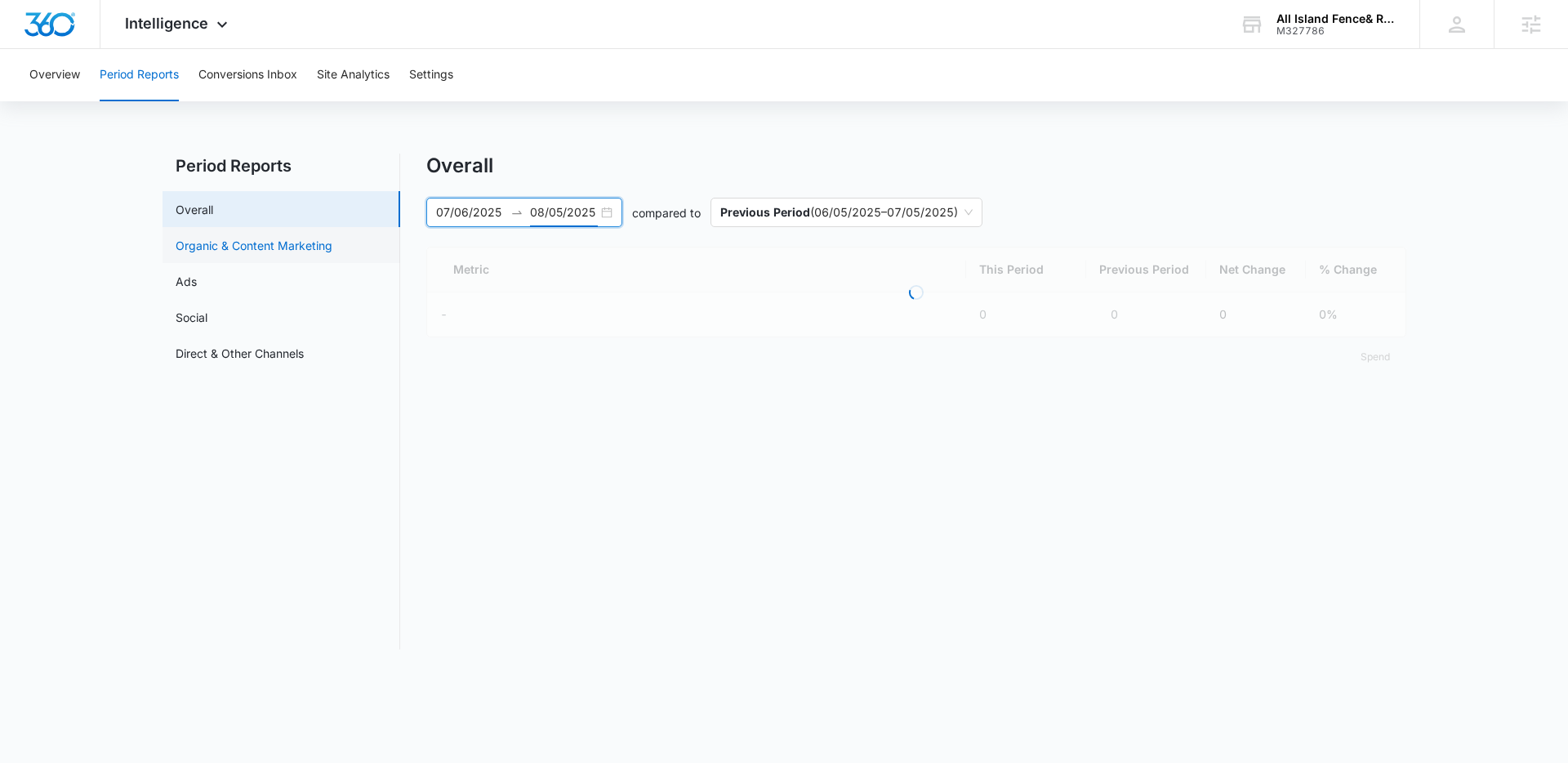 click on "Organic & Content Marketing" at bounding box center [254, 245] 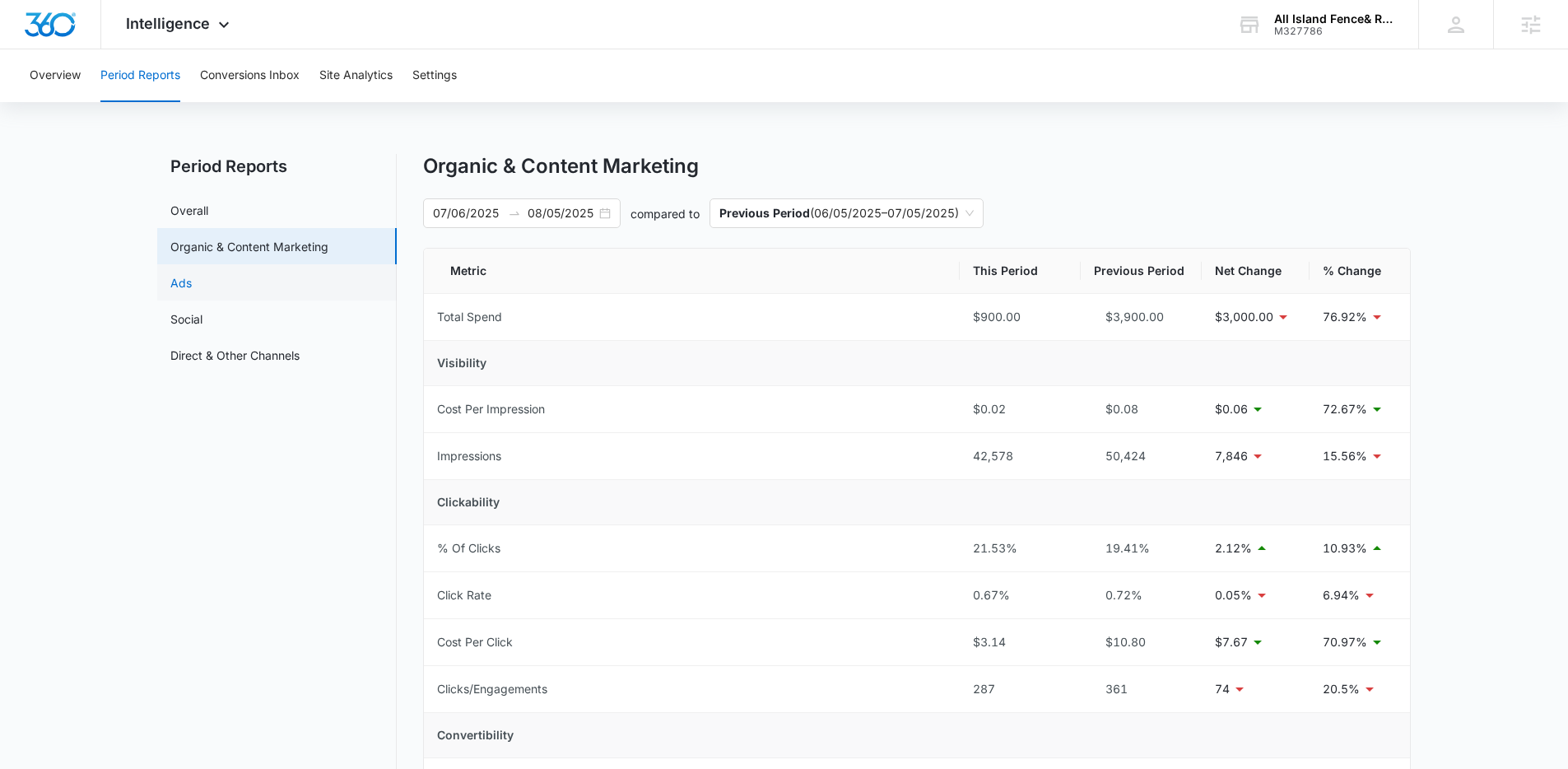 scroll, scrollTop: 0, scrollLeft: 0, axis: both 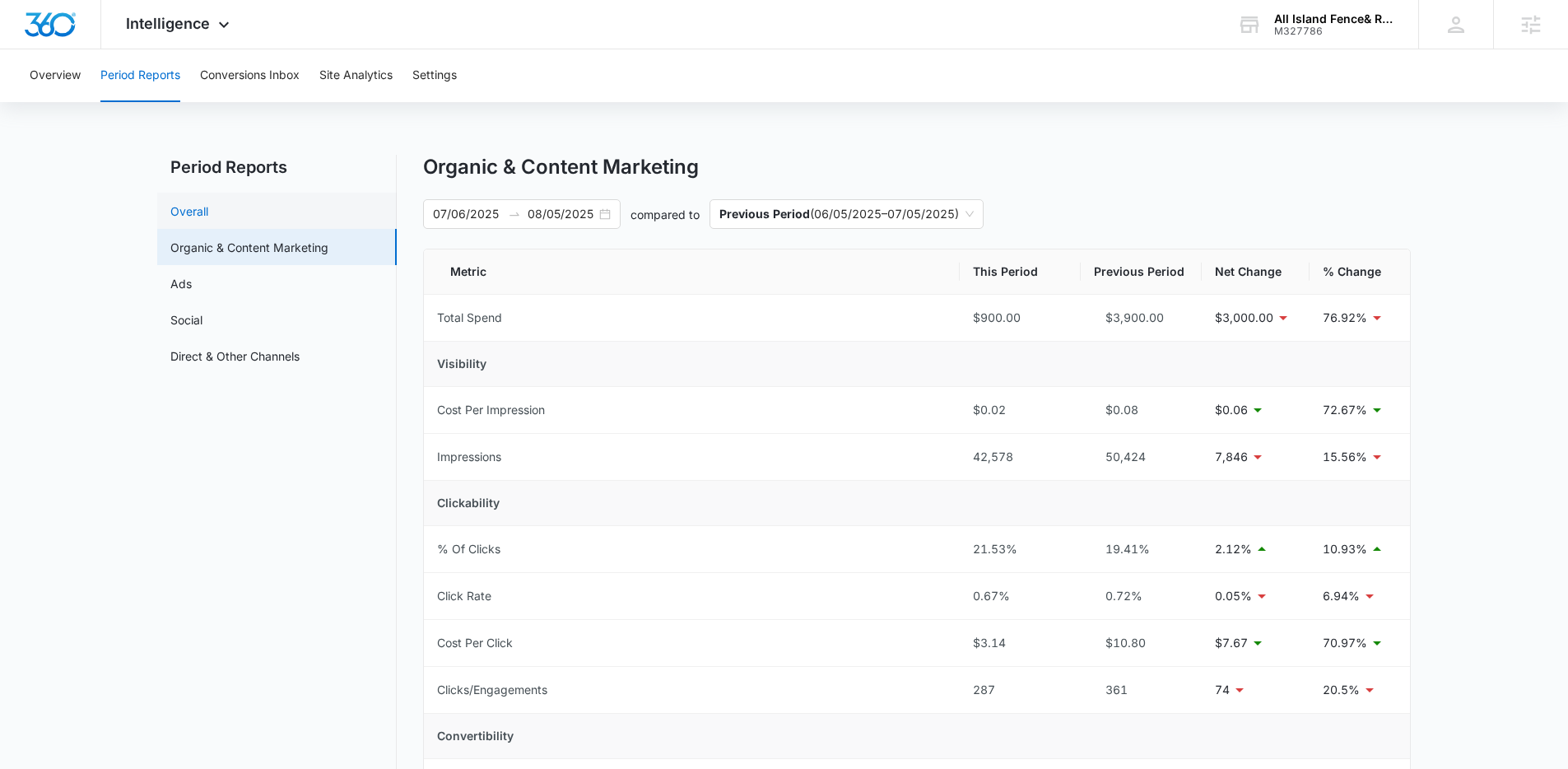 click on "Overall" at bounding box center (189, 211) 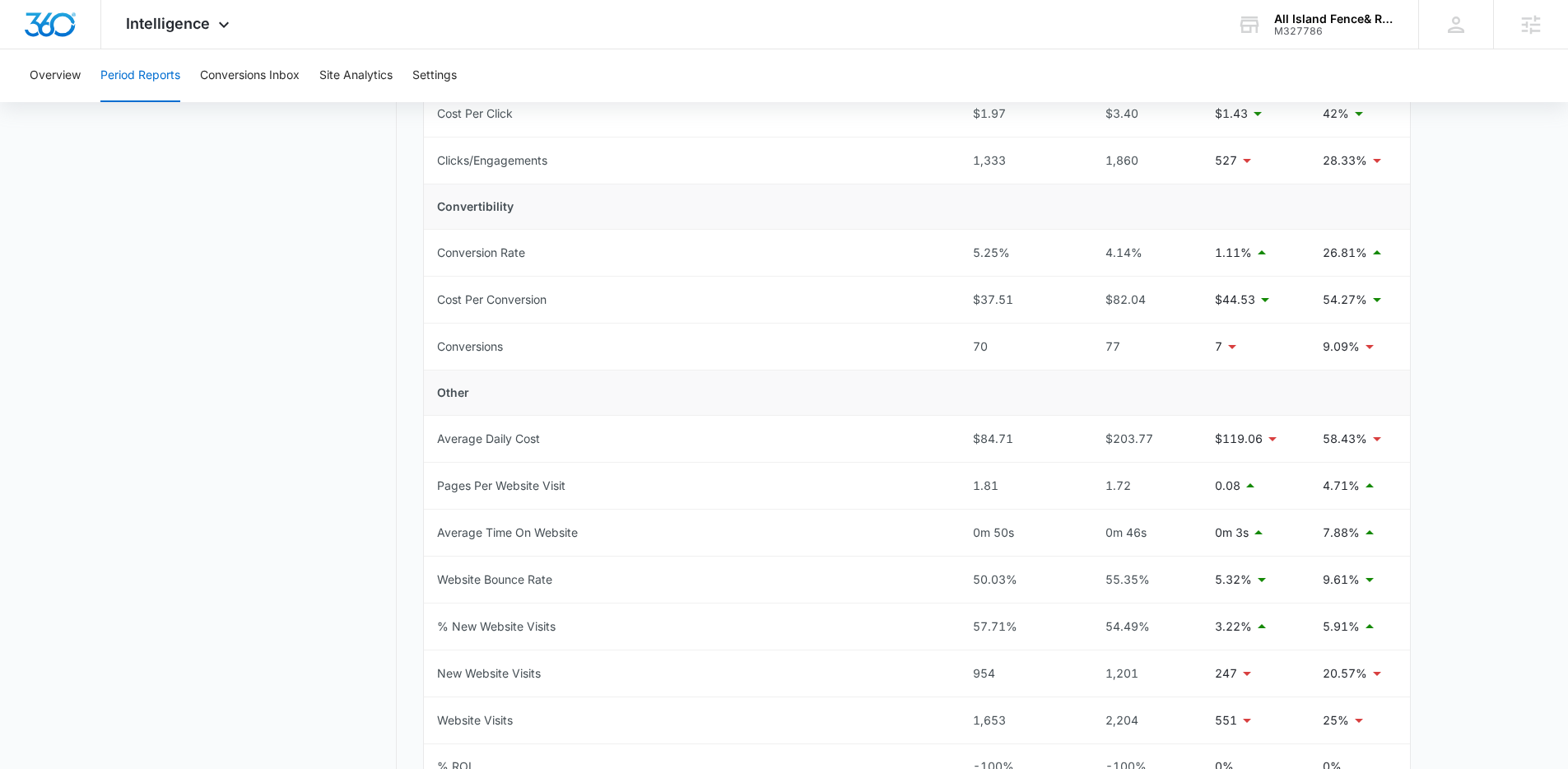 scroll, scrollTop: 546, scrollLeft: 0, axis: vertical 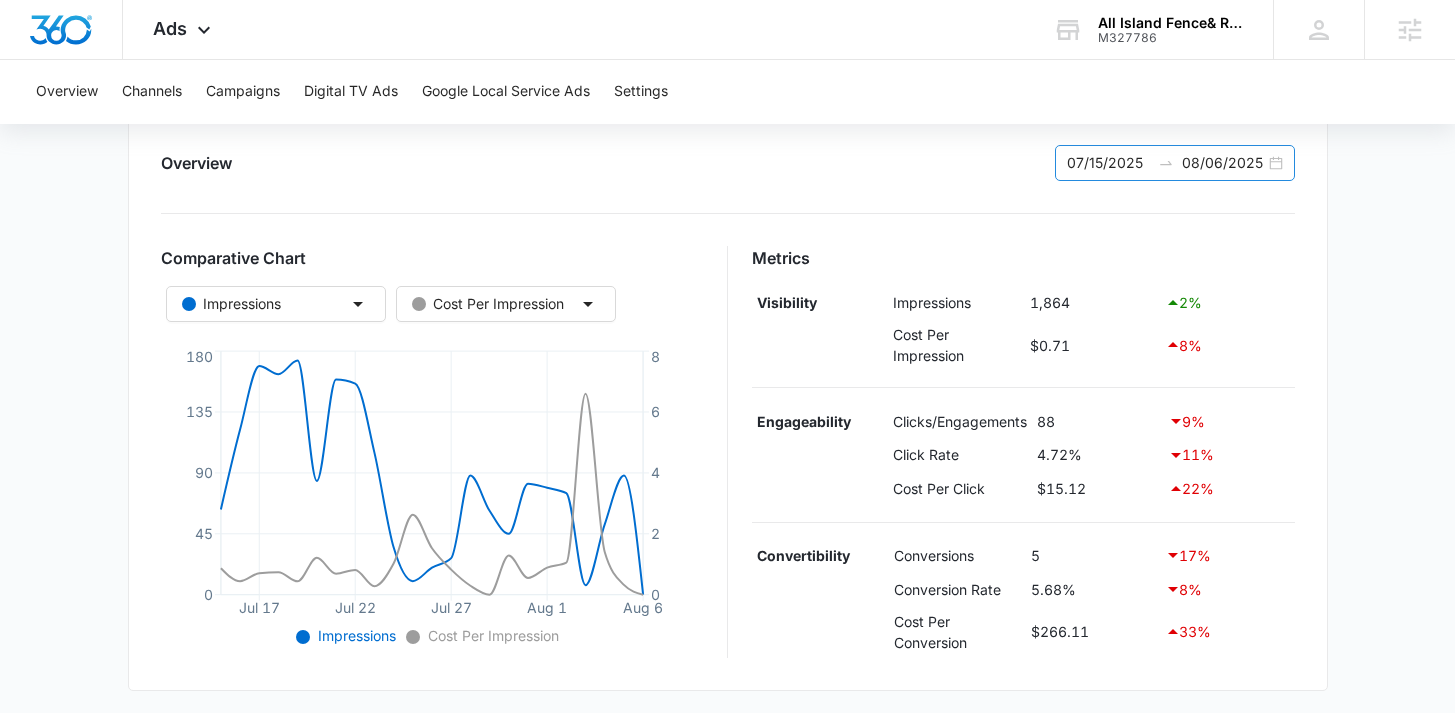 click on "08/06/2025" at bounding box center (1223, 163) 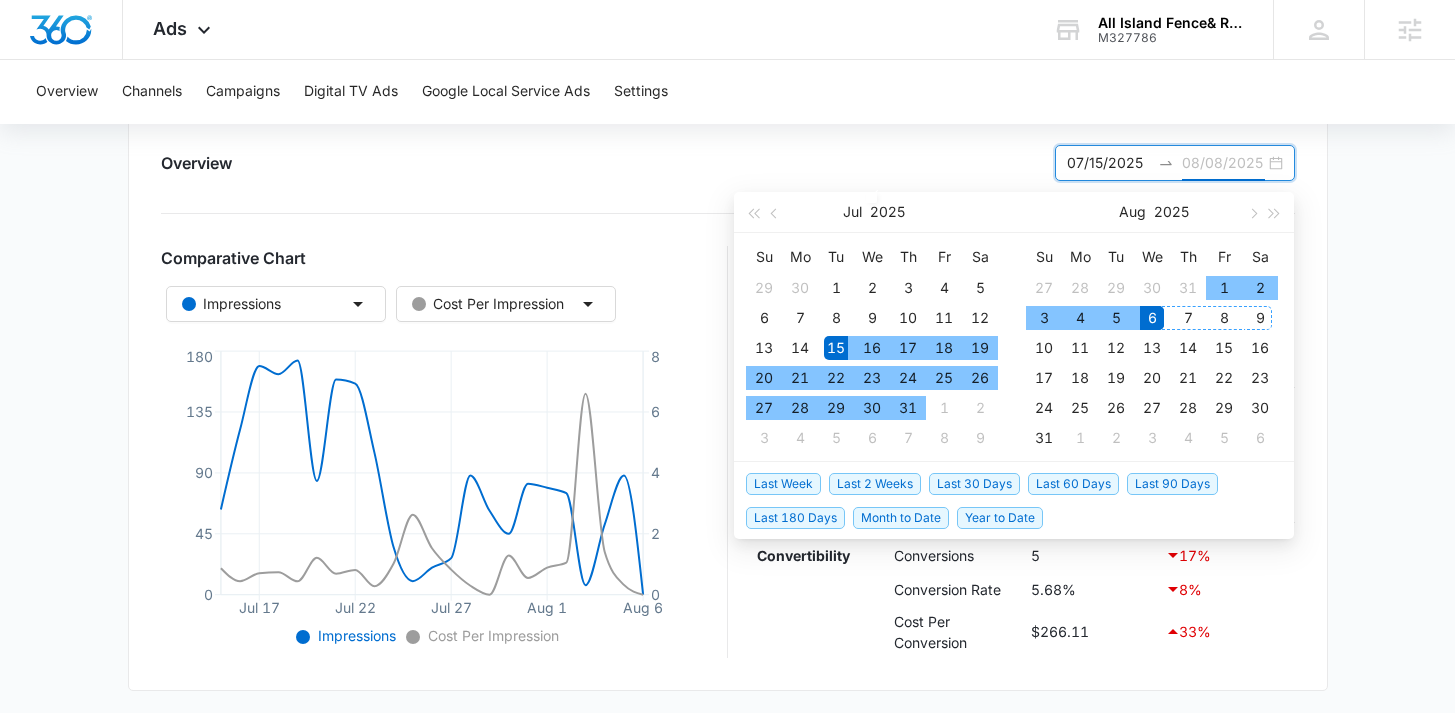 type on "08/06/2025" 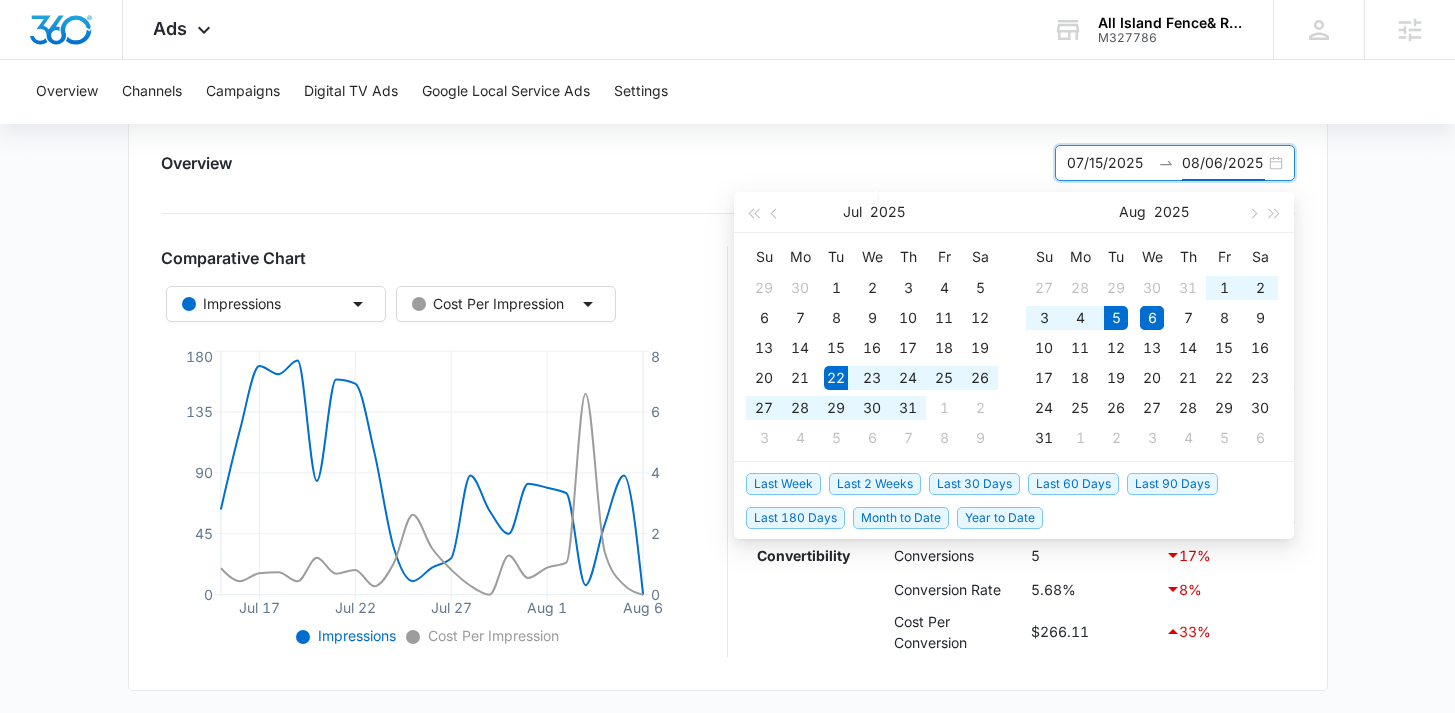 click on "Last 2 Weeks" at bounding box center [875, 484] 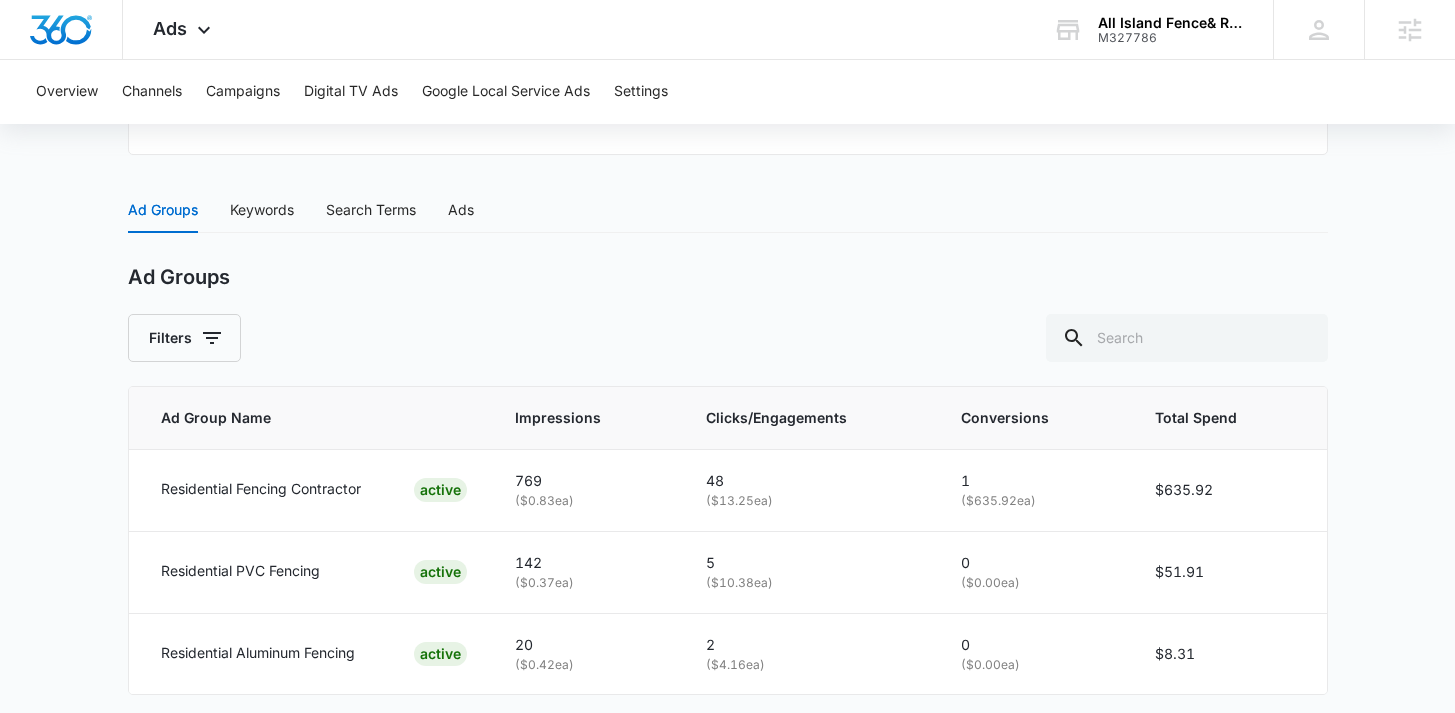 scroll, scrollTop: 747, scrollLeft: 0, axis: vertical 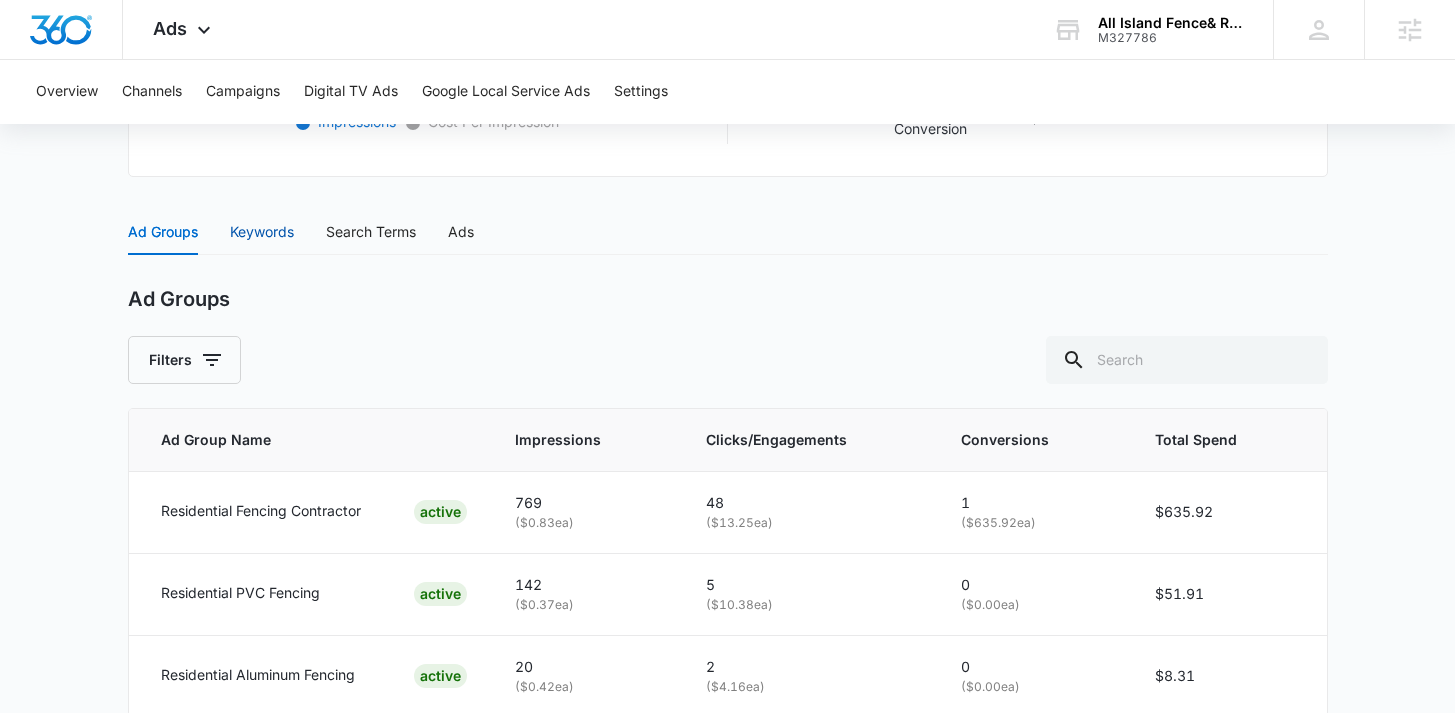 click on "Keywords" at bounding box center [262, 232] 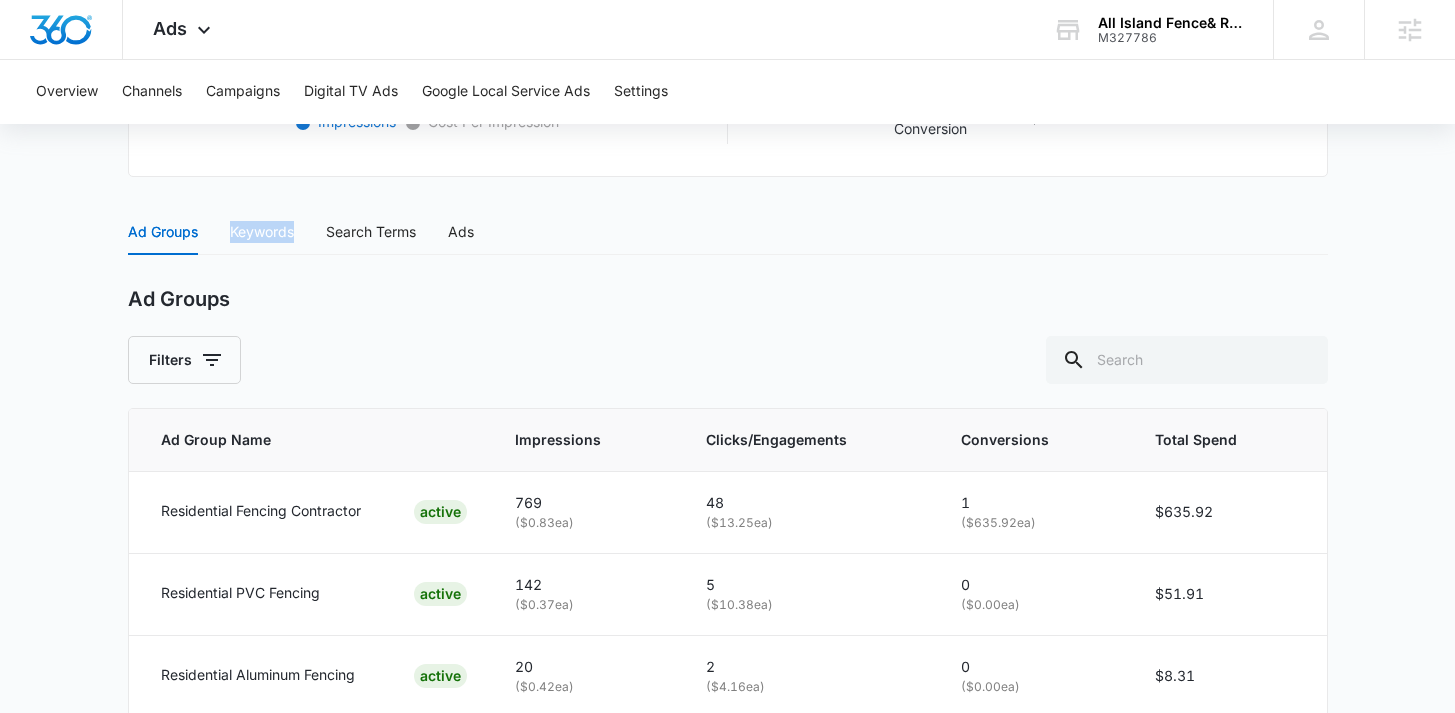click on "Keywords" at bounding box center (262, 232) 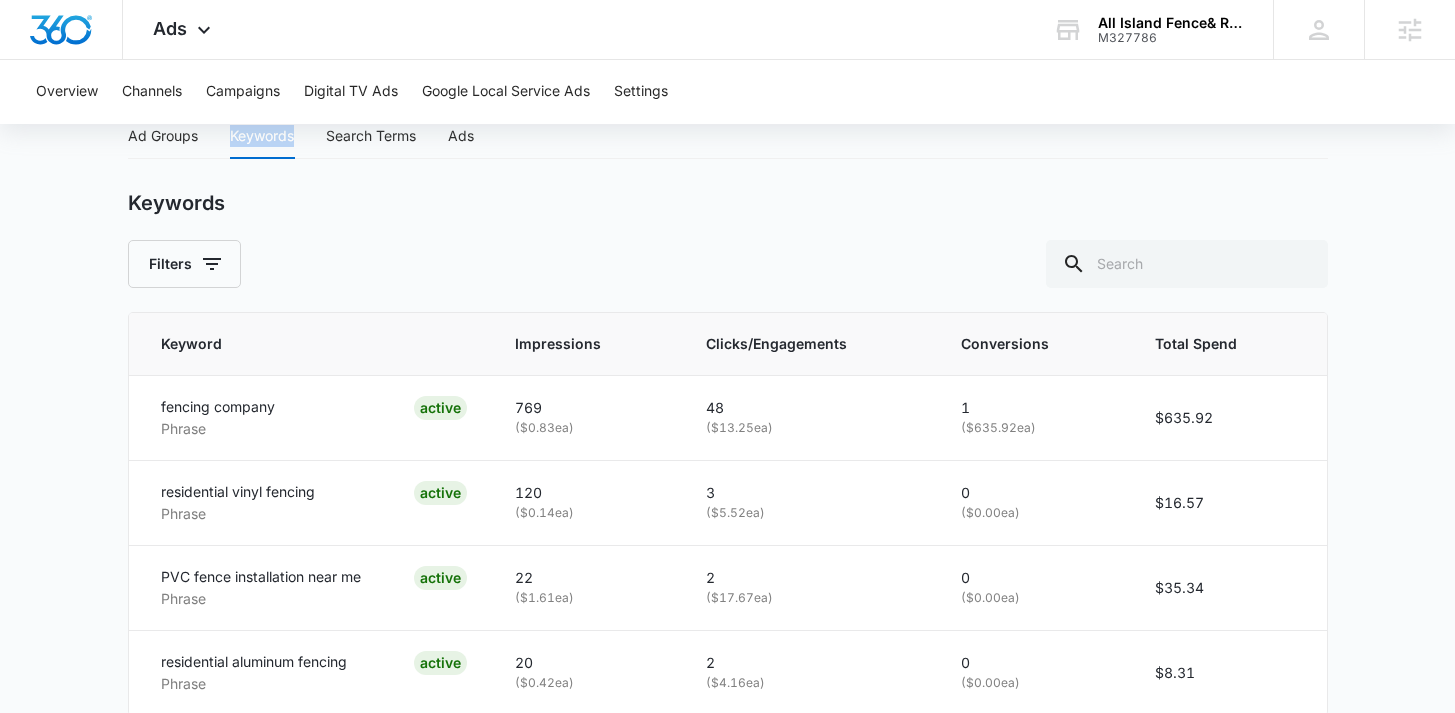 scroll, scrollTop: 857, scrollLeft: 0, axis: vertical 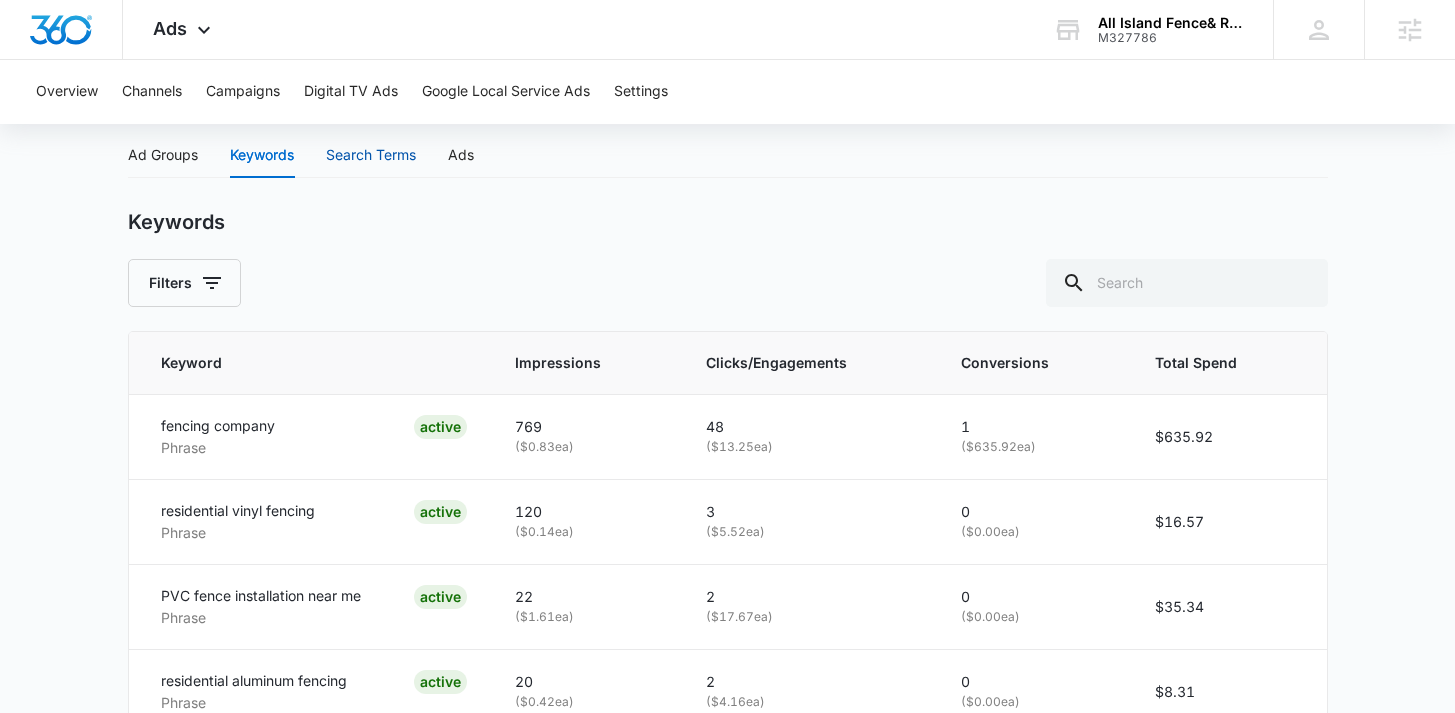 click on "Search Terms" at bounding box center [371, 155] 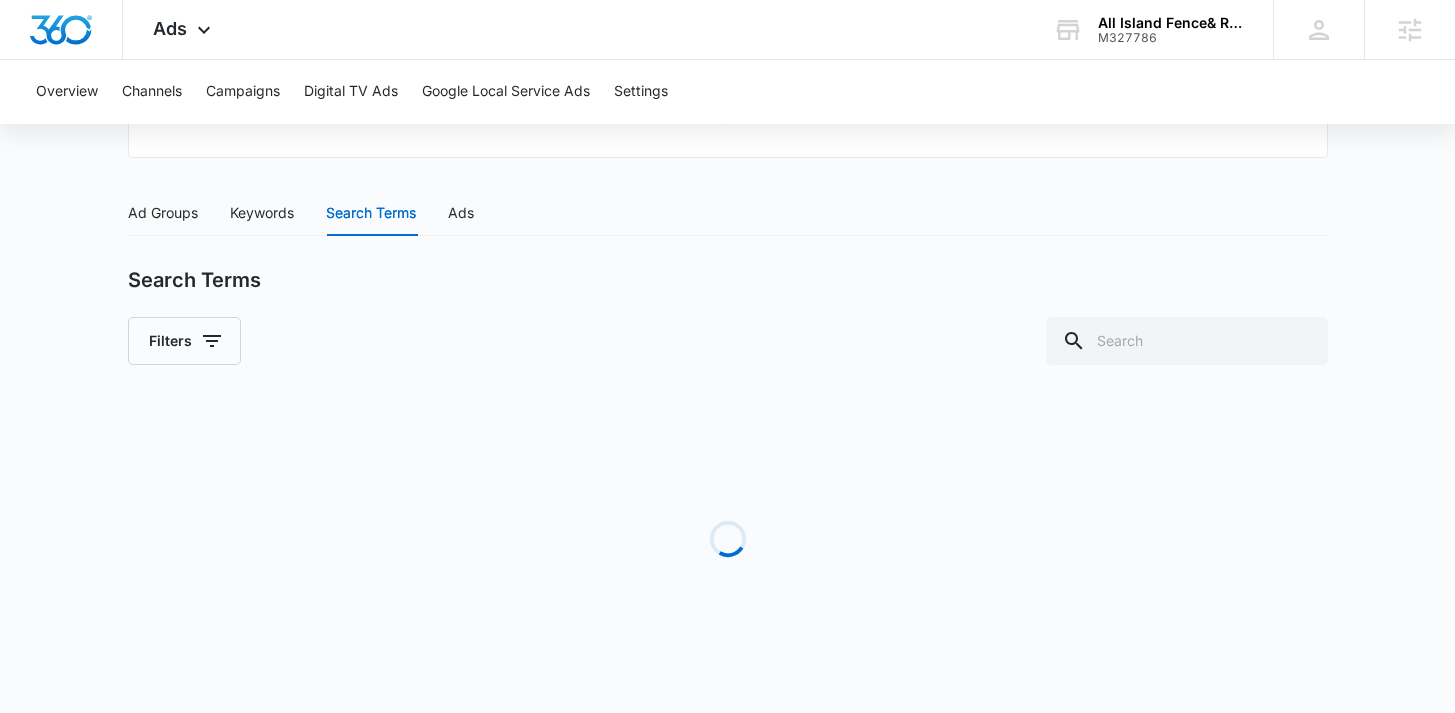 scroll, scrollTop: 824, scrollLeft: 0, axis: vertical 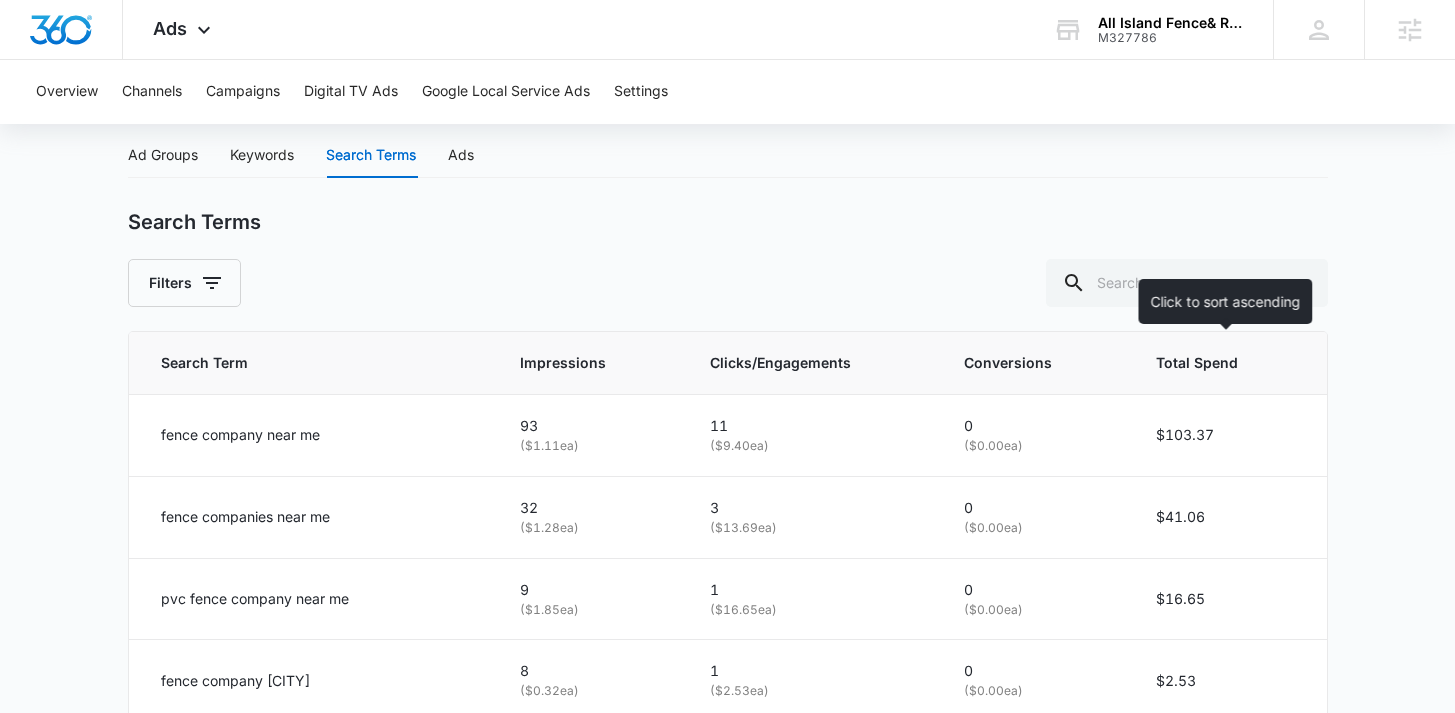 click on "Total Spend" at bounding box center [1211, 363] 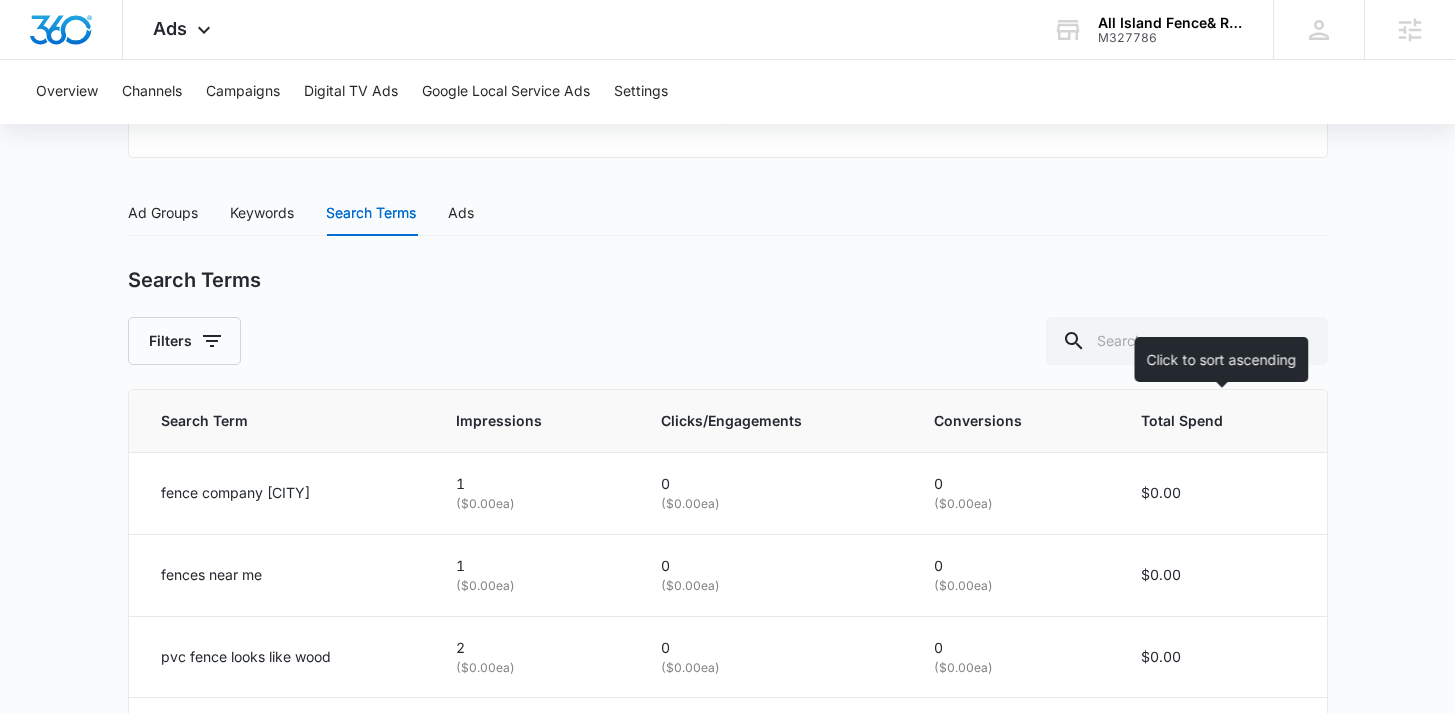 scroll, scrollTop: 824, scrollLeft: 0, axis: vertical 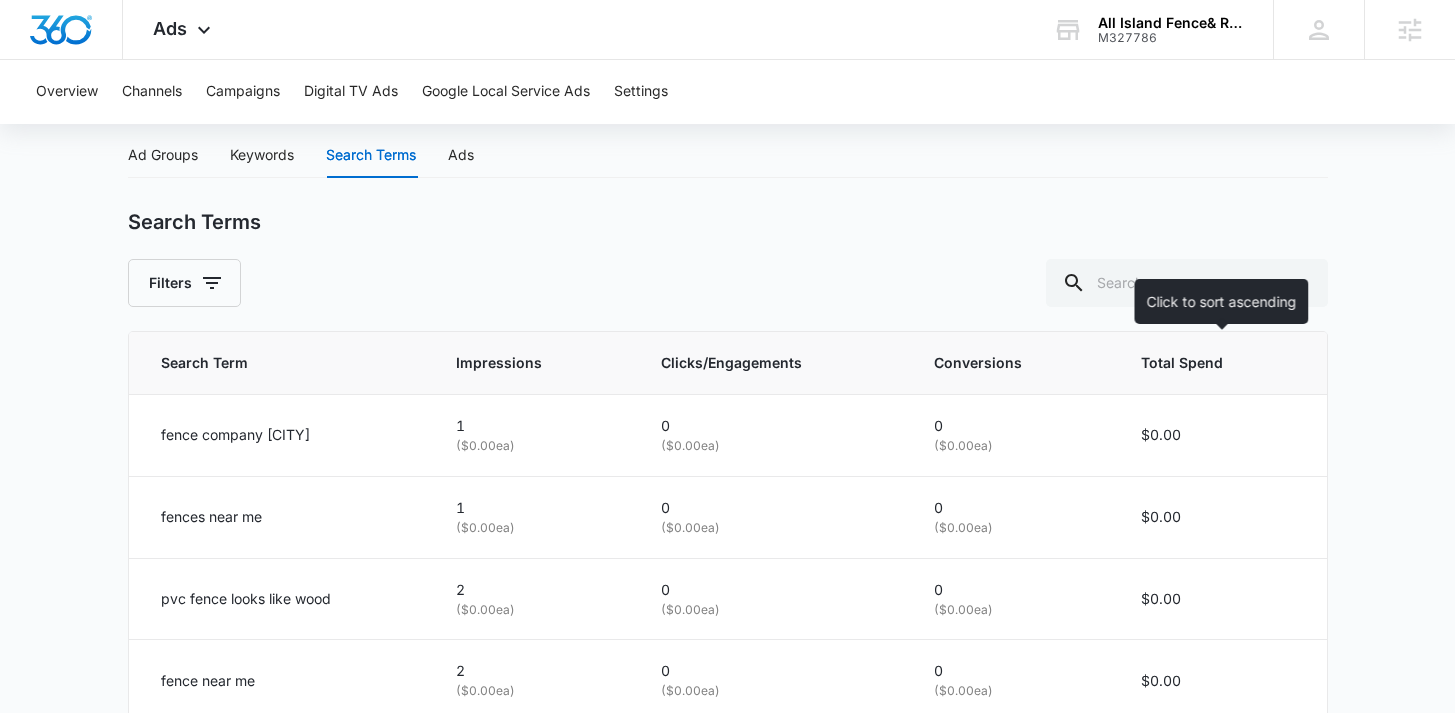 click on "Total Spend" at bounding box center (1203, 363) 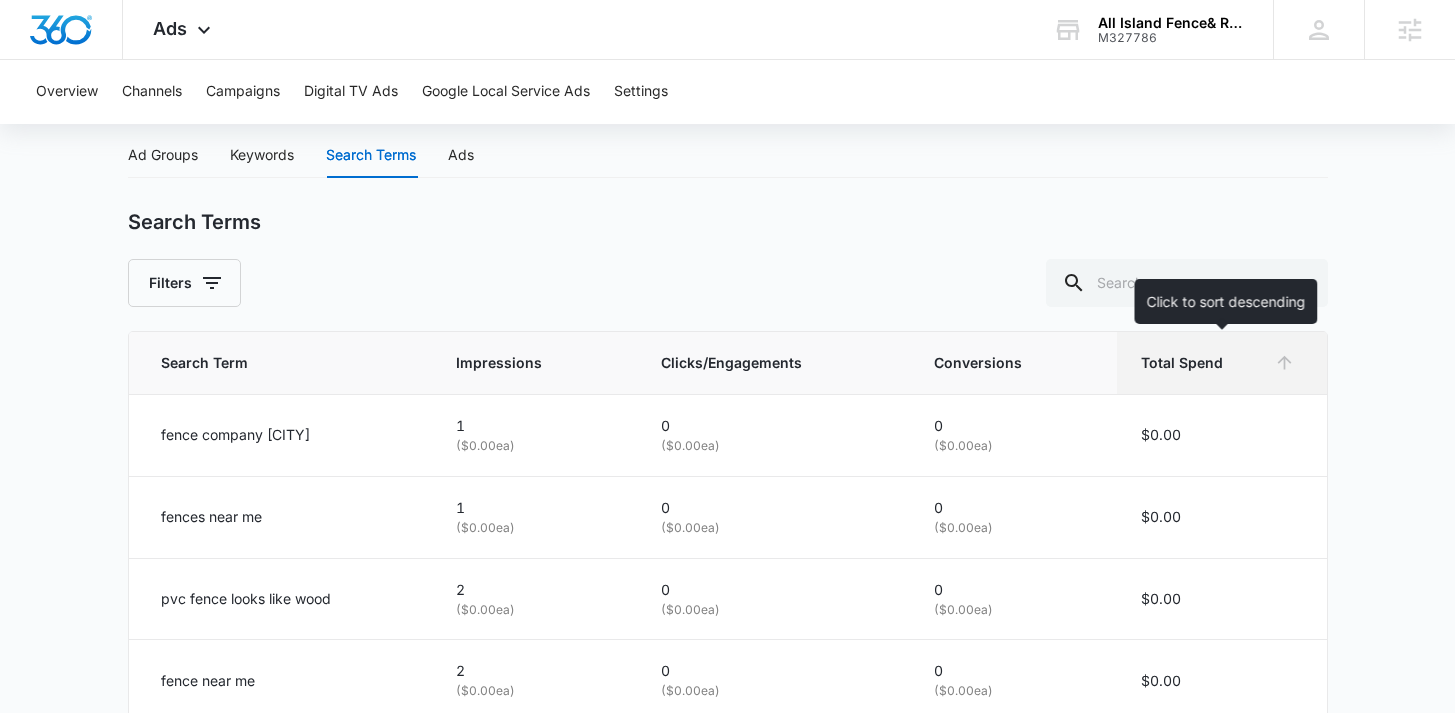 click on "Total Spend" at bounding box center [1203, 363] 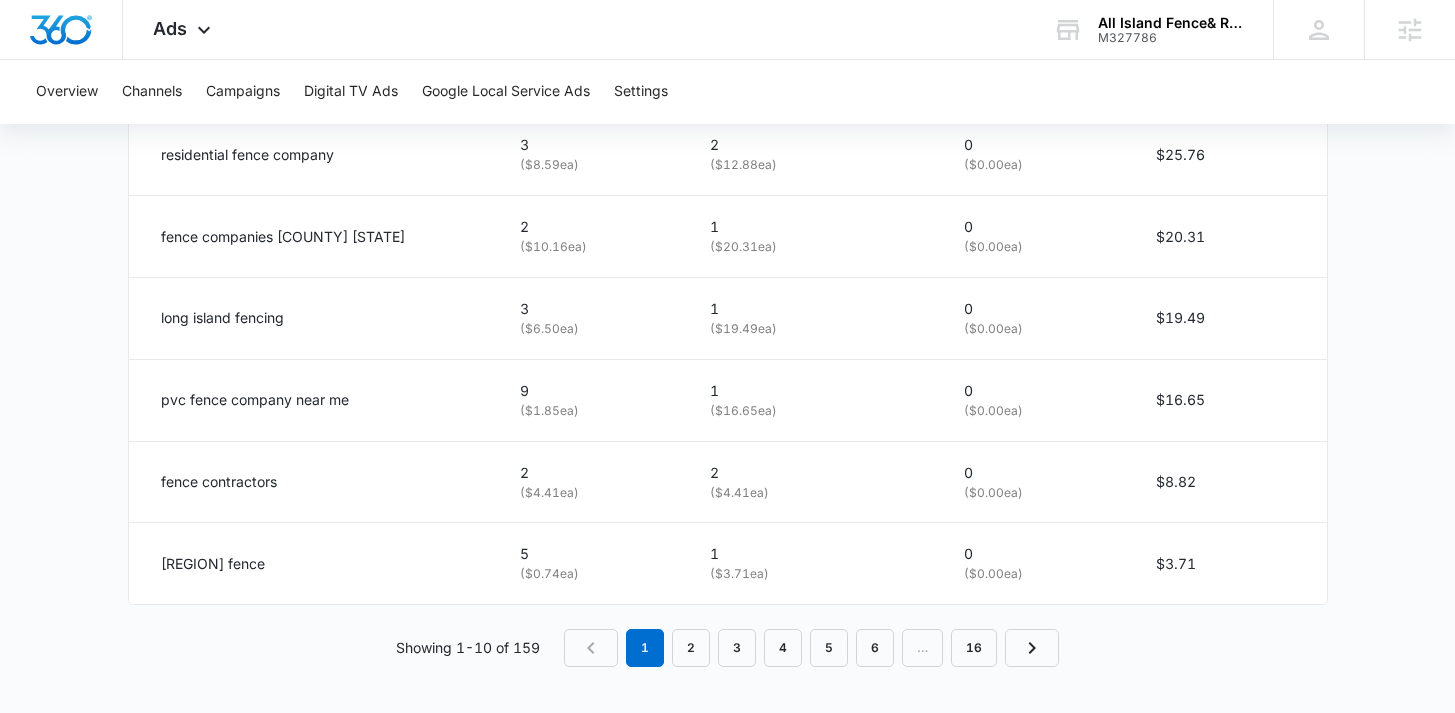 scroll, scrollTop: 1434, scrollLeft: 0, axis: vertical 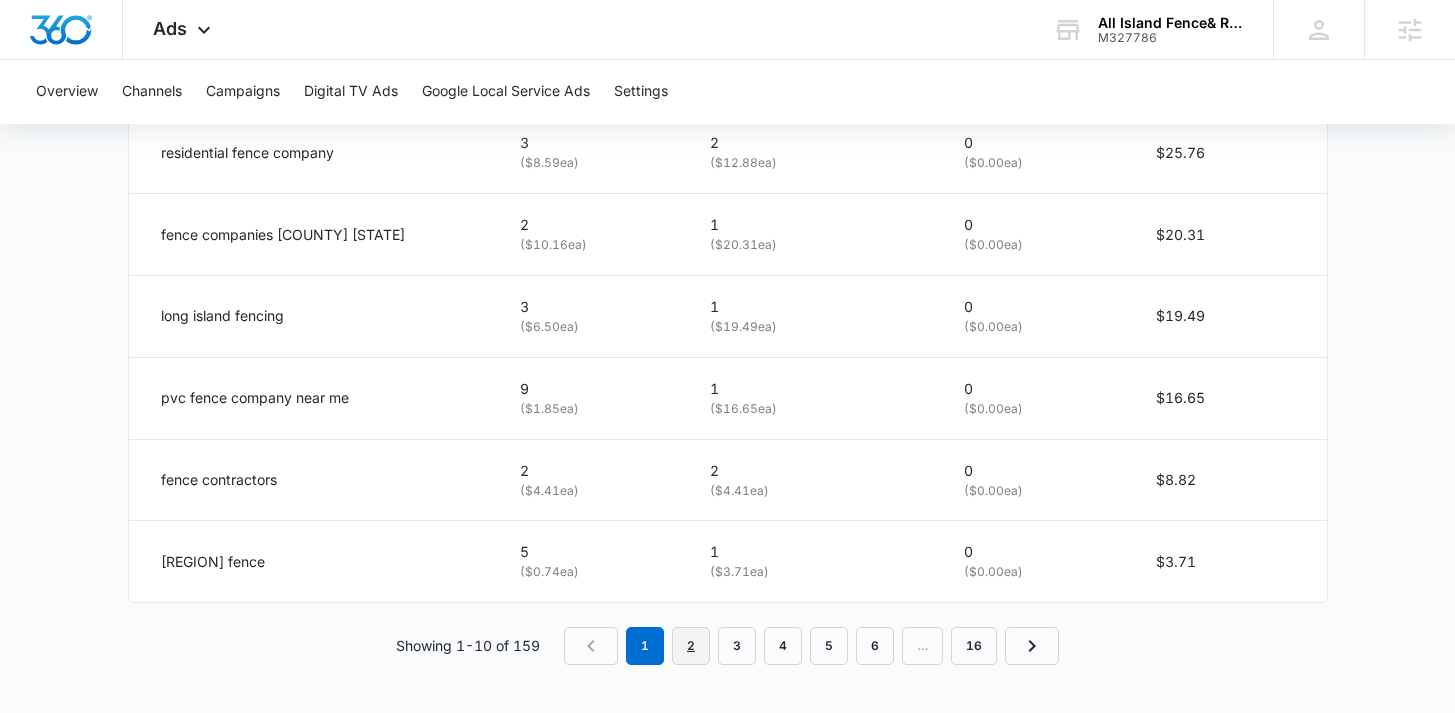 click on "2" at bounding box center [691, 646] 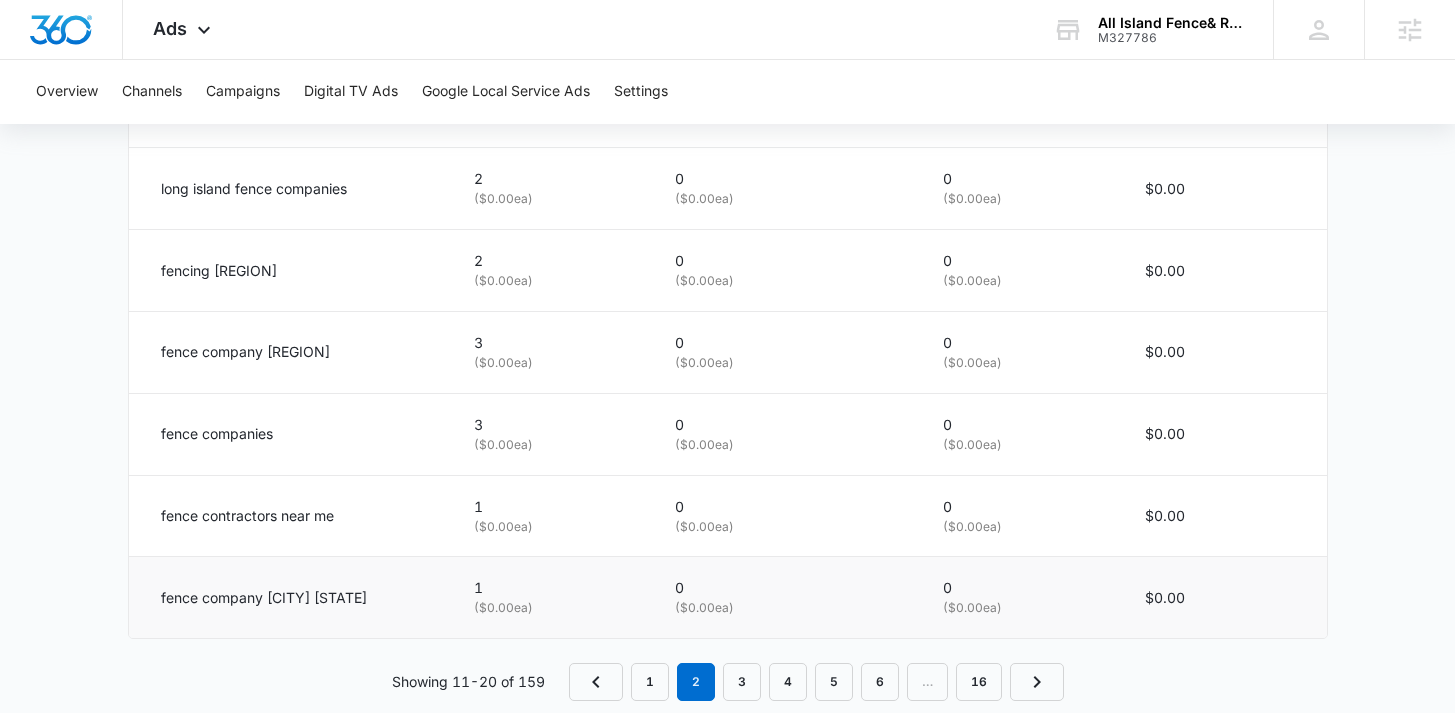 scroll, scrollTop: 1434, scrollLeft: 0, axis: vertical 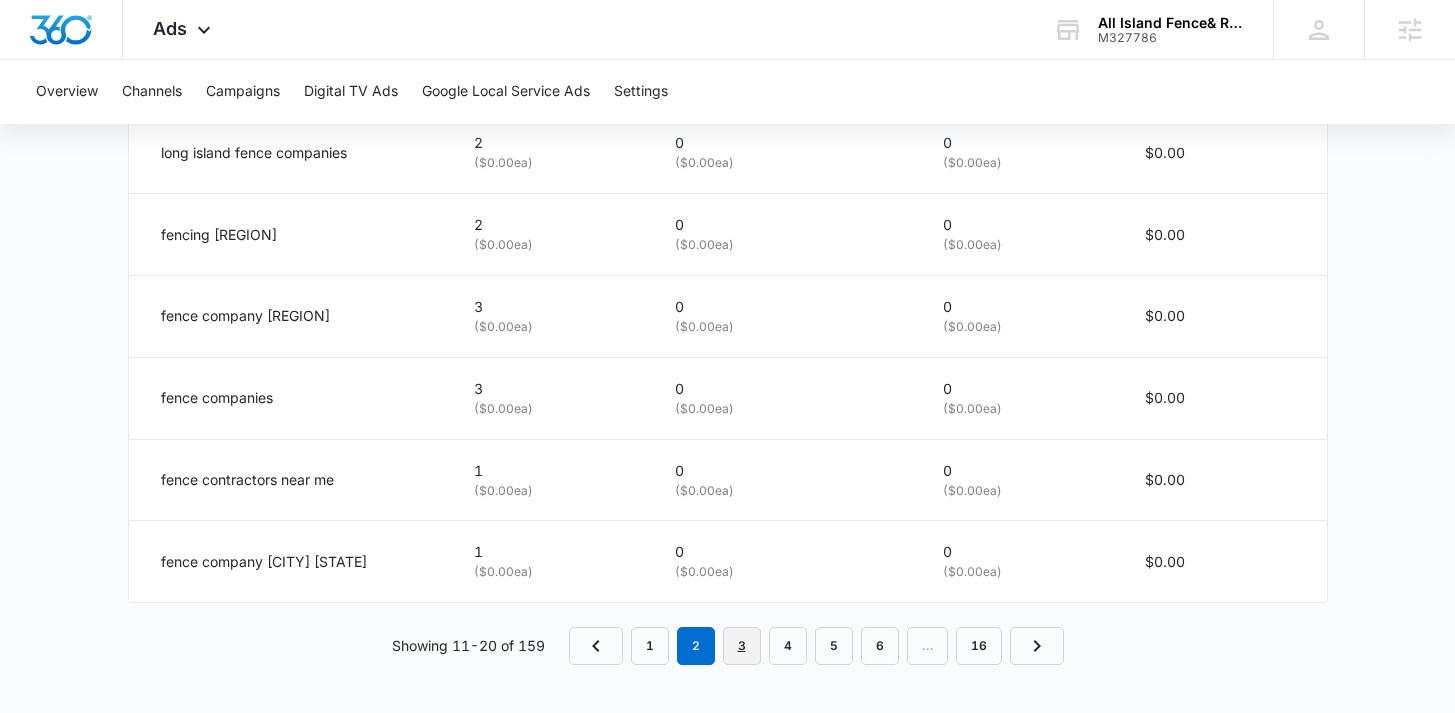 click on "3" at bounding box center [742, 646] 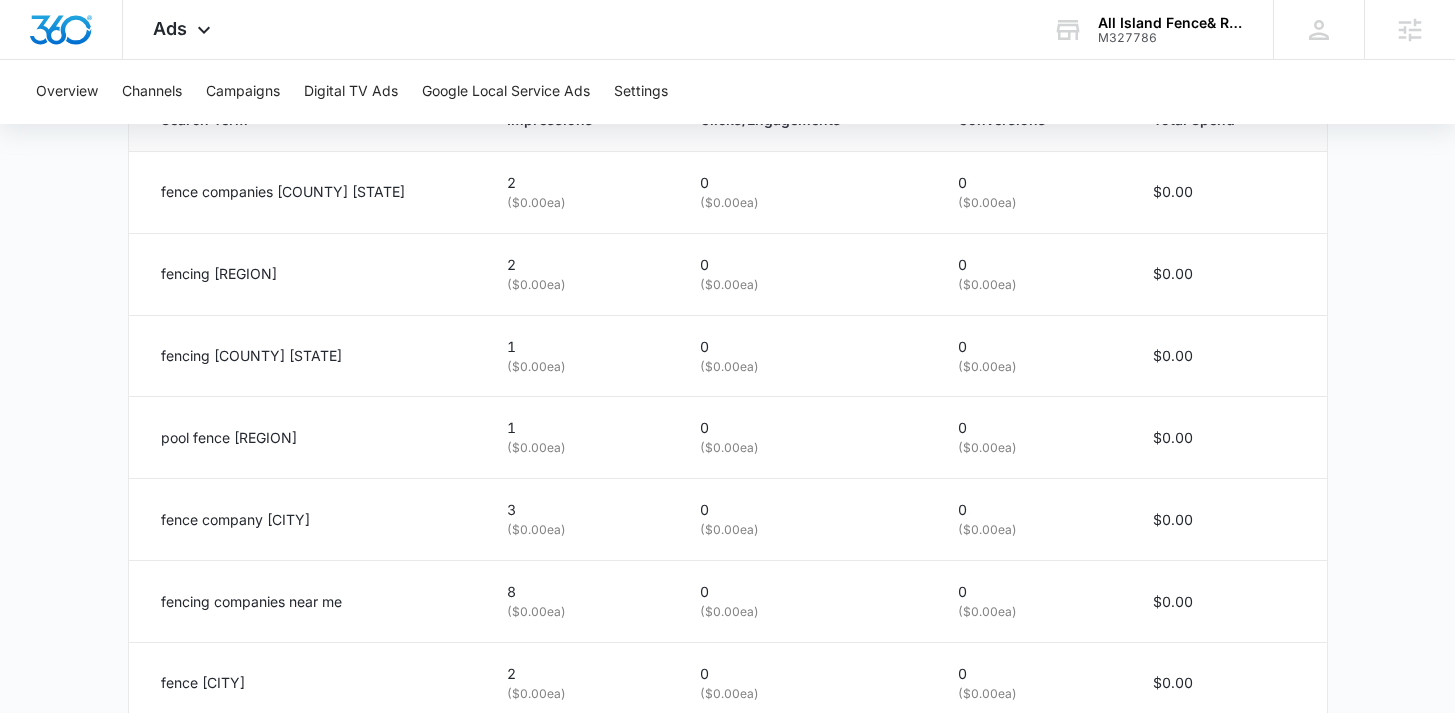 scroll, scrollTop: 1066, scrollLeft: 0, axis: vertical 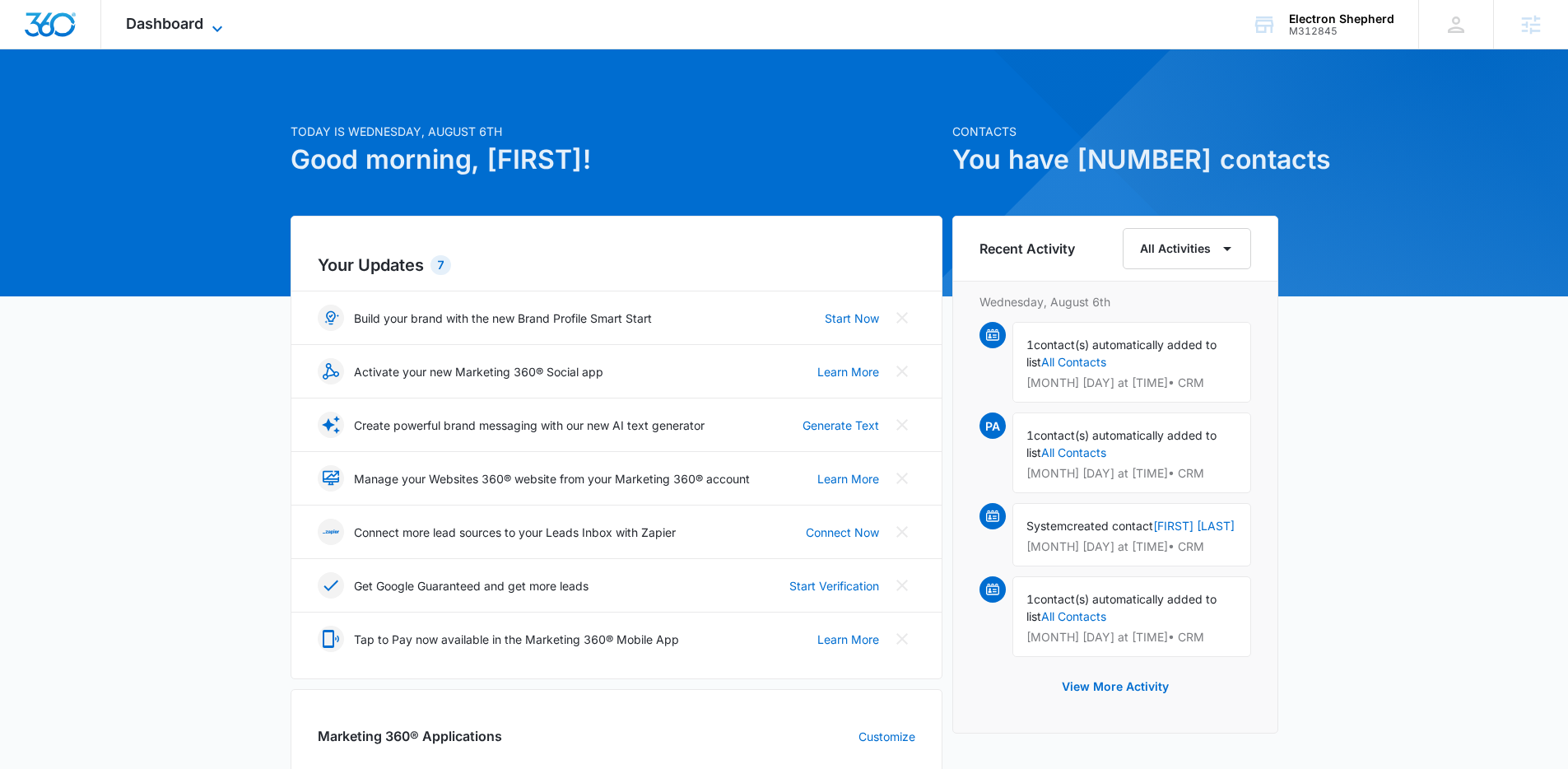 click on "Dashboard" at bounding box center (165, 23) 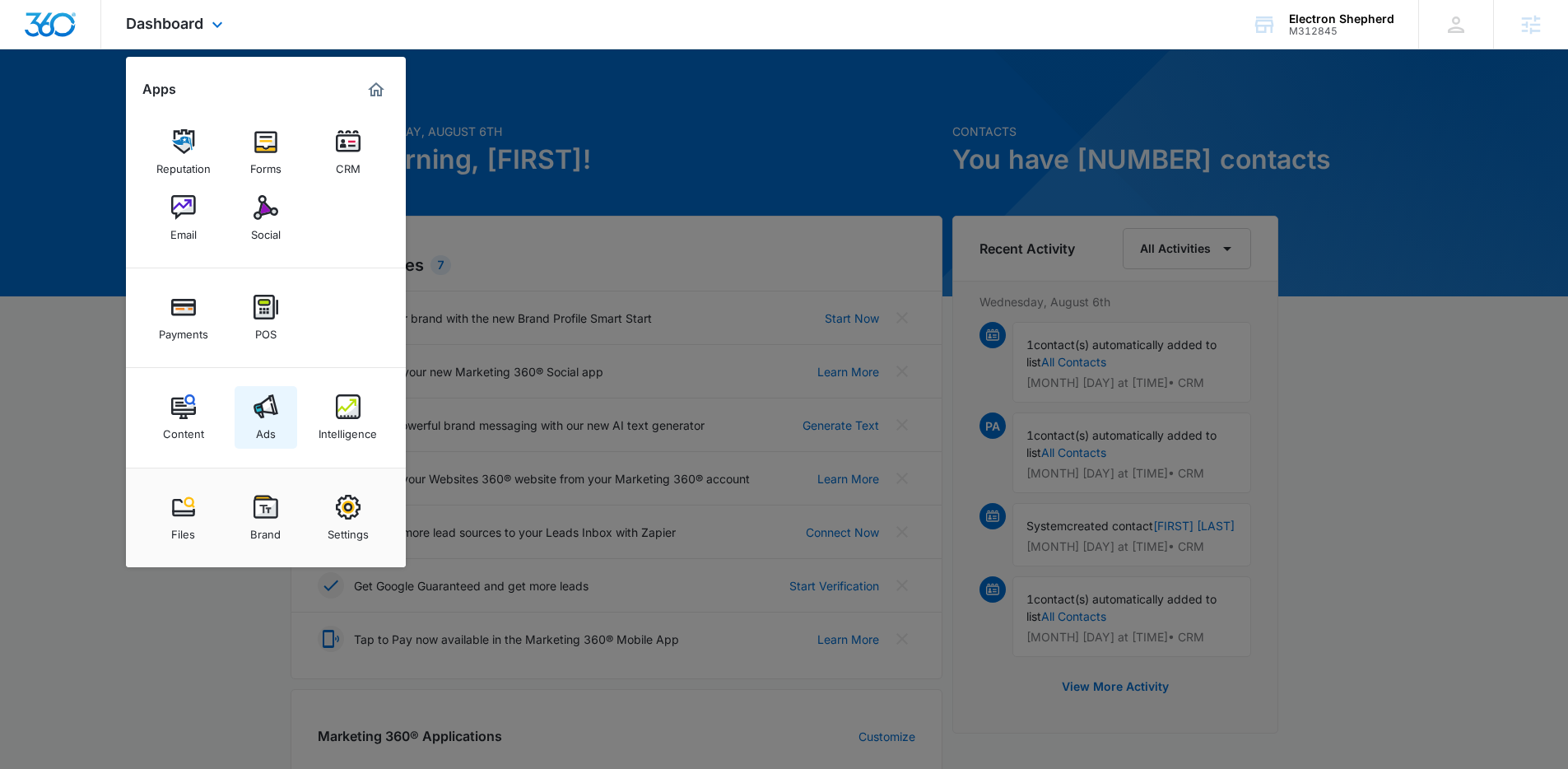 click on "Ads" at bounding box center [266, 417] 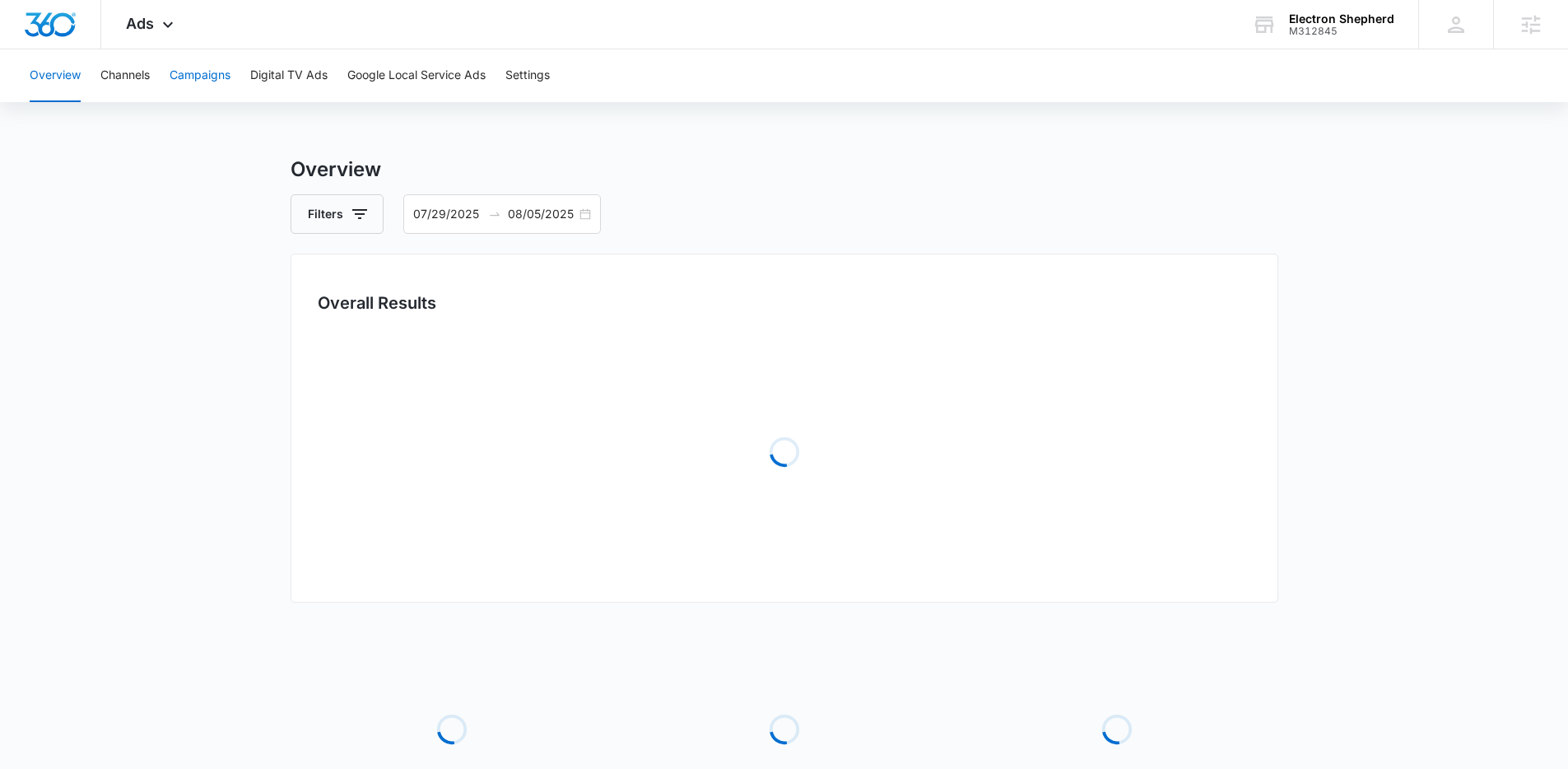 click on "Campaigns" at bounding box center [200, 76] 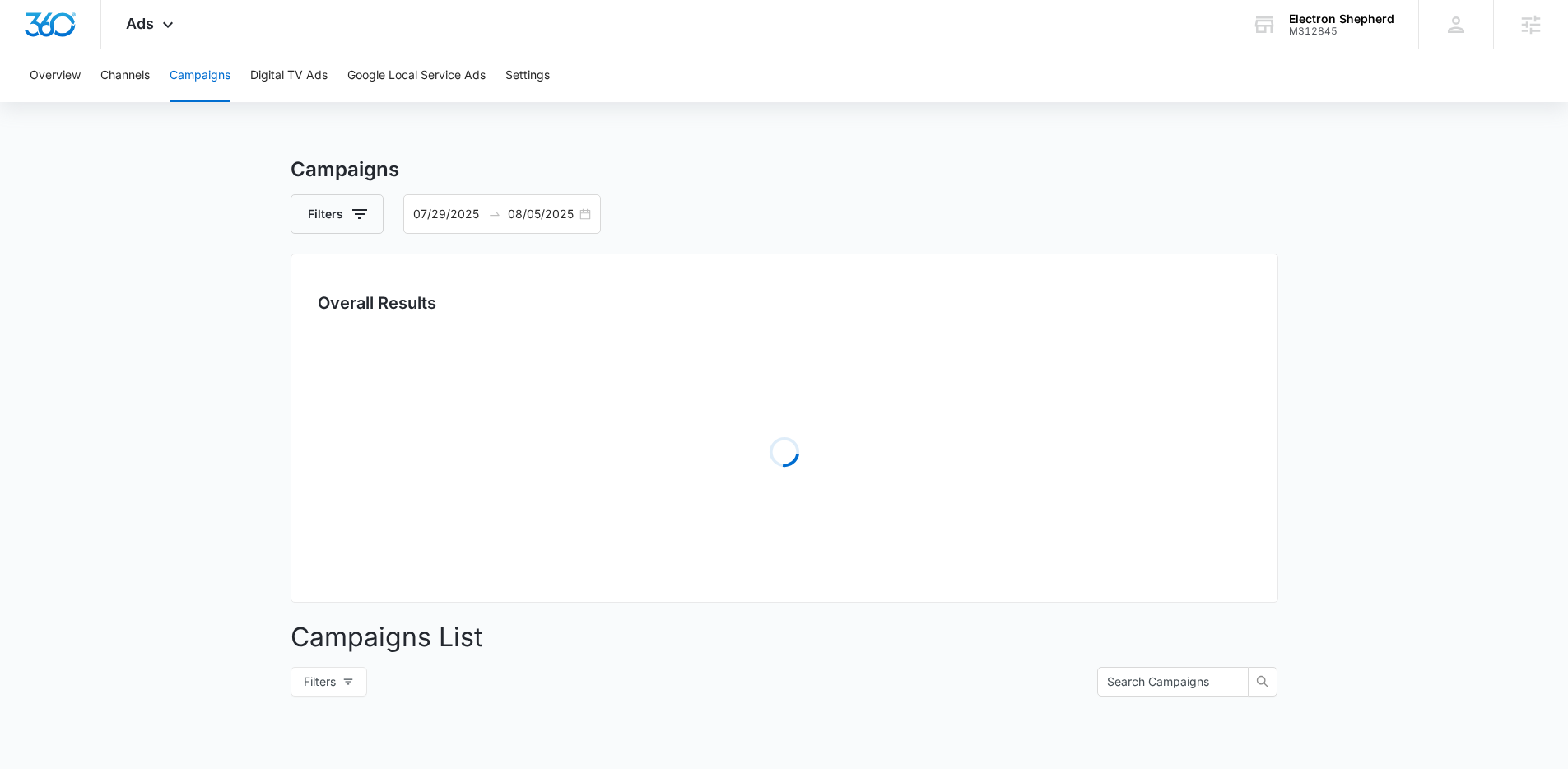 click on "Campaigns Filters 07/29/2025 08/05/2025 Overall Results Loading Campaigns List Filters Loading Spend" at bounding box center (784, 584) 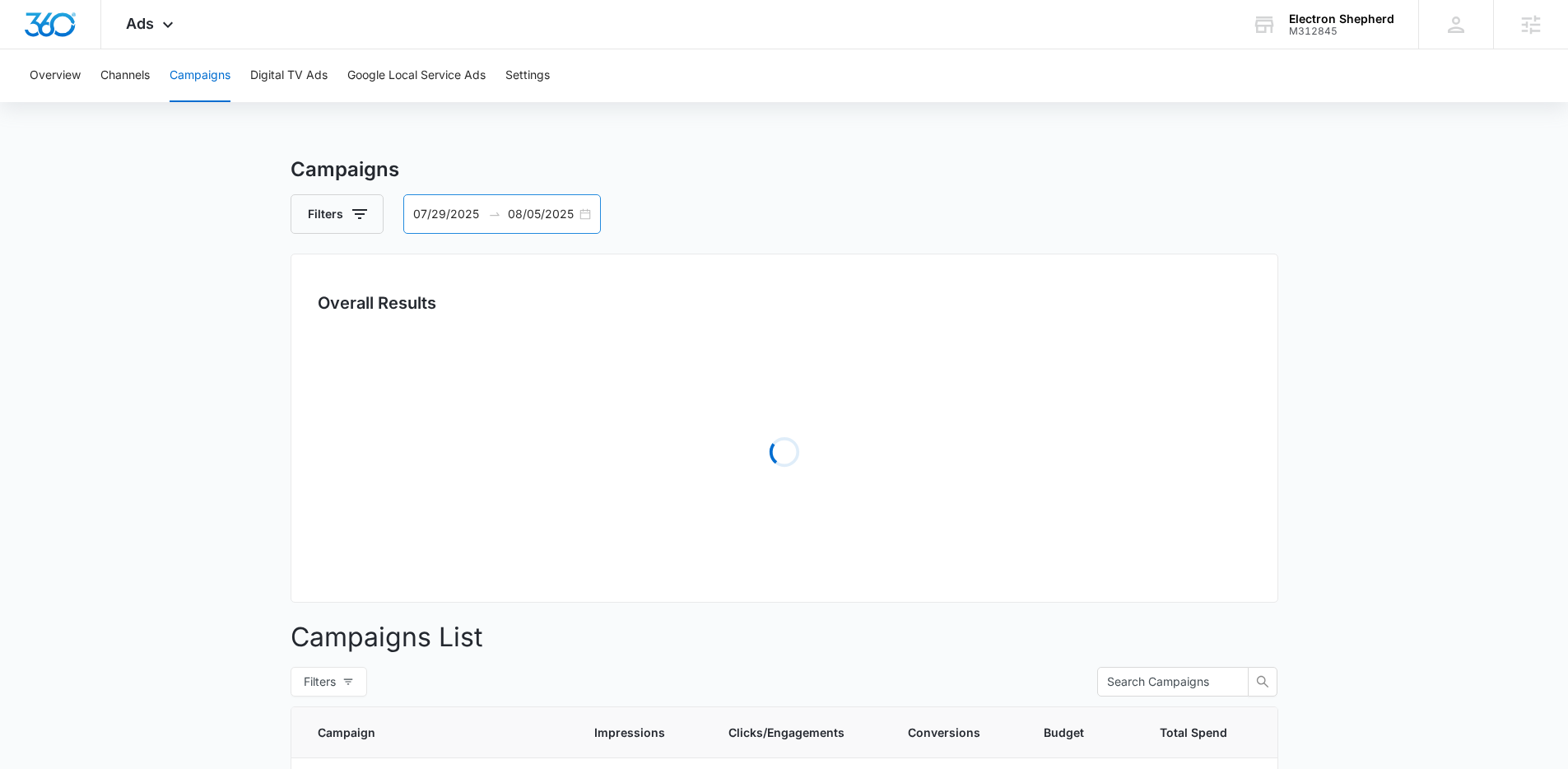 click on "07/29/2025 08/05/2025" at bounding box center (502, 214) 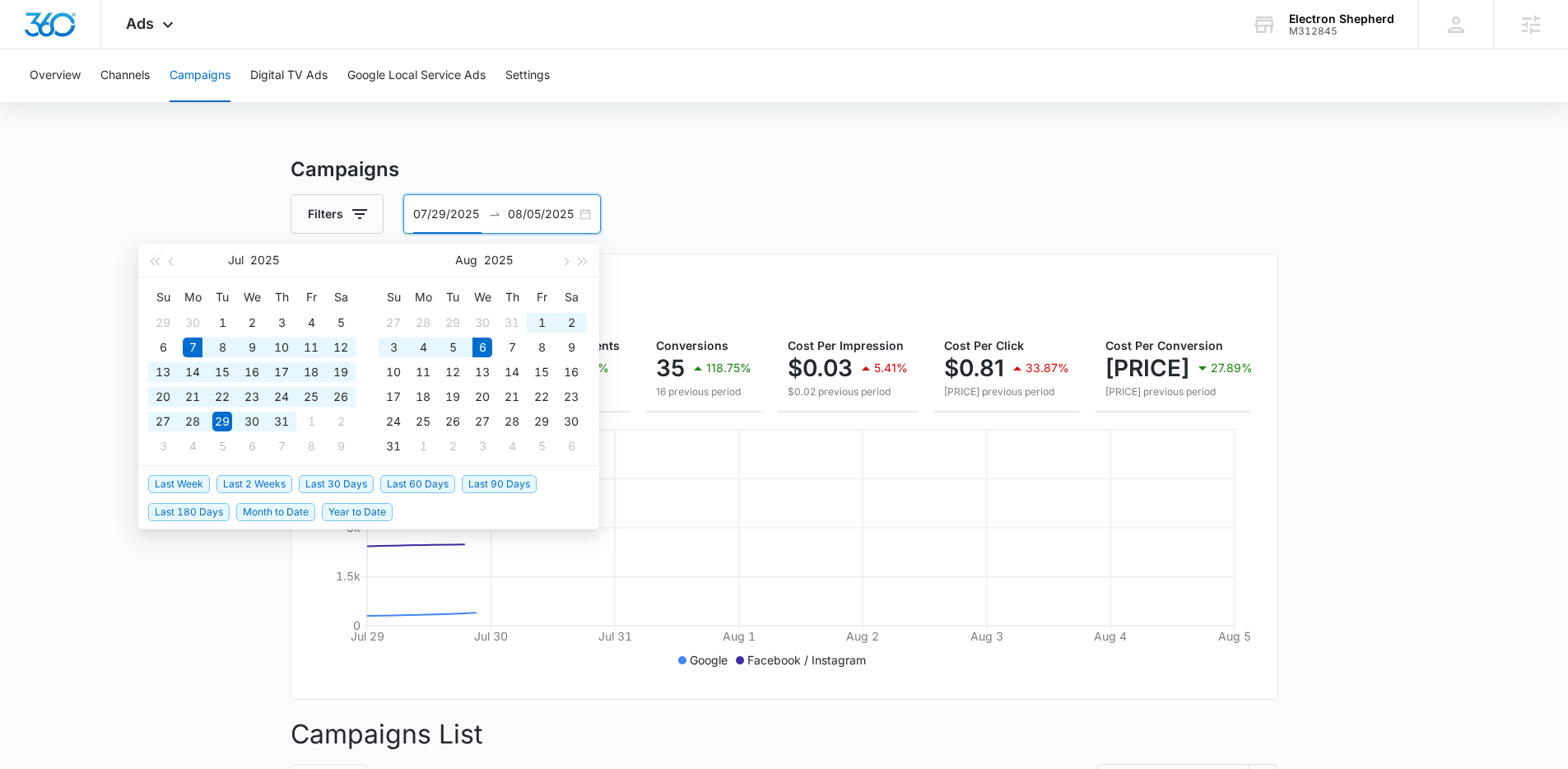 click on "Last 30 Days" at bounding box center [336, 484] 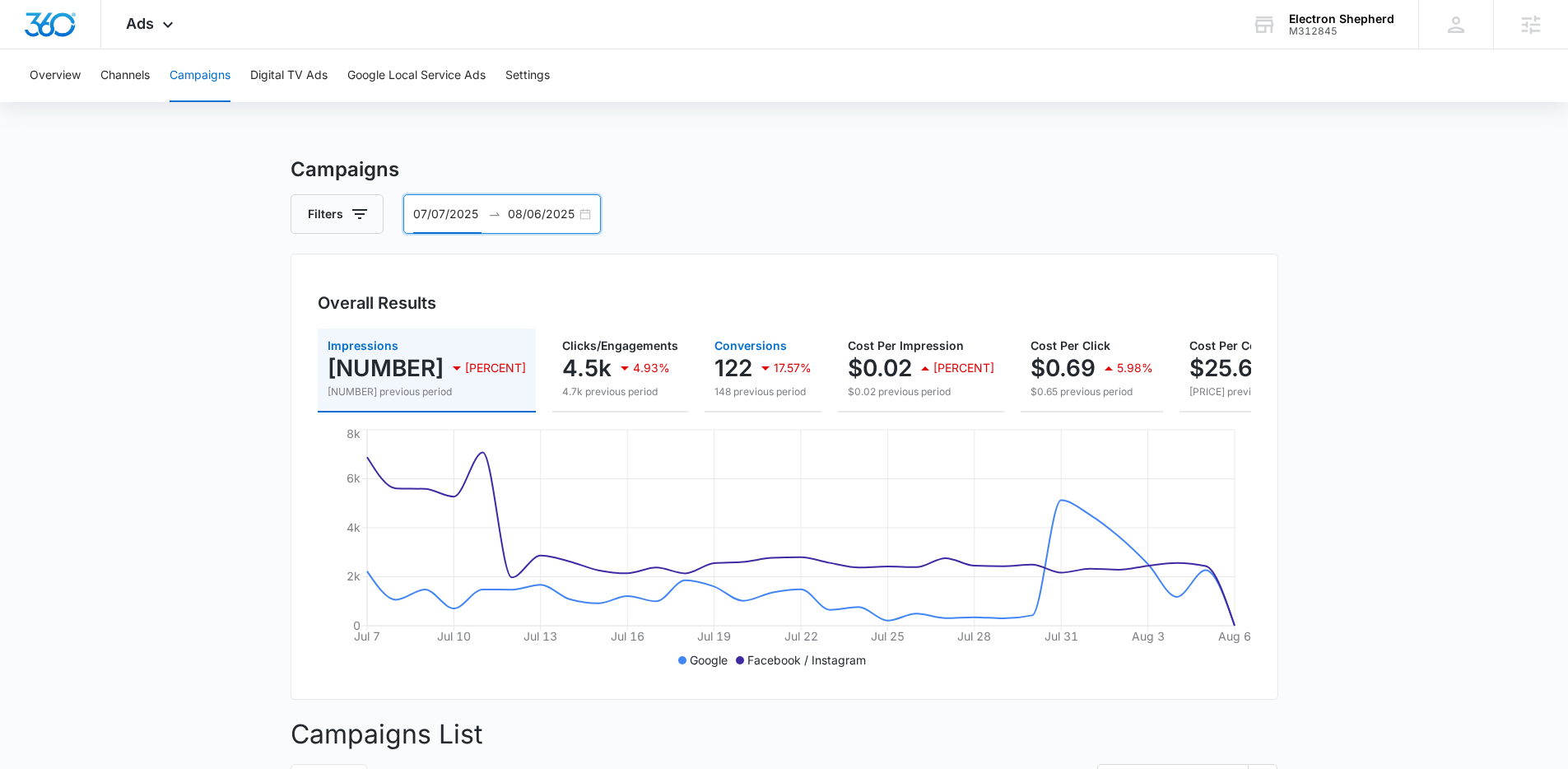 click on "148 previous period" at bounding box center (763, 392) 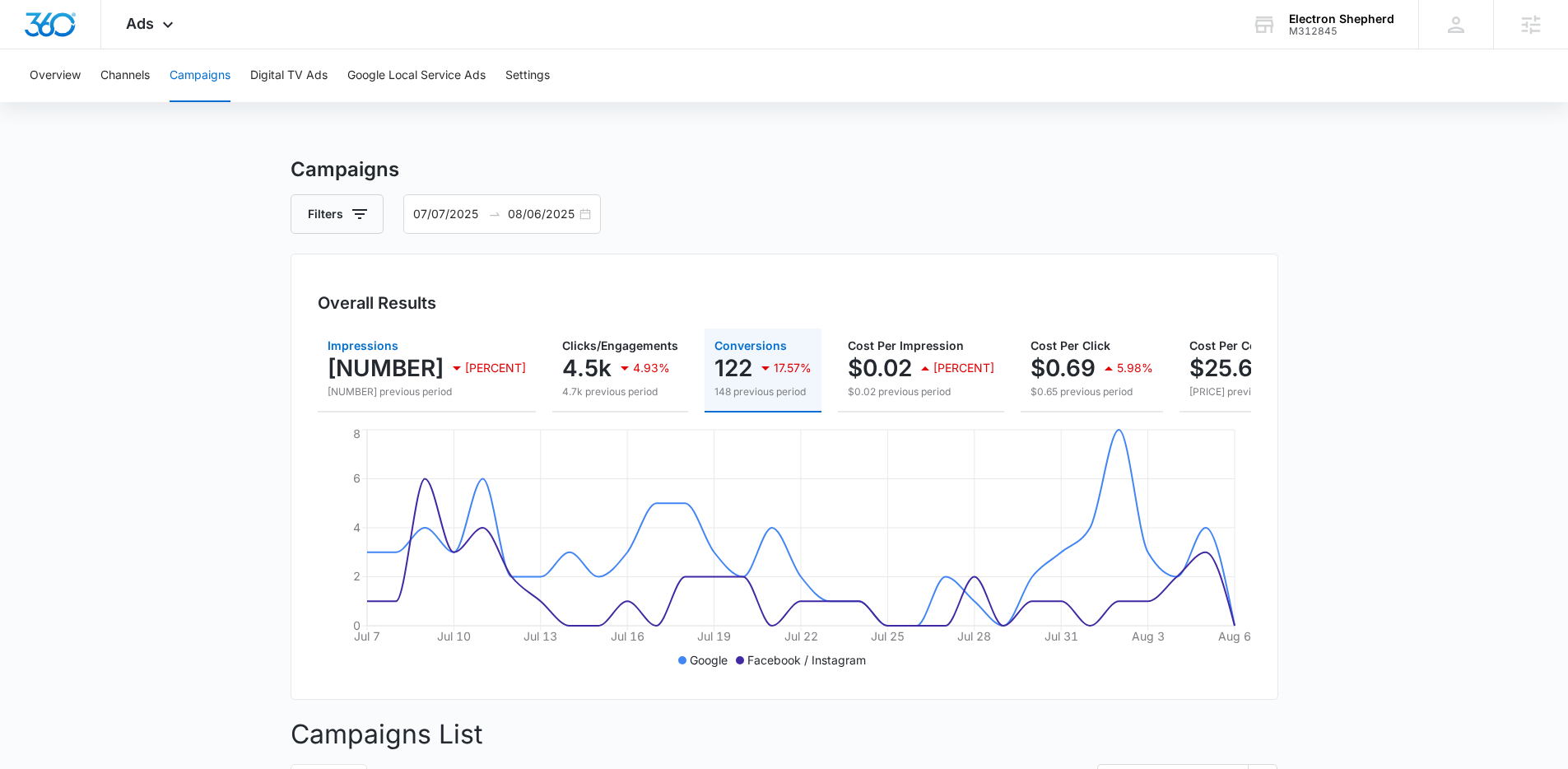 click on "136k 21.31%" at bounding box center (426, 368) 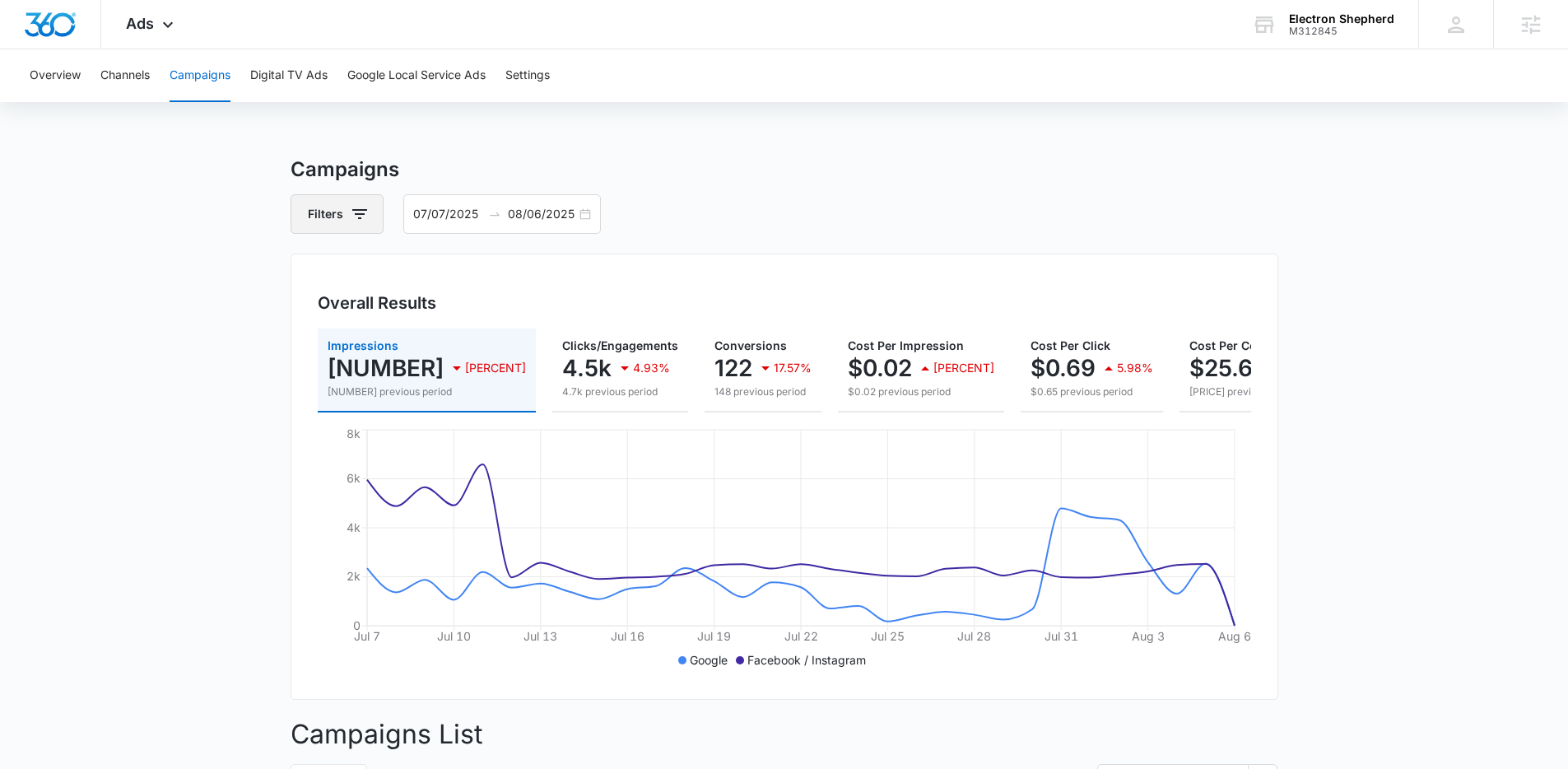 drag, startPoint x: 347, startPoint y: 214, endPoint x: 351, endPoint y: 224, distance: 11 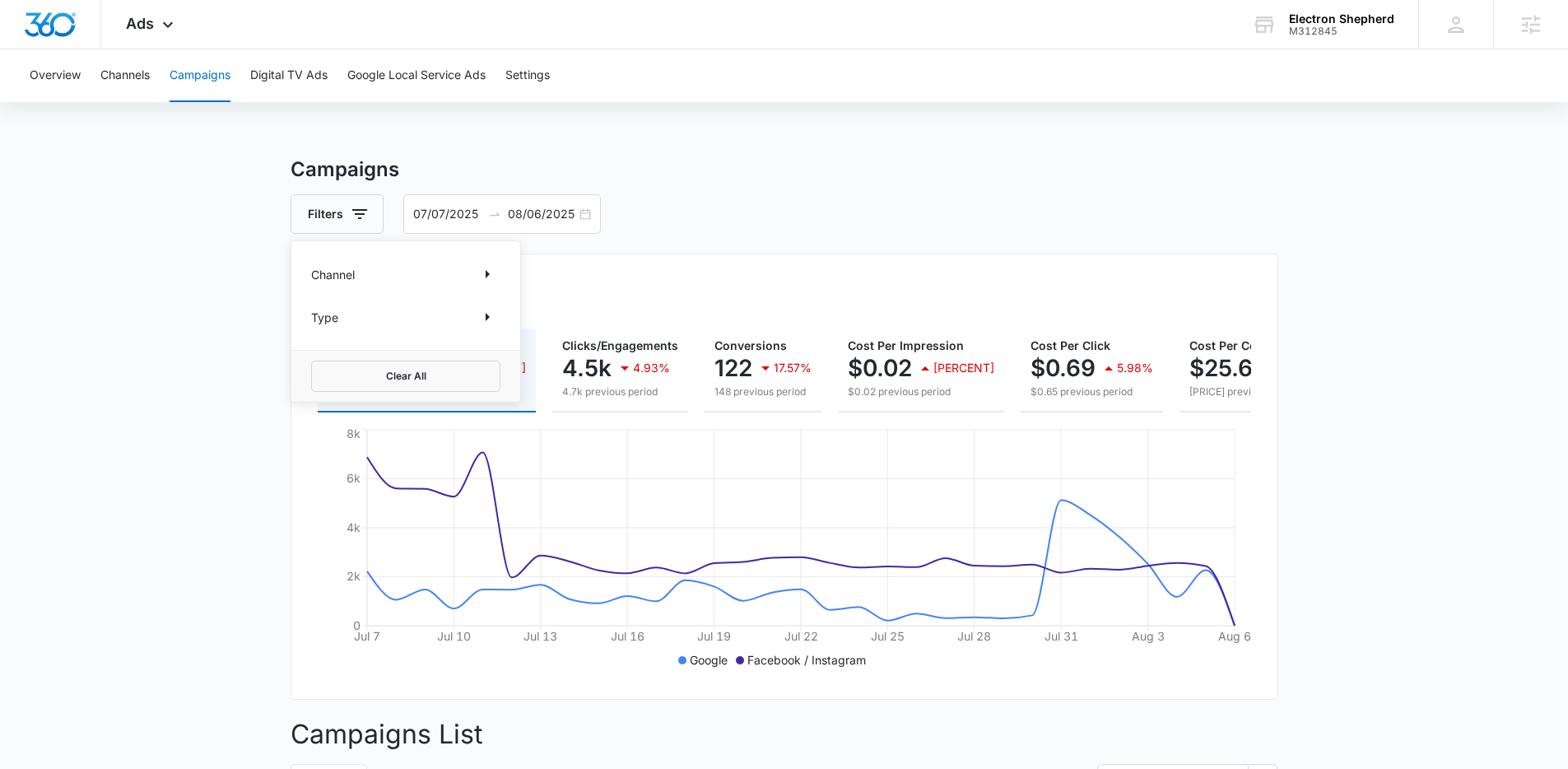 click on "Type" at bounding box center [406, 317] 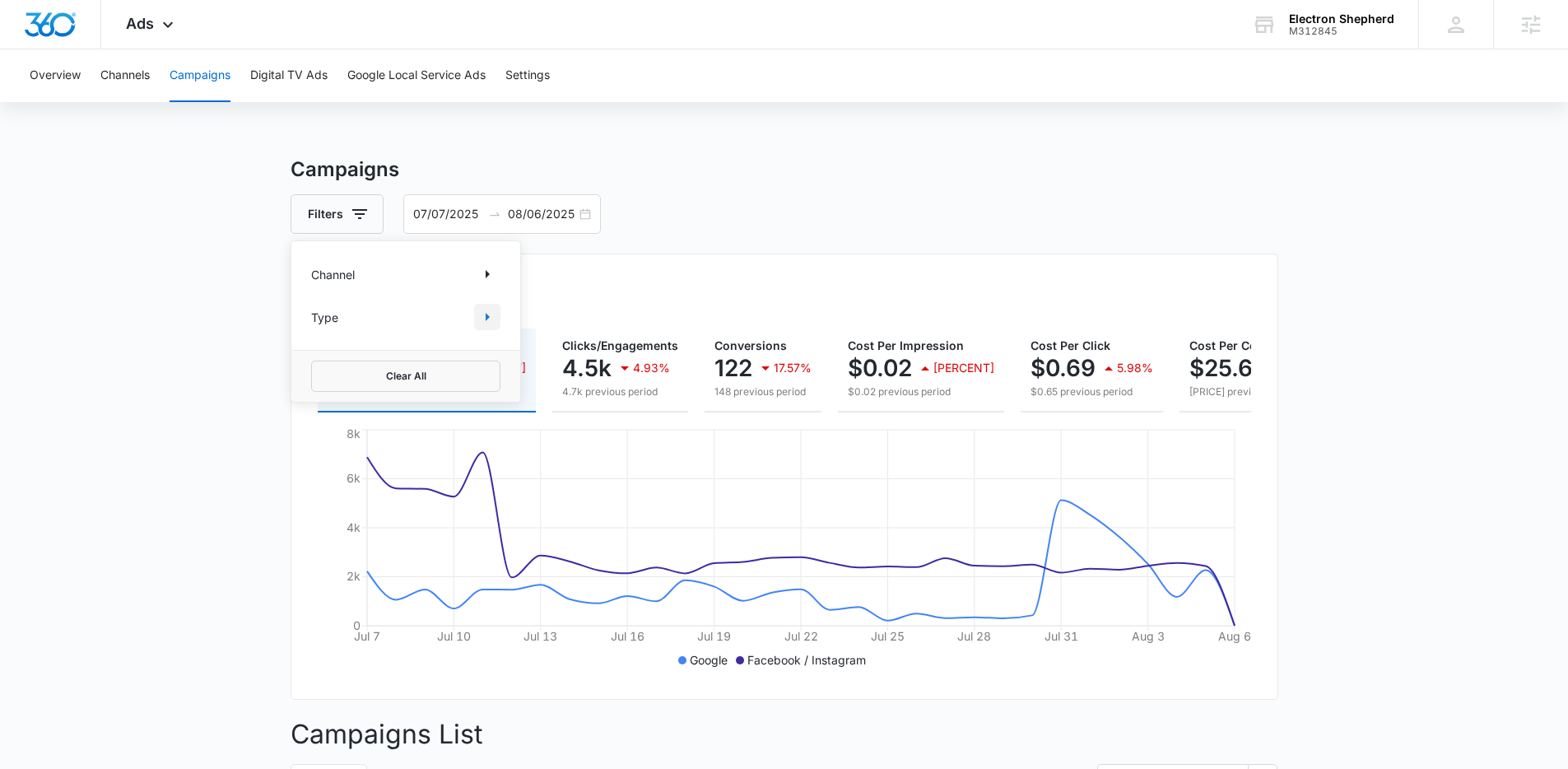 click 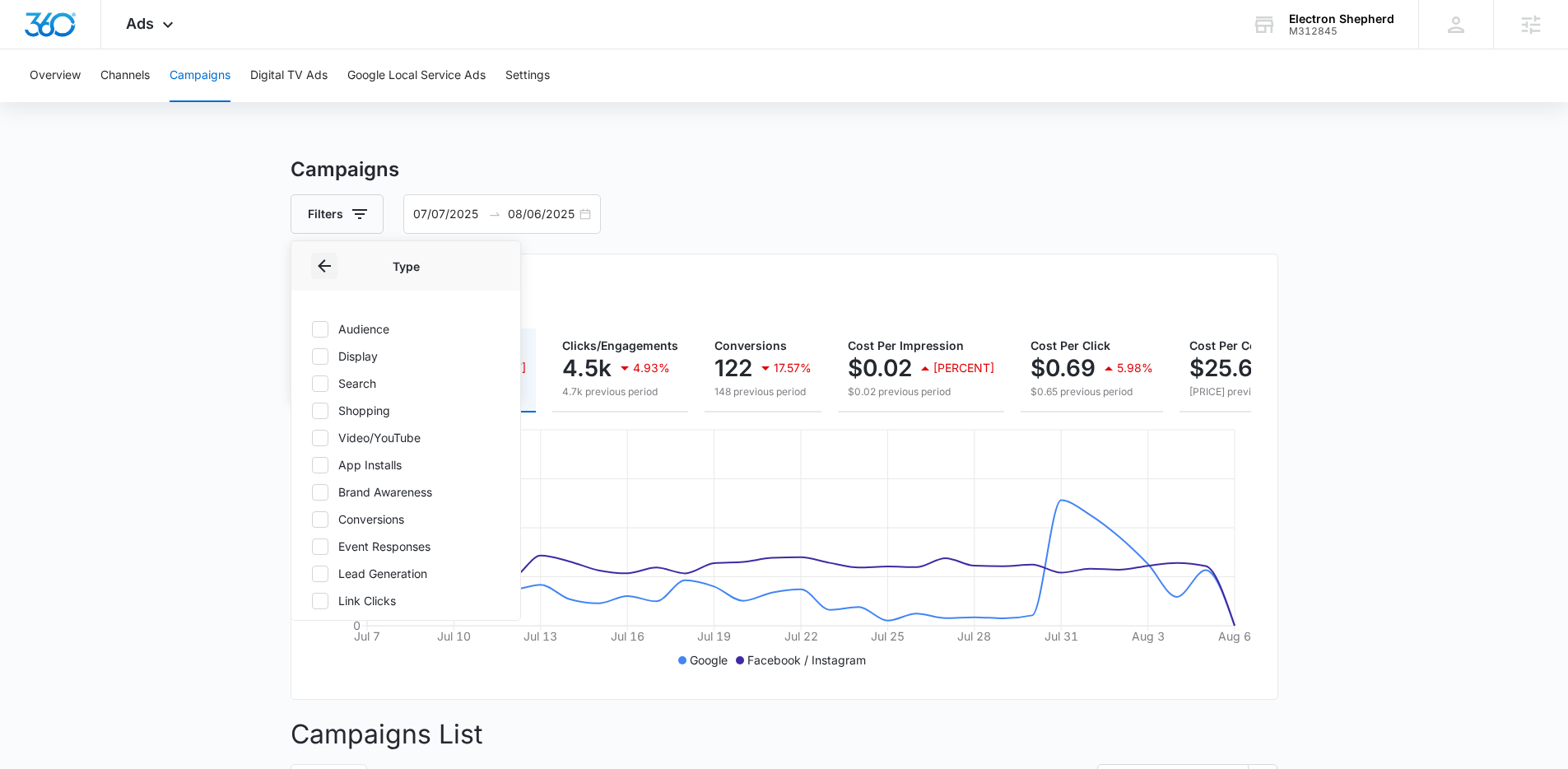 drag, startPoint x: 328, startPoint y: 263, endPoint x: 404, endPoint y: 273, distance: 76.655072 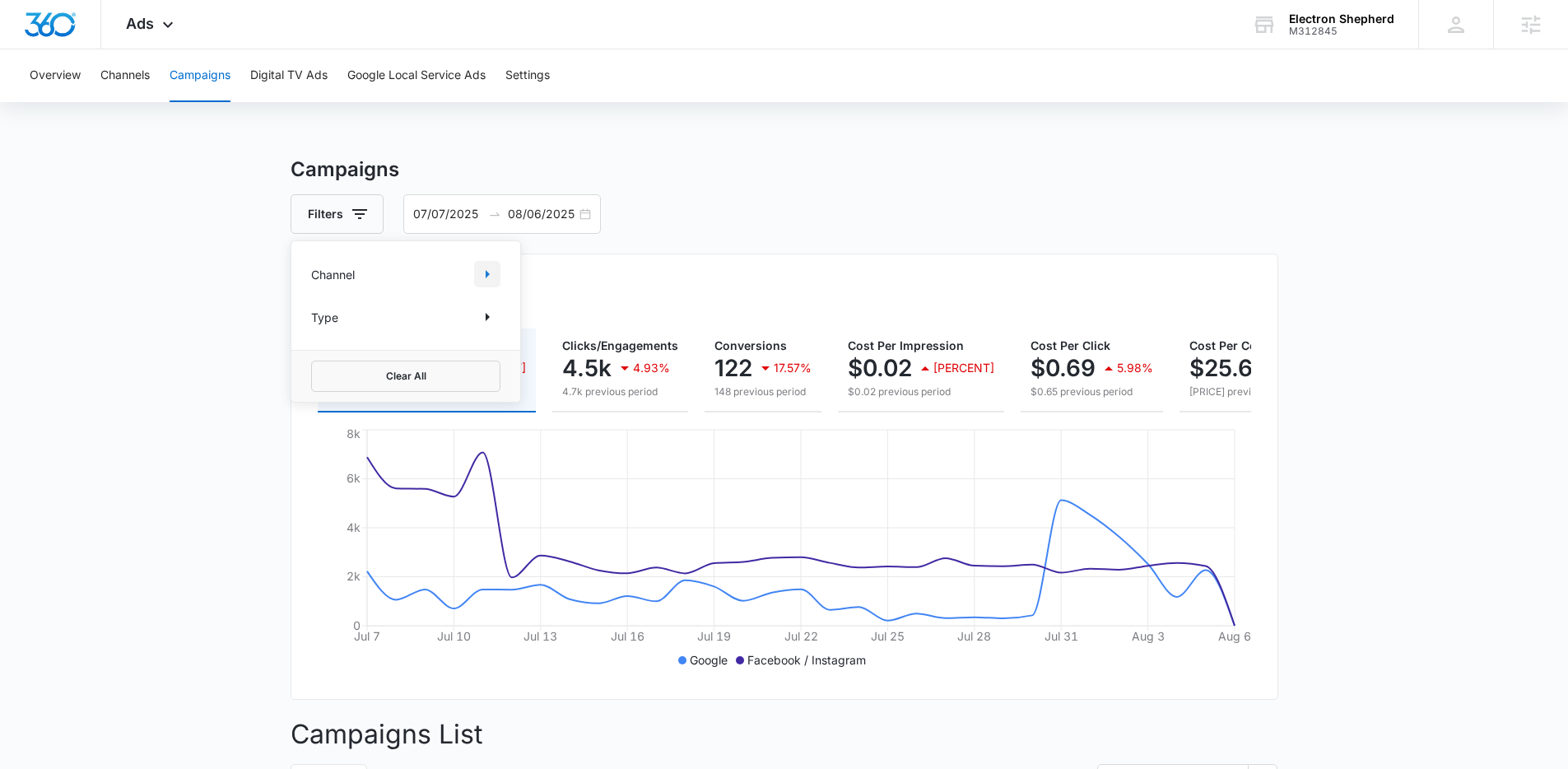 click 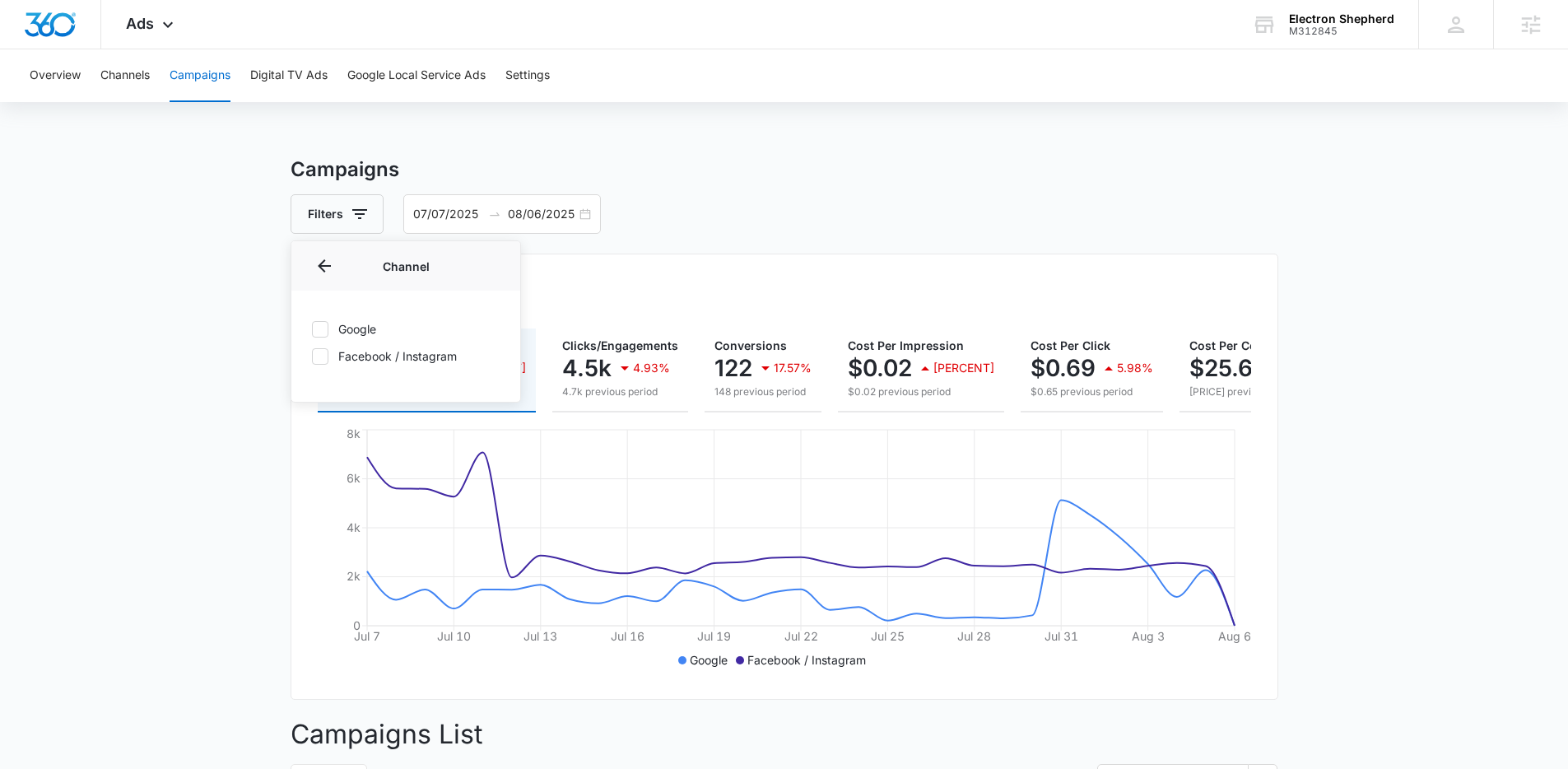 click on "Google Facebook / Instagram" at bounding box center (406, 343) 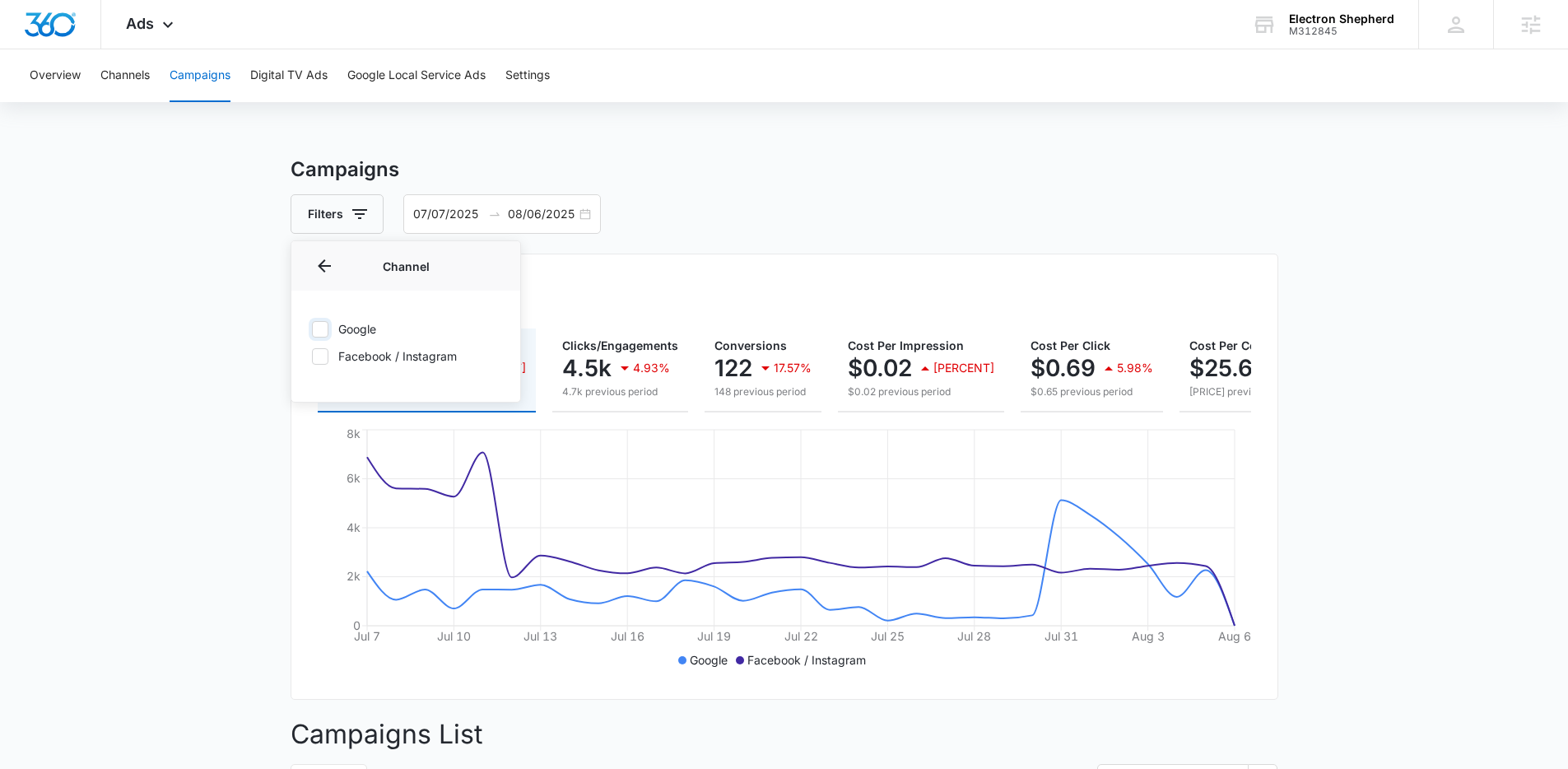 click on "Google" at bounding box center (311, 329) 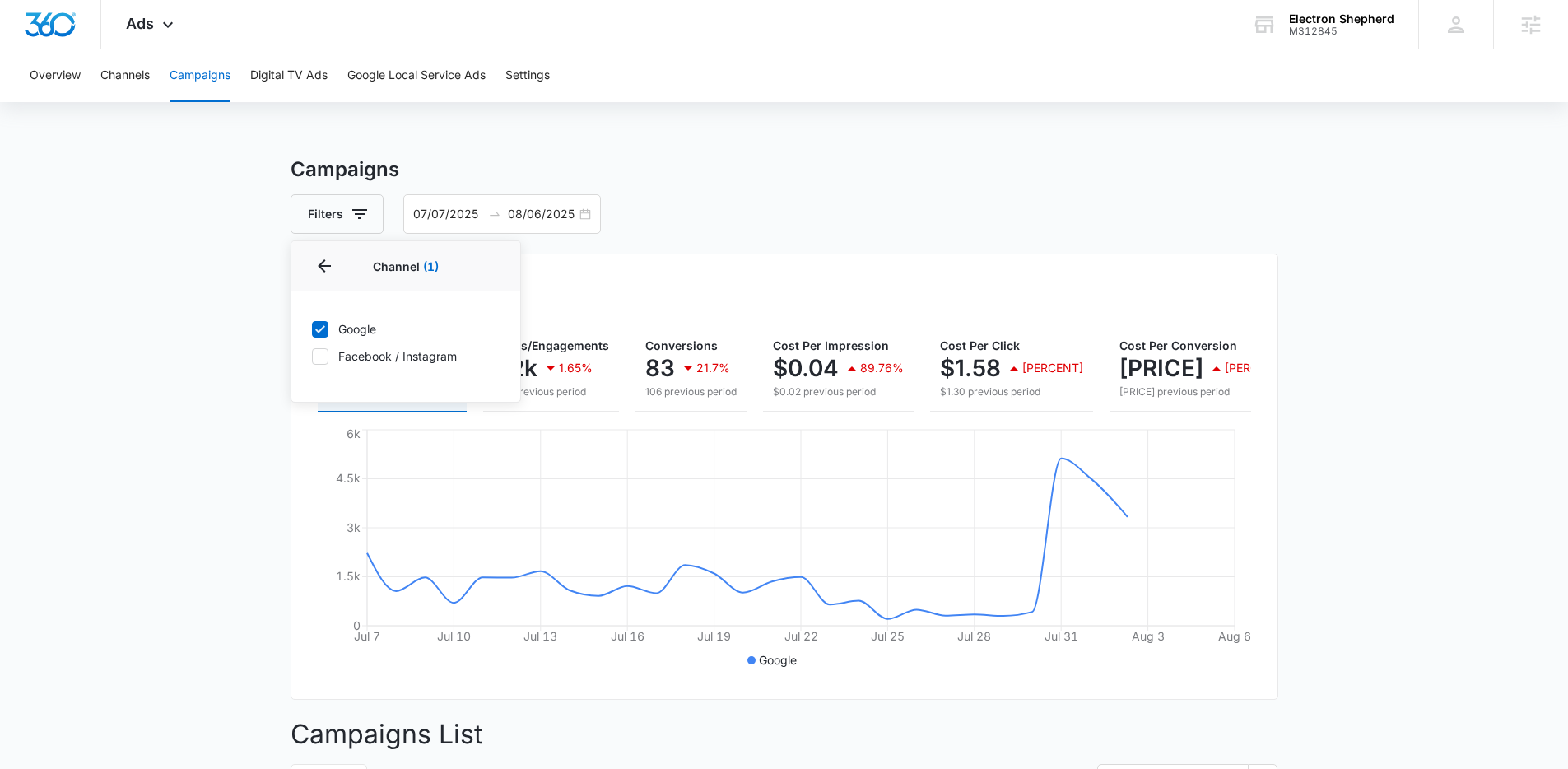 click 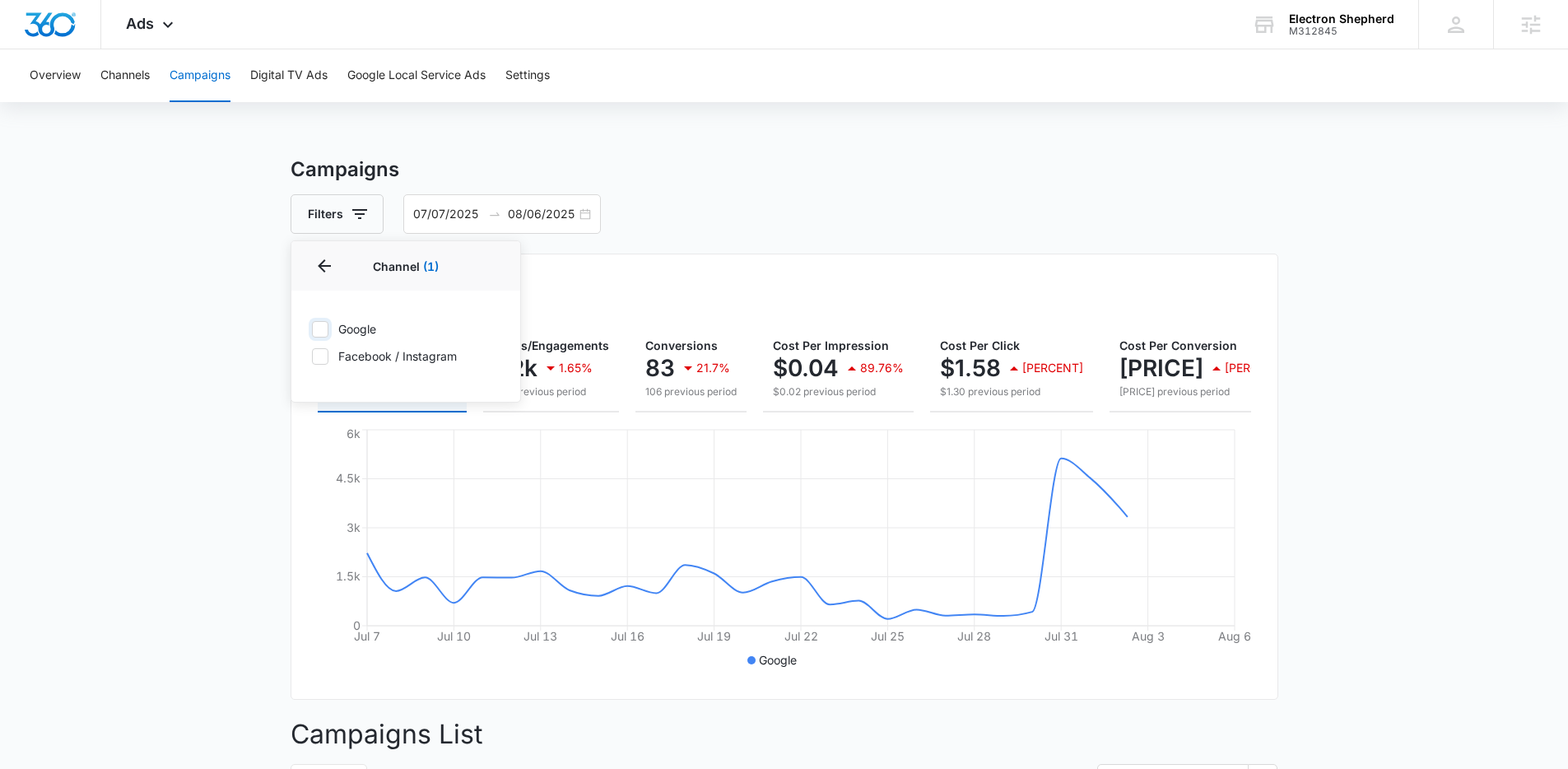 checkbox on "false" 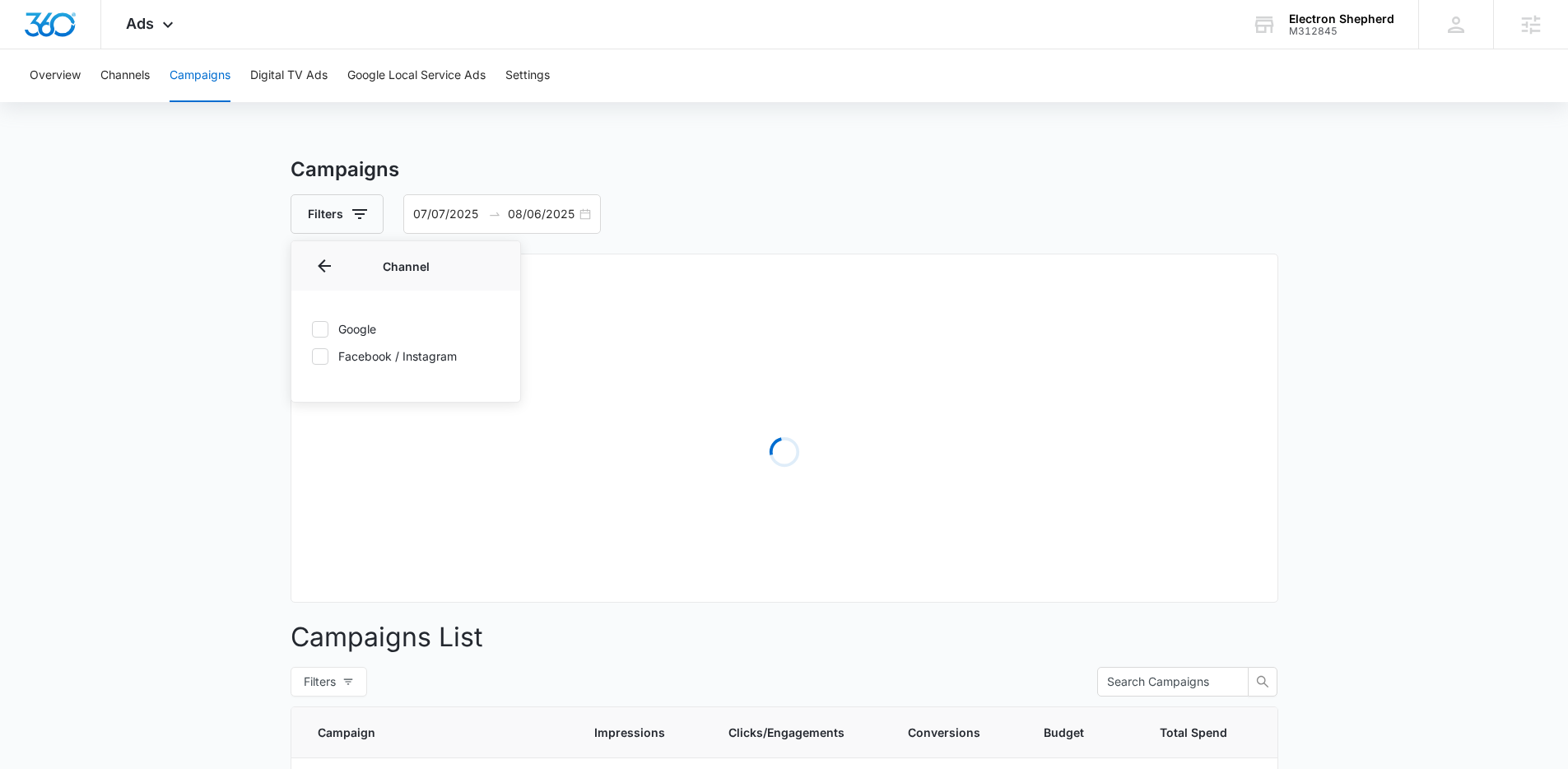 click 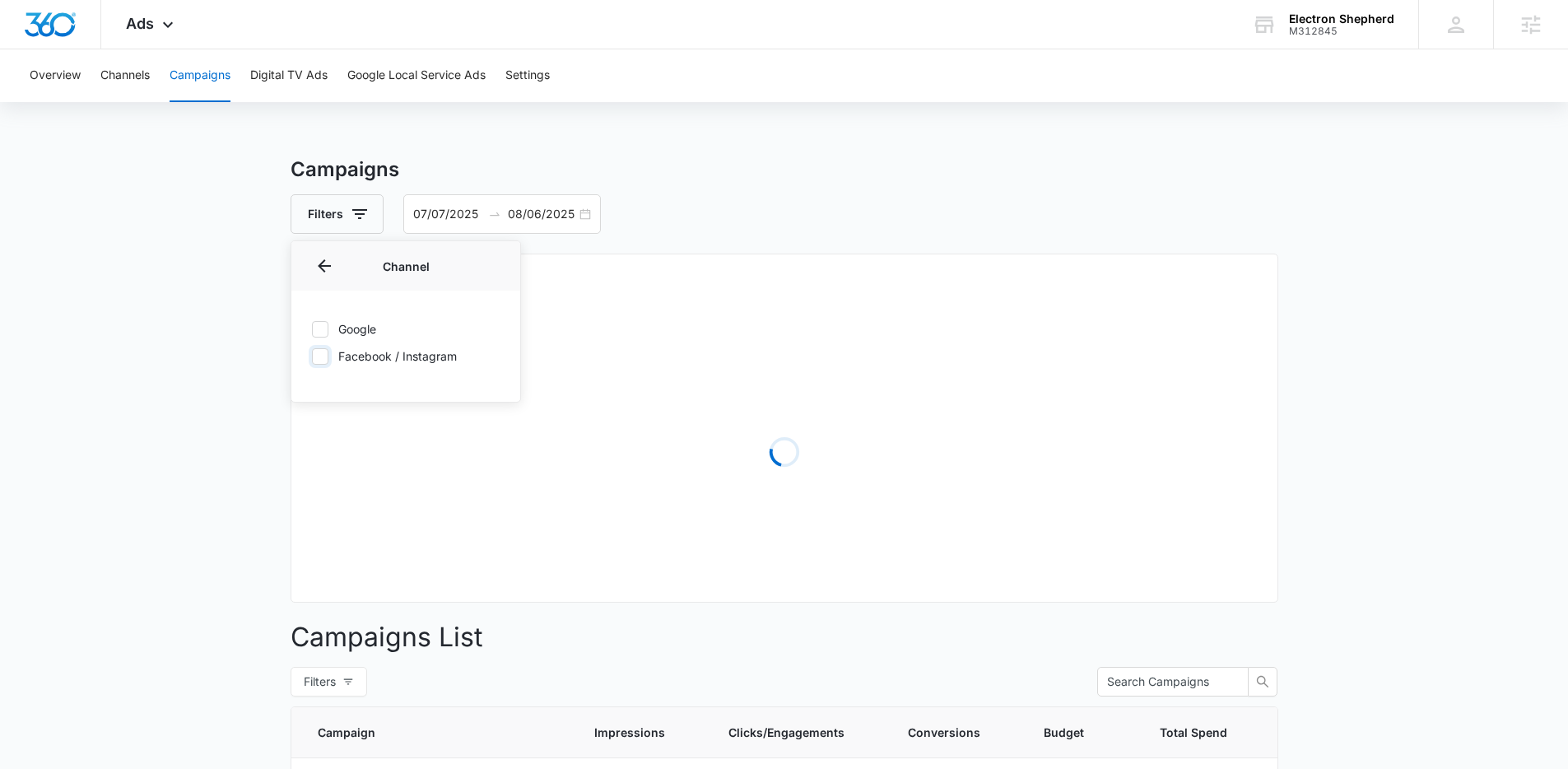 click on "Facebook / Instagram" at bounding box center (311, 356) 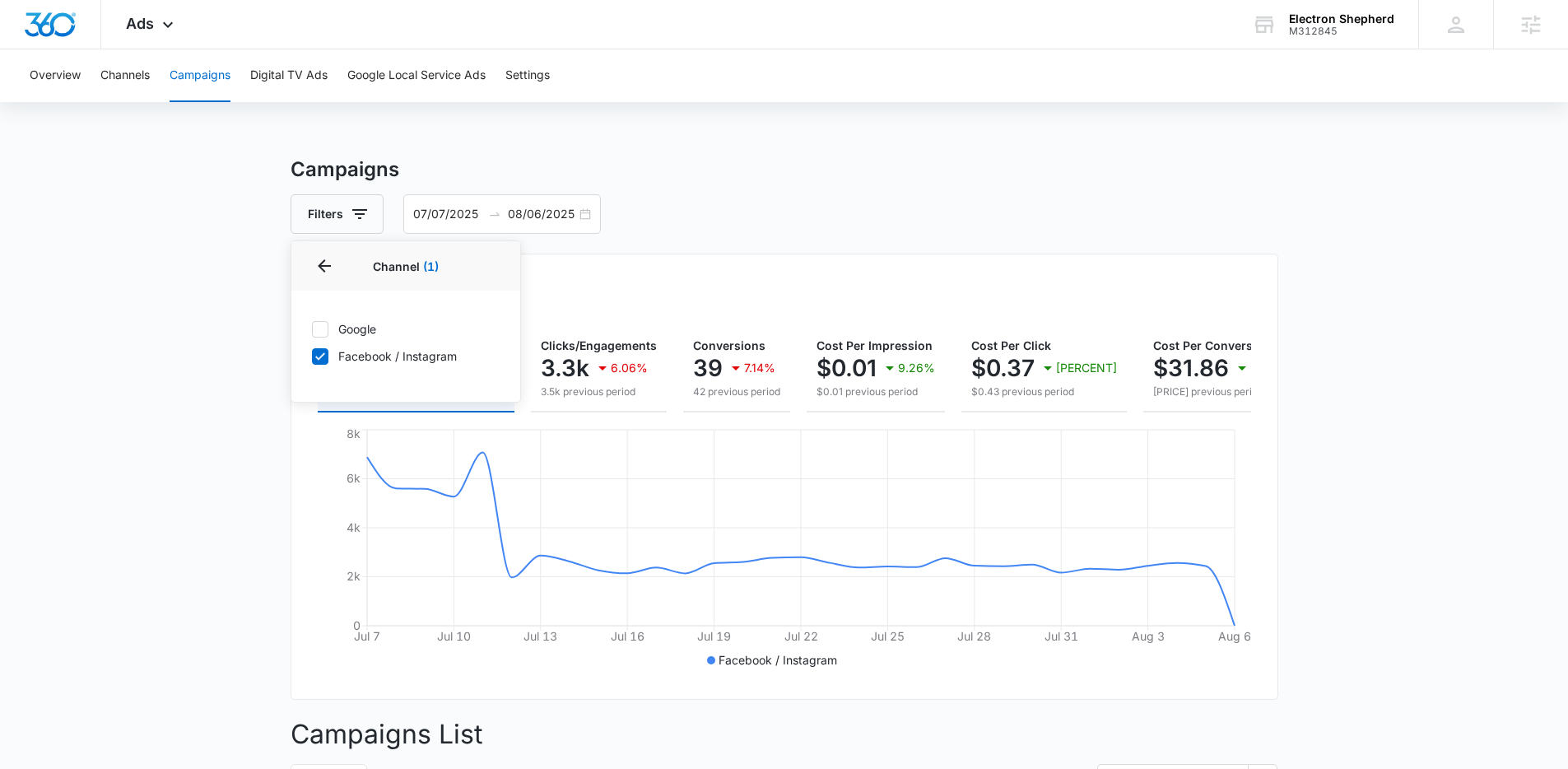 click 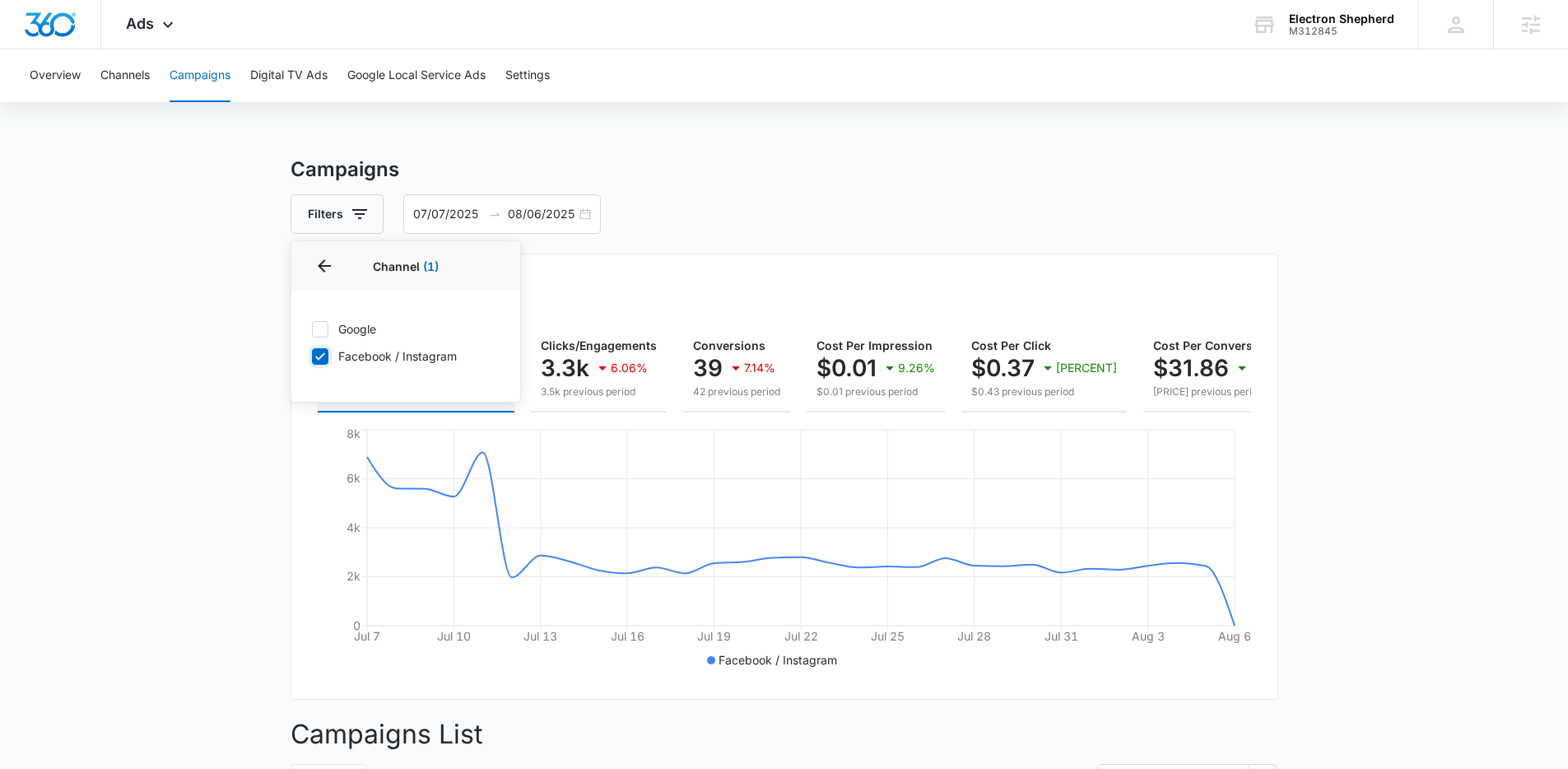 click on "Facebook / Instagram" at bounding box center (311, 356) 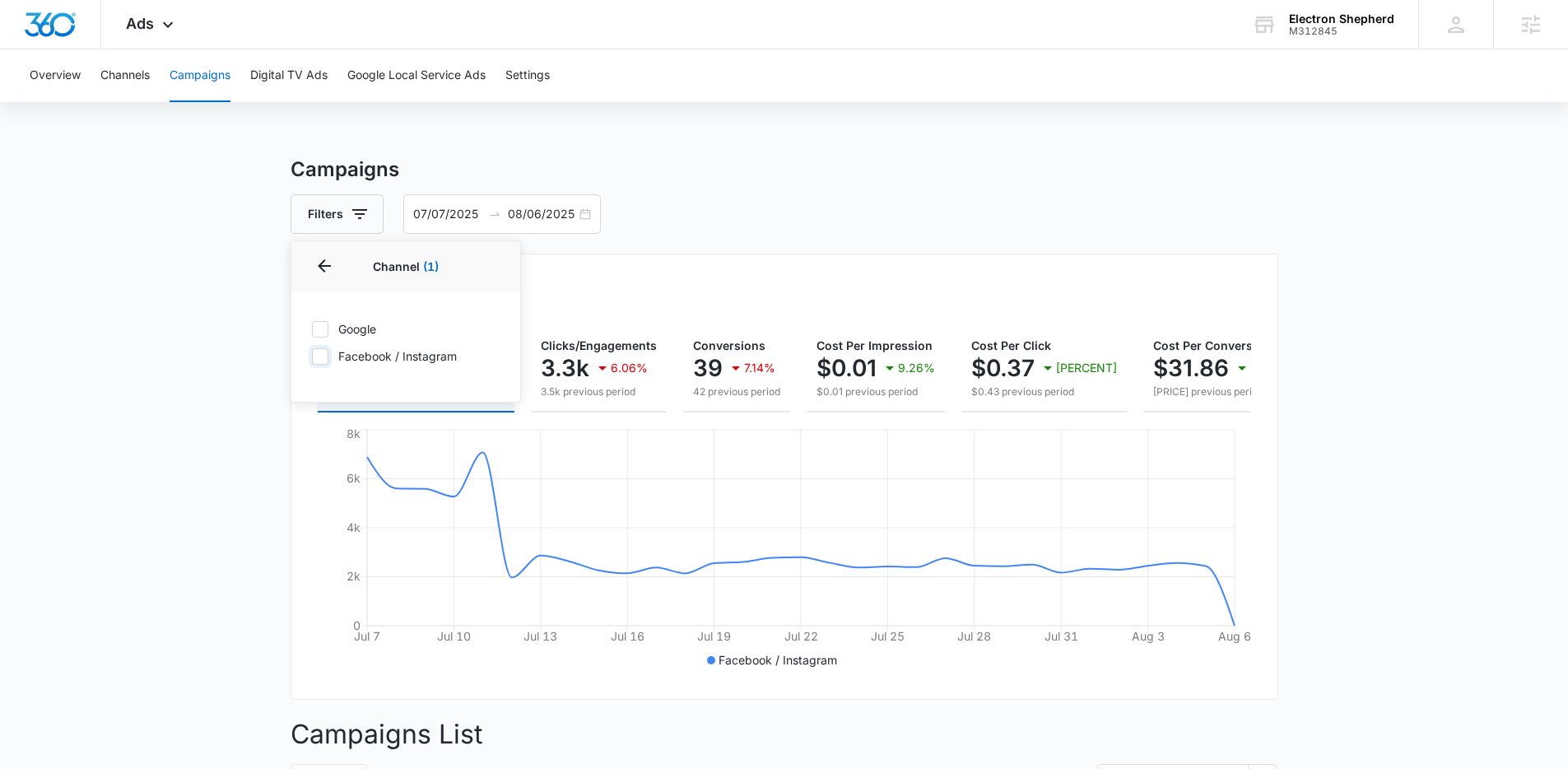 checkbox on "false" 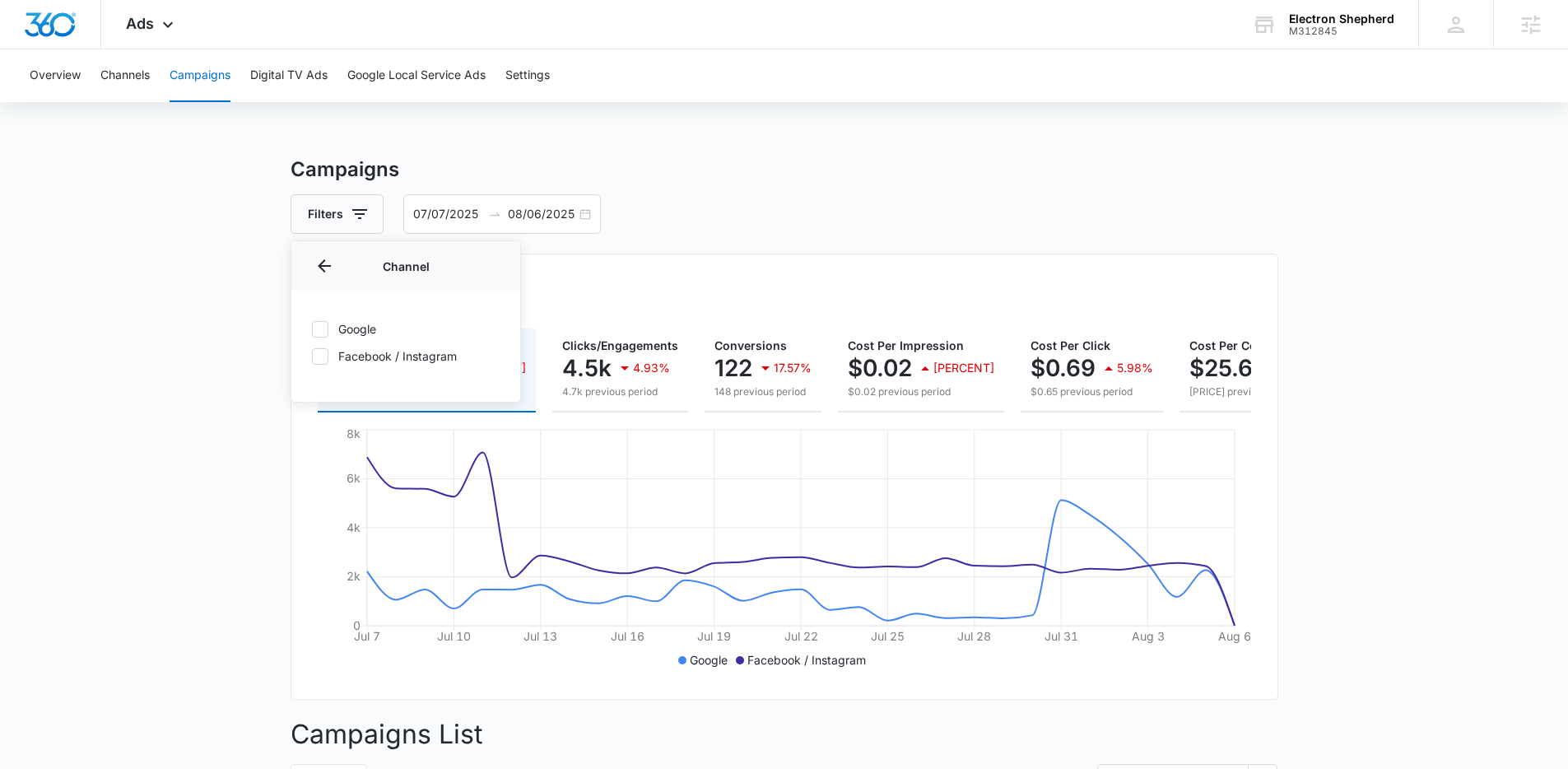 click on "Campaigns Filters Channel Channel Google Facebook / Instagram Type Clear All 07/07/2025 08/06/2025 Overall Results Impressions 136k 21.31%  172.9k previous period Clicks/Engagements 4.5k 4.93%  4.7k previous period Conversions 122 17.57%  148 previous period Cost Per Impression $0.02 28.05%  $0.02 previous period Cost Per Click $0.69 5.98%  $0.65 previous period Cost Per Conversion $25.68 22.23%  $21.01 previous period Total Spend $3,133.00 0.76%  $3,109.30 previous period Jul 7 Jul 10 Jul 13 Jul 16 Jul 19 Jul 22 Jul 25 Jul 28 Jul 31 Aug 3 Aug 6 0 2k 4k 6k 8k Google Facebook / Instagram Campaigns List Filters Campaign Impressions Clicks/Engagements Conversions Budget Total Spend Totals 136,027 ( $0.02  ea) 4,515 ( $0.69  ea) 122 ( $25.68  ea) $1,830.00   $3,133.00 Sales Campaign Outcome Sales ACTIVE 69,792 ( $0.01  ea) 2,841 ( $0.33  ea) 15 ( $62.34  ea) $0.00    / daily $935.06 PMax - ElectronWarp Performance Max ACTIVE 31,276 ( $0.05  ea) 898 ( $1.68  ea) 76 ( $19.81  ea) $51.00    / daily $1,505.80 ACTIVE" at bounding box center [784, 827] 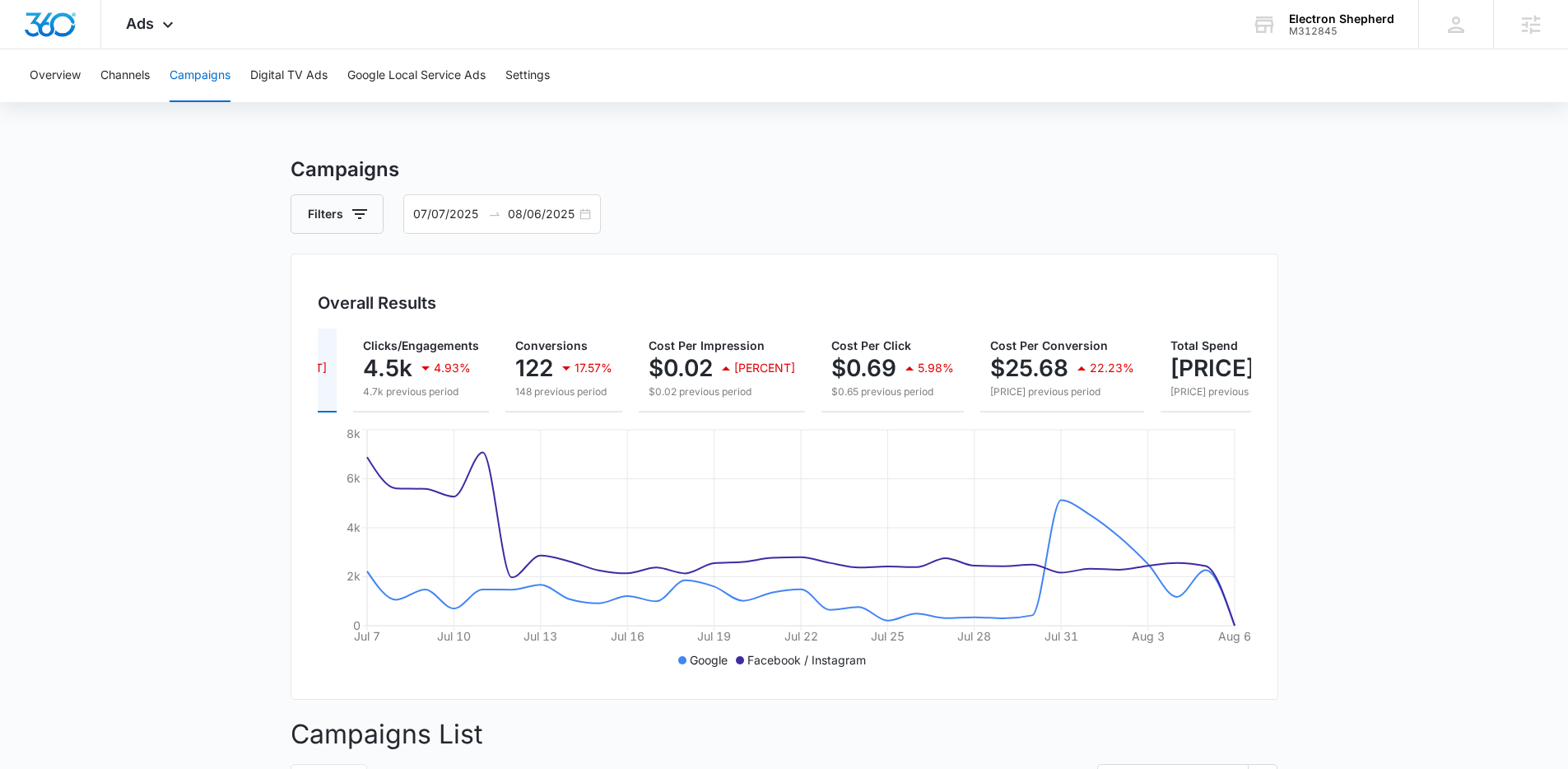 scroll, scrollTop: 0, scrollLeft: 0, axis: both 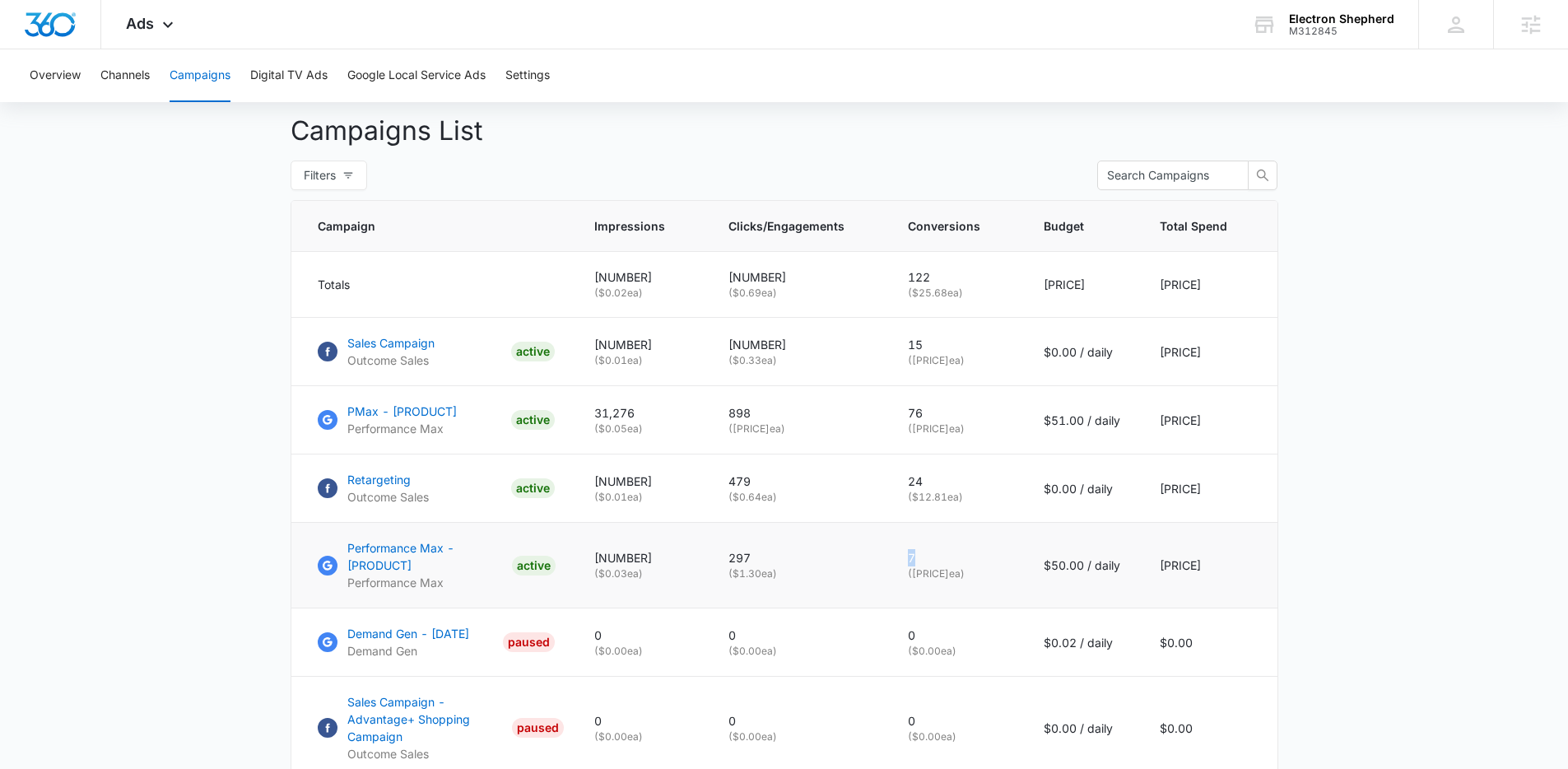 drag, startPoint x: 929, startPoint y: 567, endPoint x: 900, endPoint y: 571, distance: 29.274562 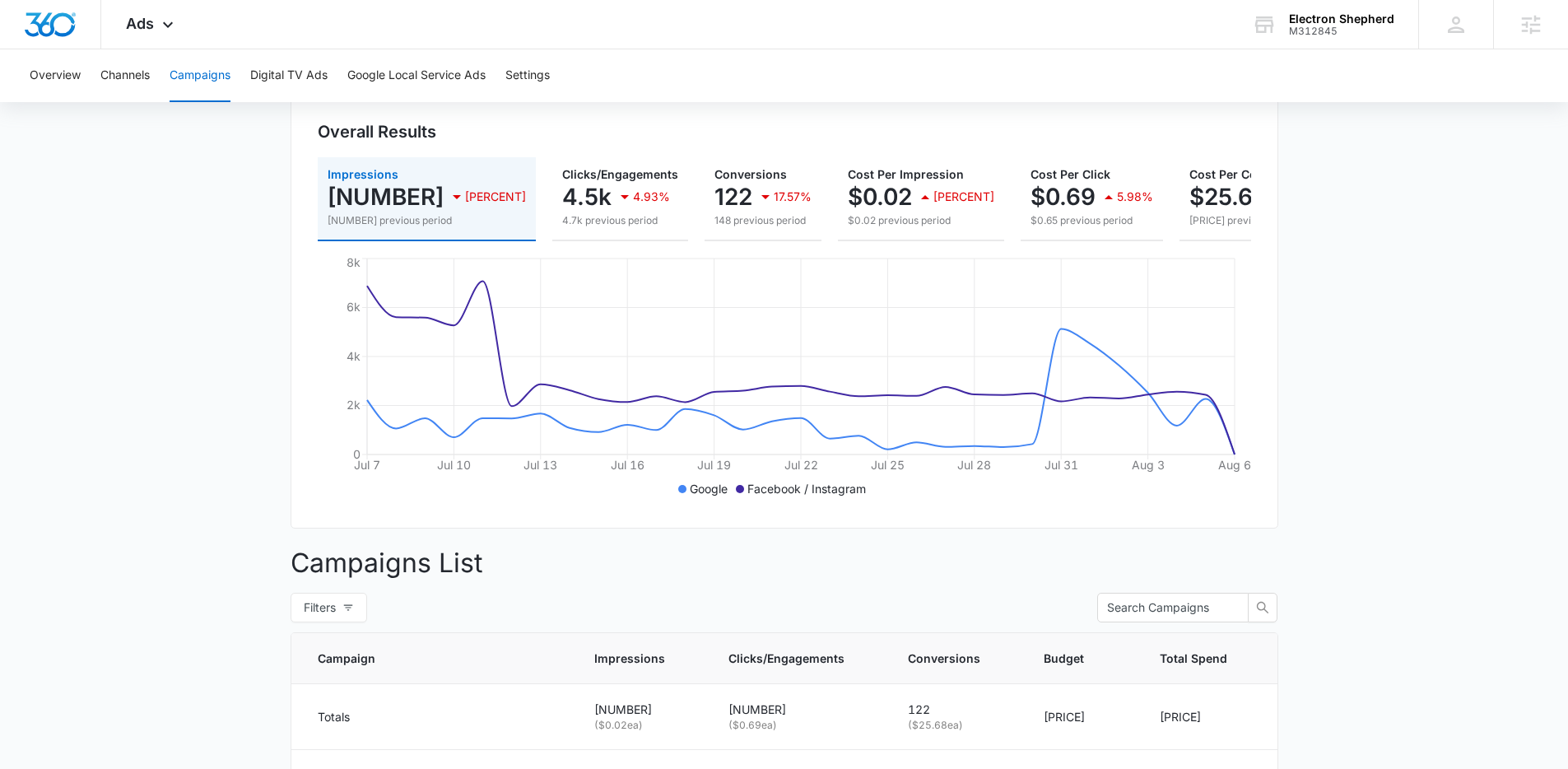 scroll, scrollTop: 597, scrollLeft: 0, axis: vertical 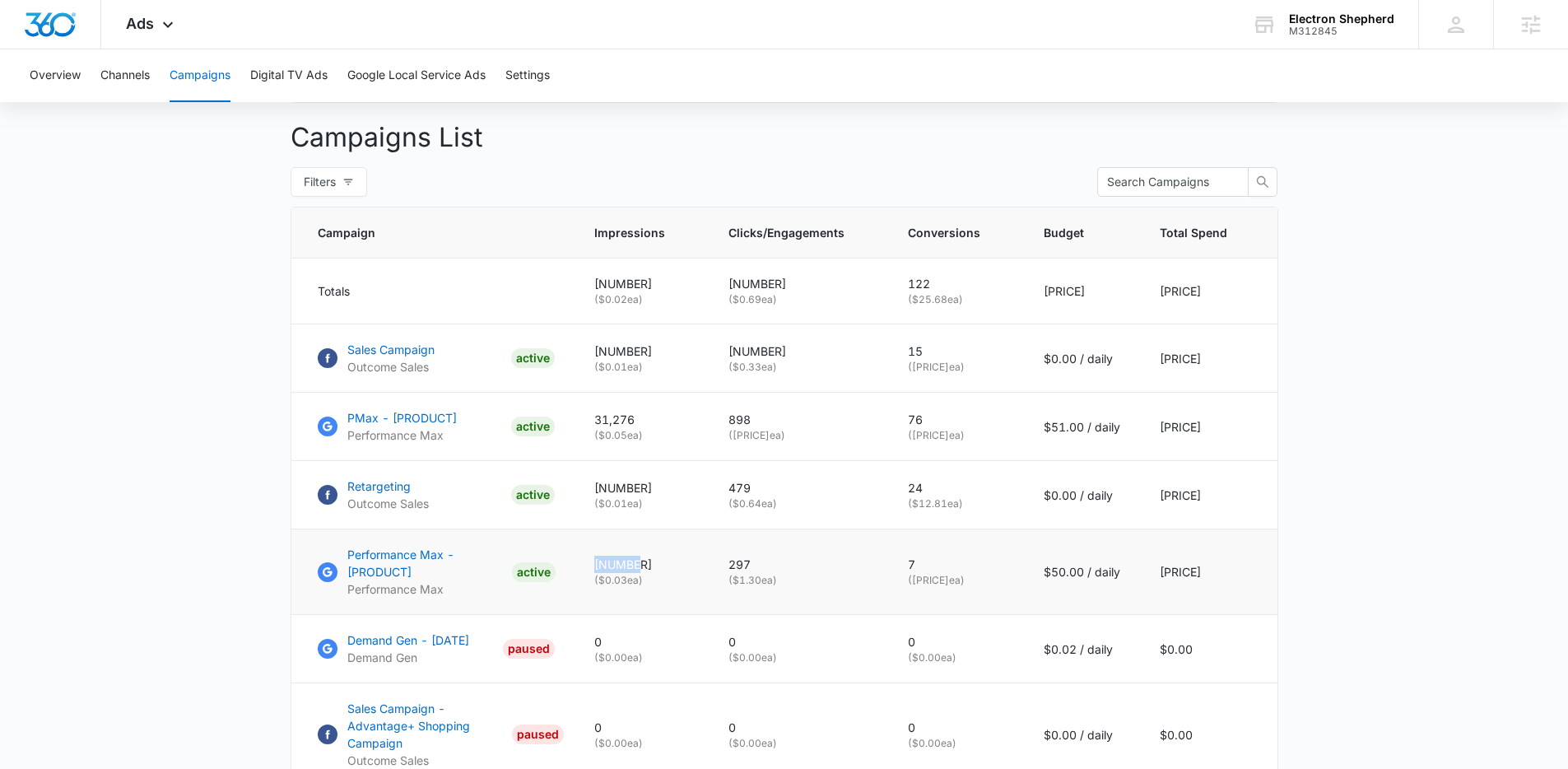 drag, startPoint x: 655, startPoint y: 576, endPoint x: 602, endPoint y: 585, distance: 53.7587 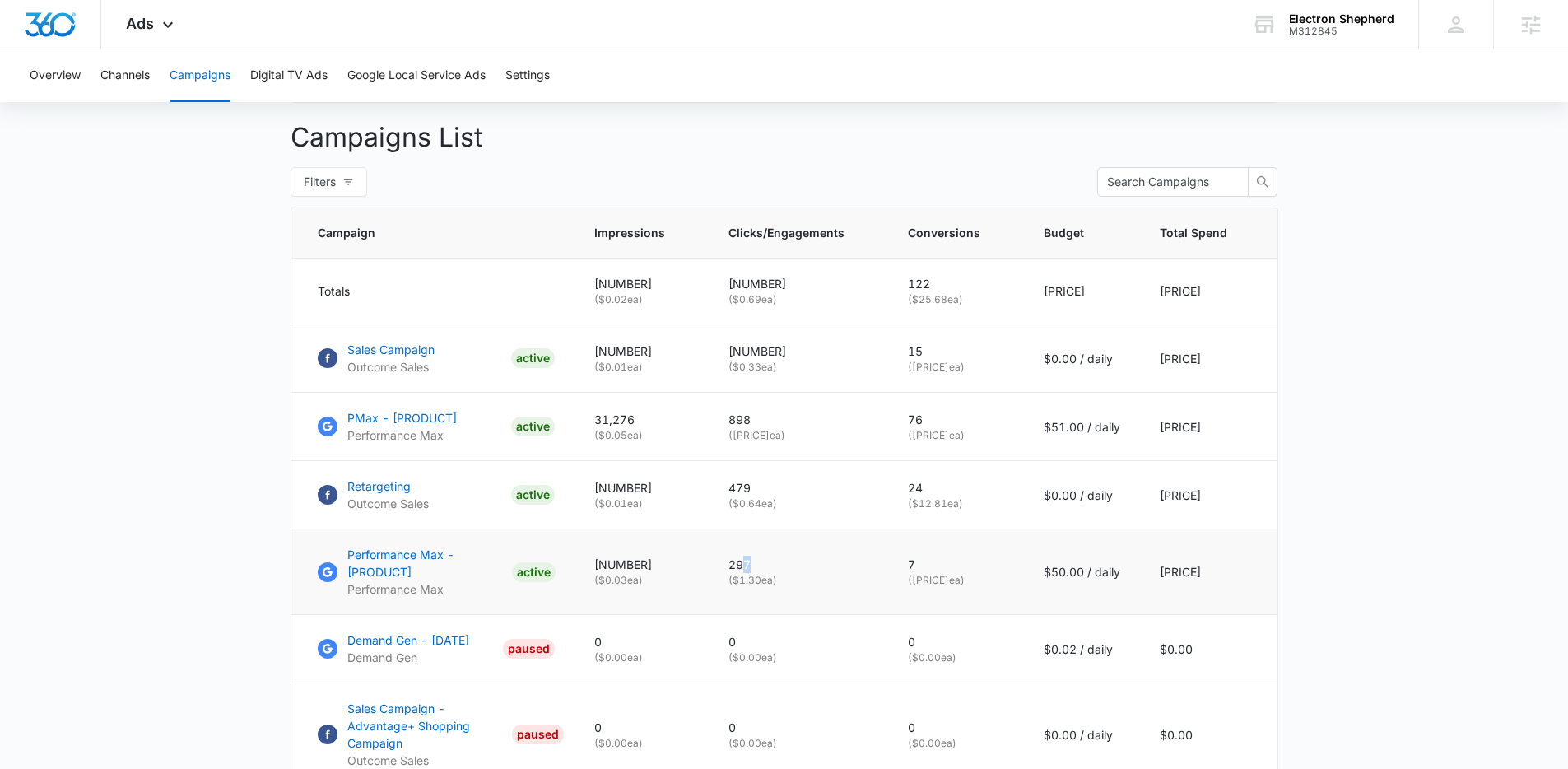 drag, startPoint x: 763, startPoint y: 580, endPoint x: 743, endPoint y: 580, distance: 20 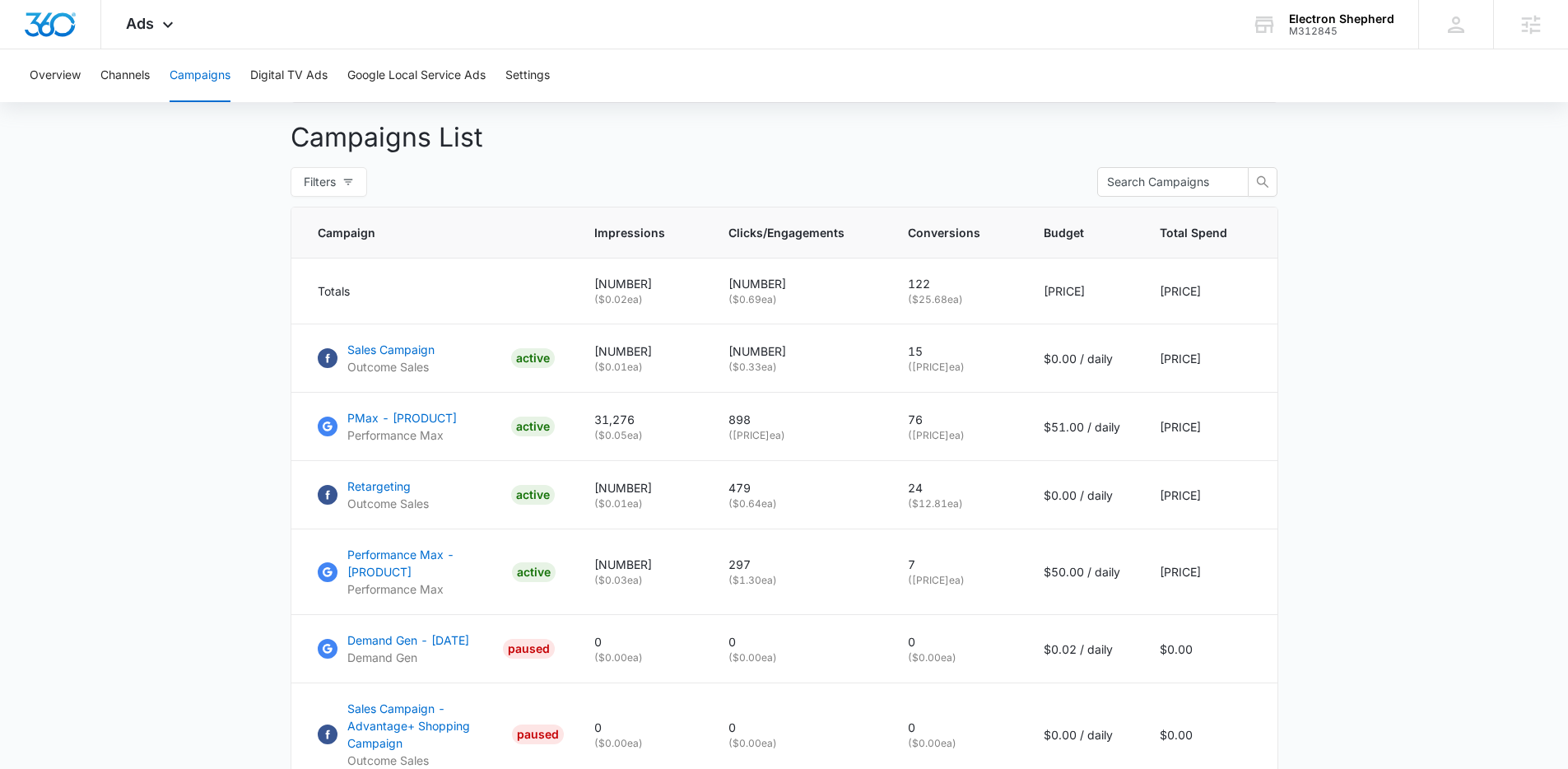 click on "Campaigns Filters 07/07/2025 08/06/2025 Overall Results Impressions 136k 21.31%  172.9k previous period Clicks/Engagements 4.5k 4.93%  4.7k previous period Conversions 122 17.57%  148 previous period Cost Per Impression $0.02 28.05%  $0.02 previous period Cost Per Click $0.69 5.98%  $0.65 previous period Cost Per Conversion $25.68 22.23%  $21.01 previous period Total Spend $3,133.00 0.76%  $3,109.30 previous period Jul 7 Jul 10 Jul 13 Jul 16 Jul 19 Jul 22 Jul 25 Jul 28 Jul 31 Aug 3 Aug 6 0 2k 4k 6k 8k Google Facebook / Instagram Campaigns List Filters Campaign Impressions Clicks/Engagements Conversions Budget Total Spend Totals 136,027 ( $0.02  ea) 4,515 ( $0.69  ea) 122 ( $25.68  ea) $1,830.00   $3,133.00 Sales Campaign Outcome Sales ACTIVE 69,792 ( $0.01  ea) 2,841 ( $0.33  ea) 15 ( $62.34  ea) $0.00    / daily $935.06 PMax - ElectronWarp Performance Max ACTIVE 31,276 ( $0.05  ea) 898 ( $1.68  ea) 76 ( $19.81  ea) $51.00    / daily $1,505.80 Retargeting Outcome Sales ACTIVE 21,856 ( $0.01  ea) 479 ( $0.64 (" at bounding box center [784, 230] 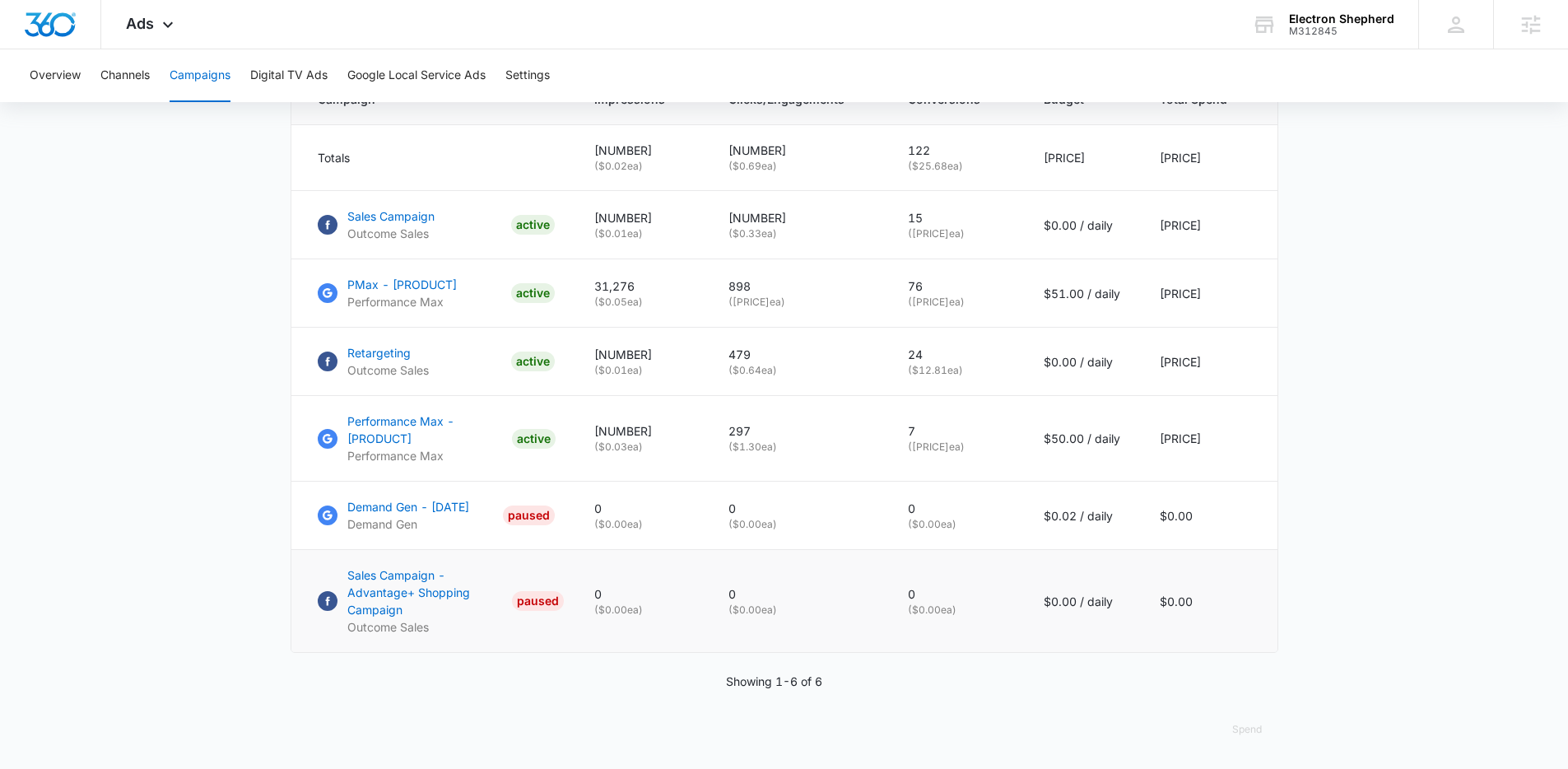 scroll, scrollTop: 760, scrollLeft: 0, axis: vertical 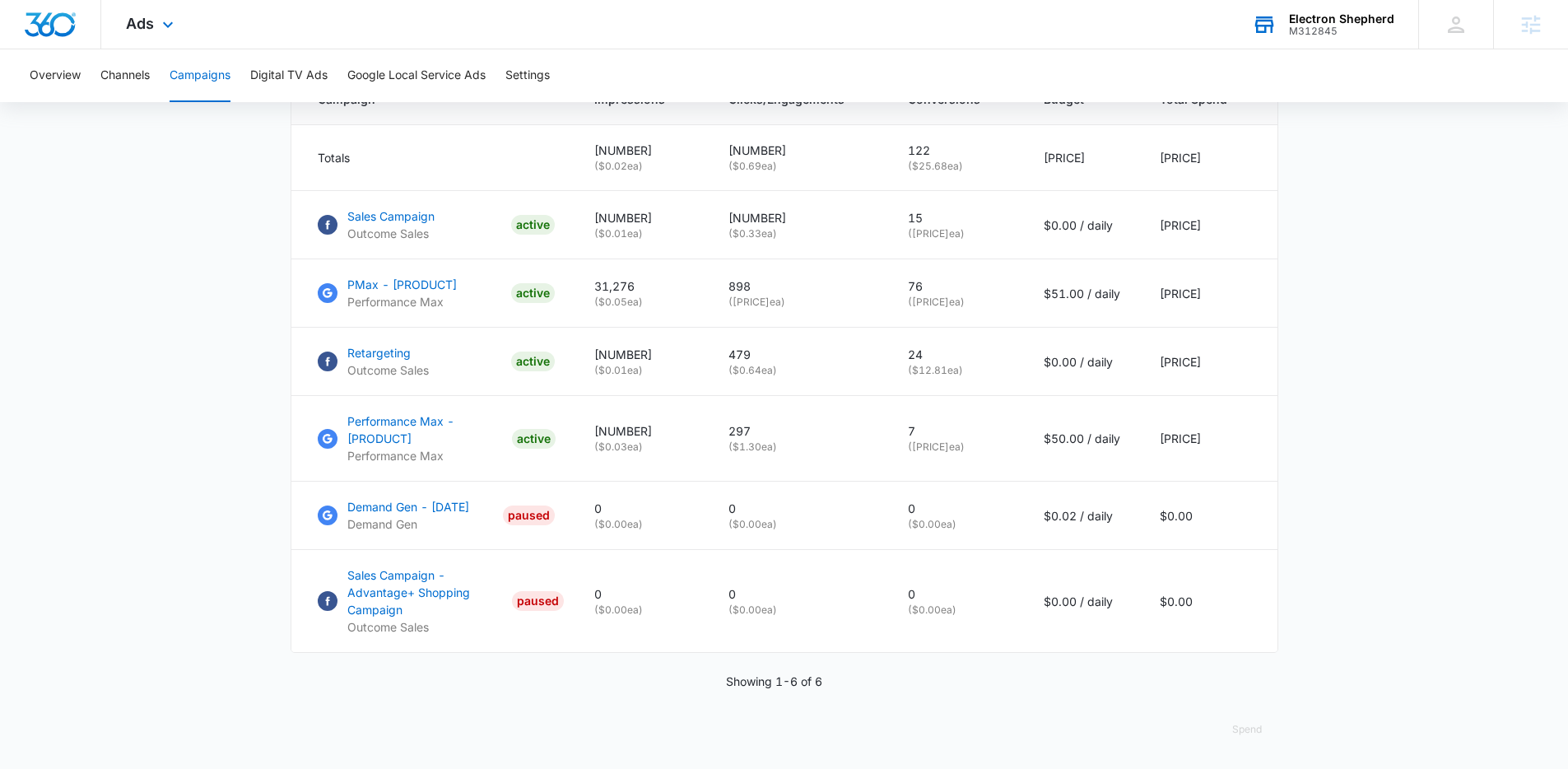 click on "M312845" at bounding box center [1342, 31] 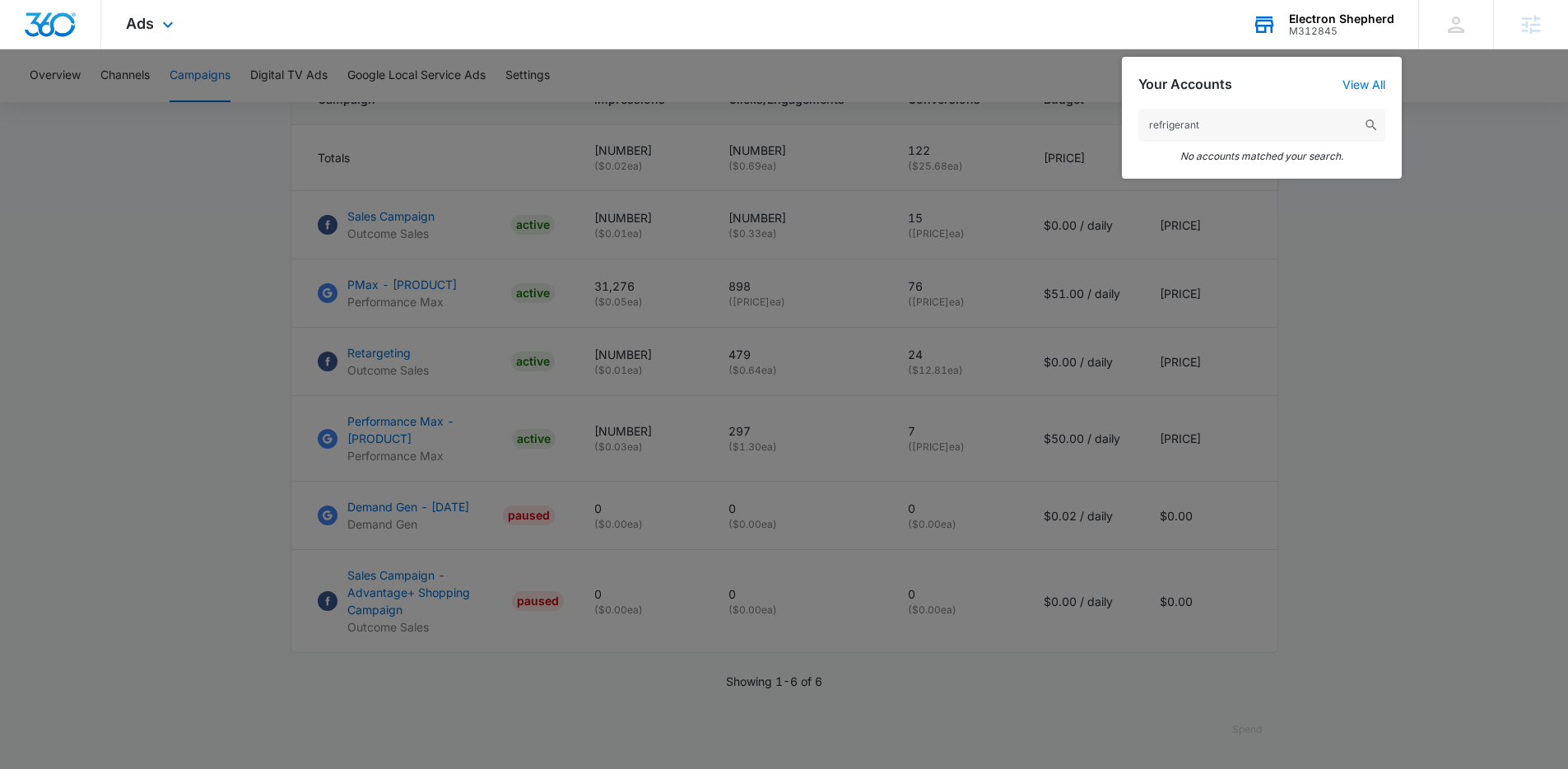 drag, startPoint x: 1240, startPoint y: 125, endPoint x: 1123, endPoint y: 123, distance: 117.01709 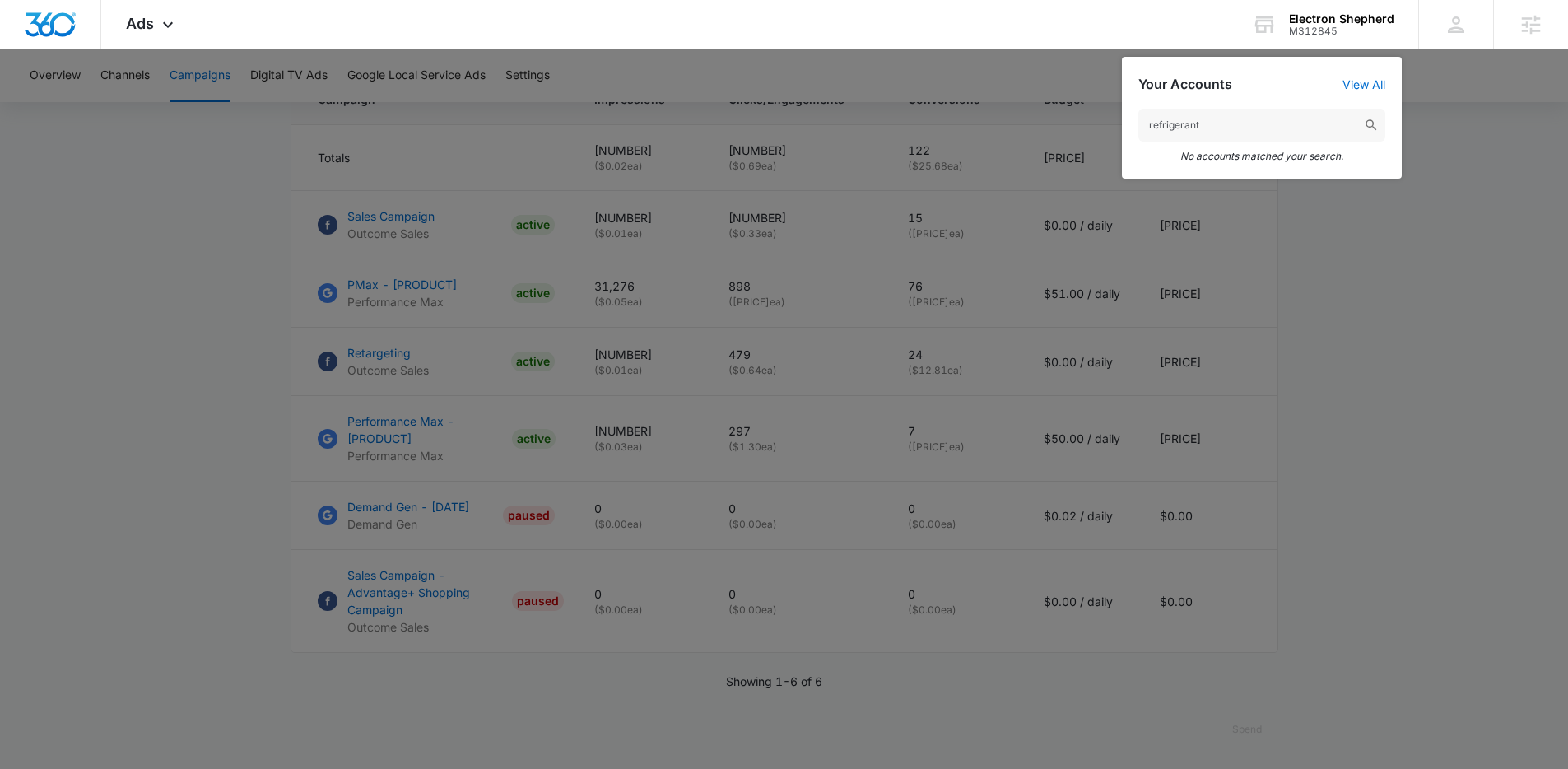 type on "refrigerant" 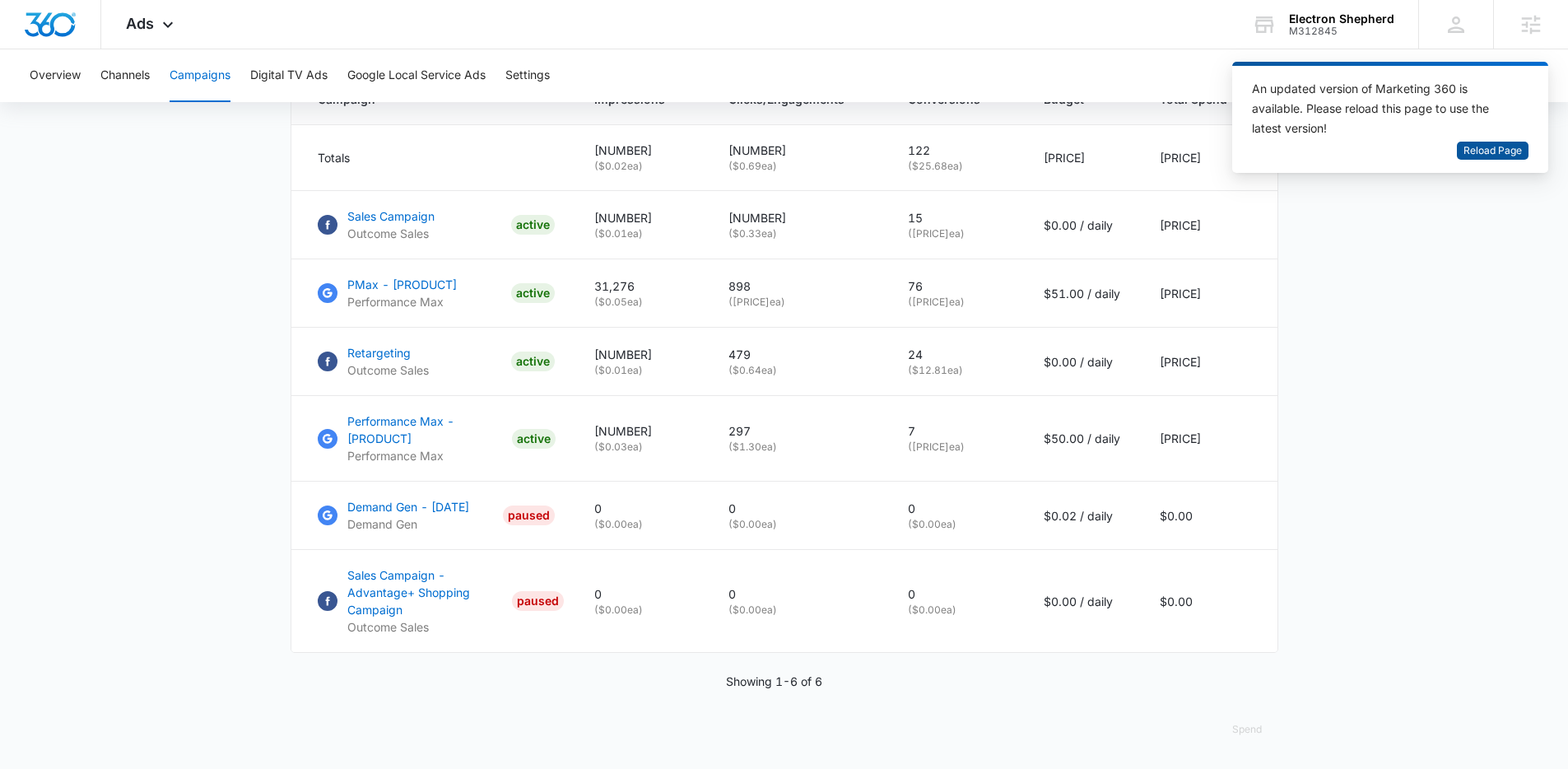 click on "Reload Page" at bounding box center (1492, 151) 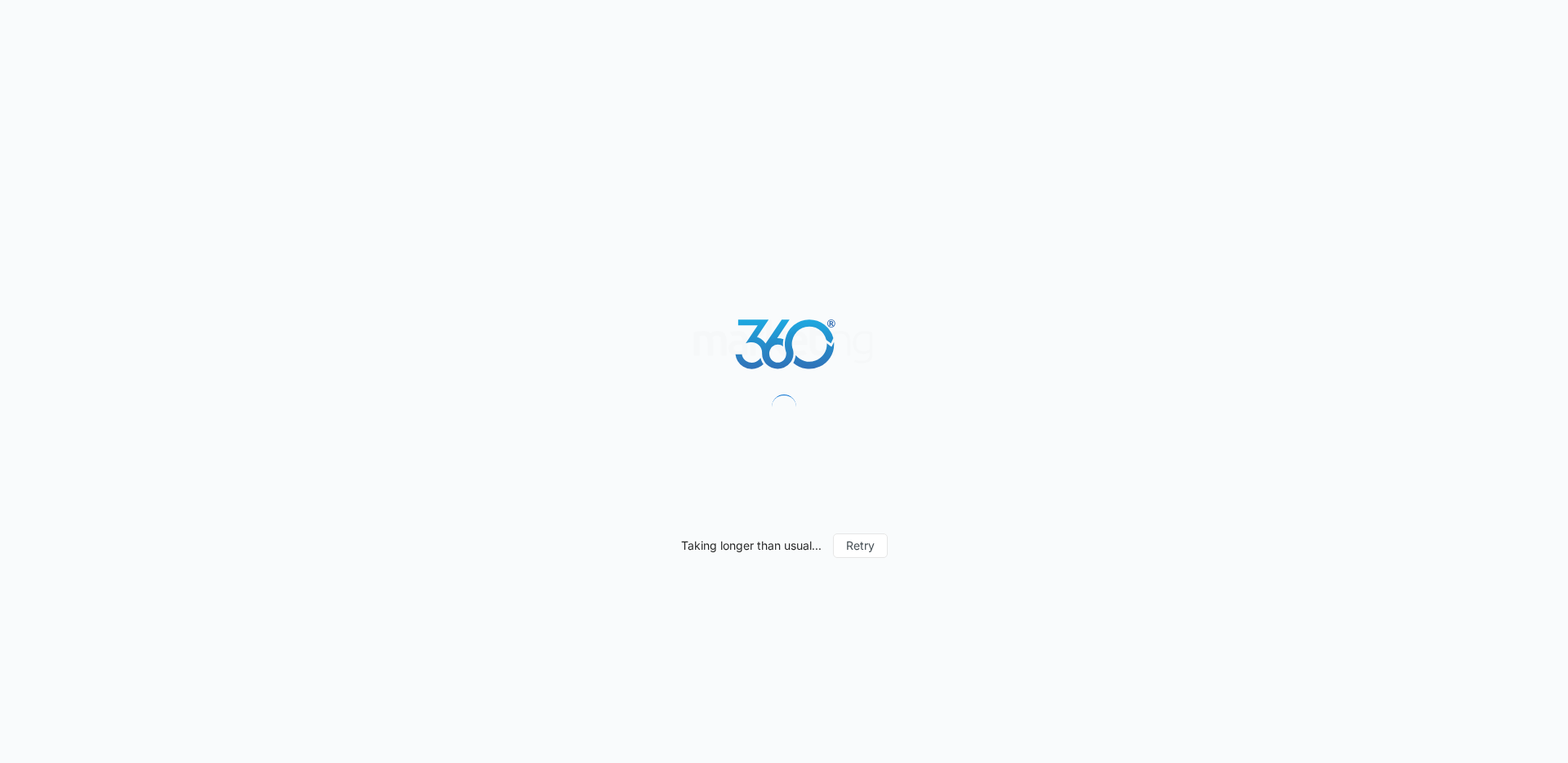 scroll, scrollTop: 0, scrollLeft: 0, axis: both 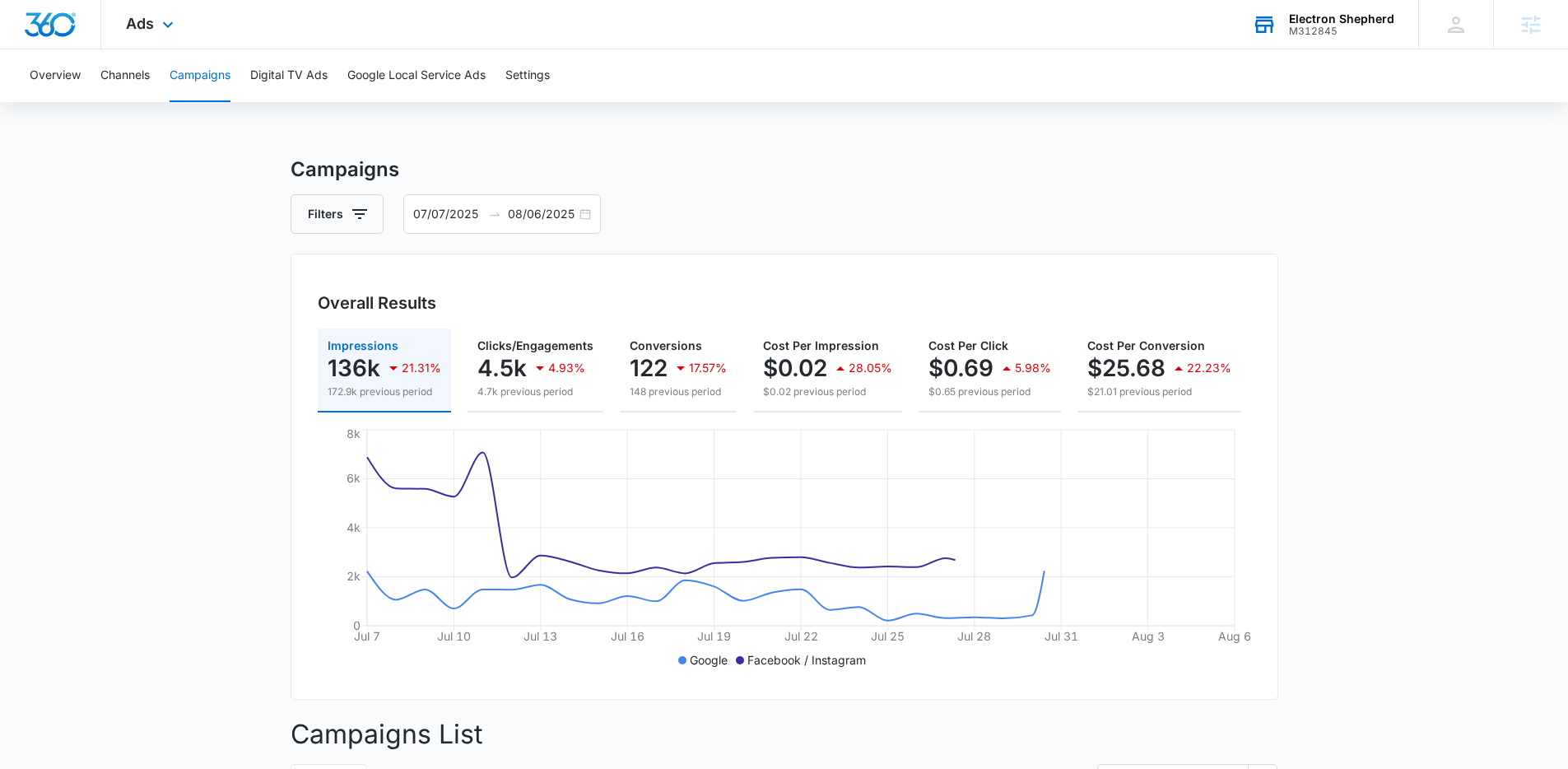 click on "M312845" at bounding box center [1342, 31] 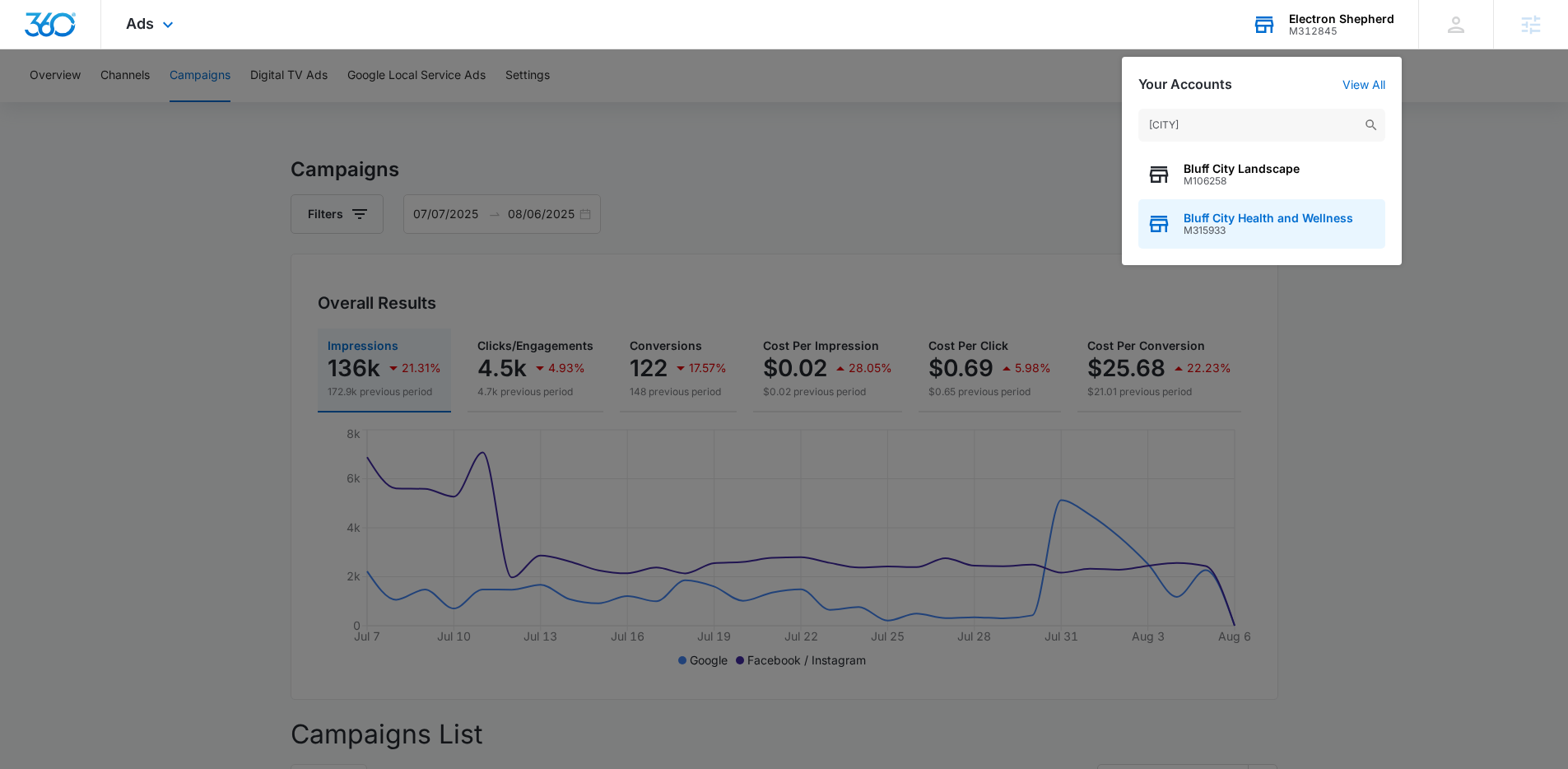 type on "[CITY]" 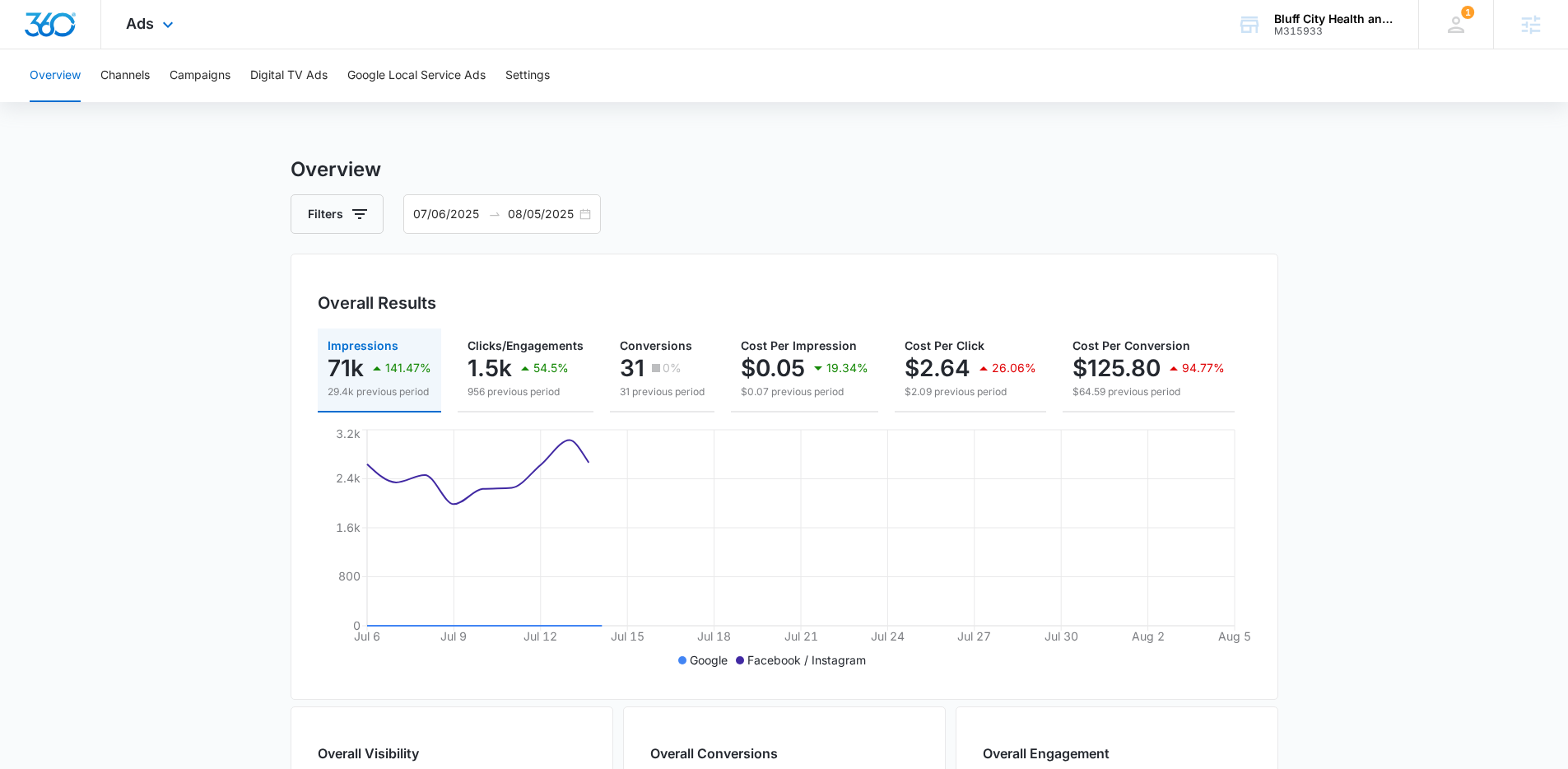 click on "Ads Apps Reputation Websites Forms CRM Email Social POS Content Ads Intelligence Files Brand Settings" at bounding box center [151, 24] 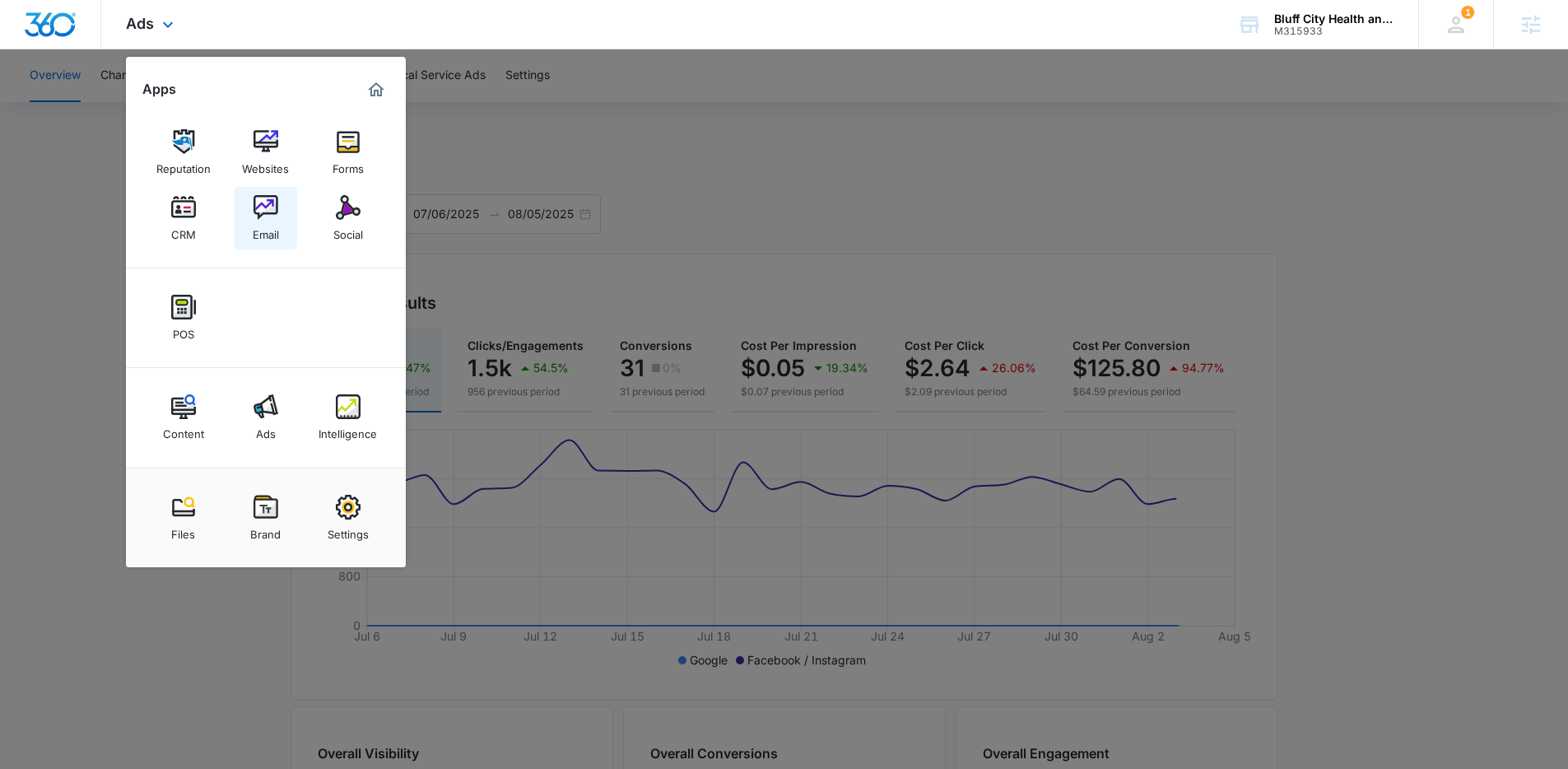 click on "Email" at bounding box center [266, 231] 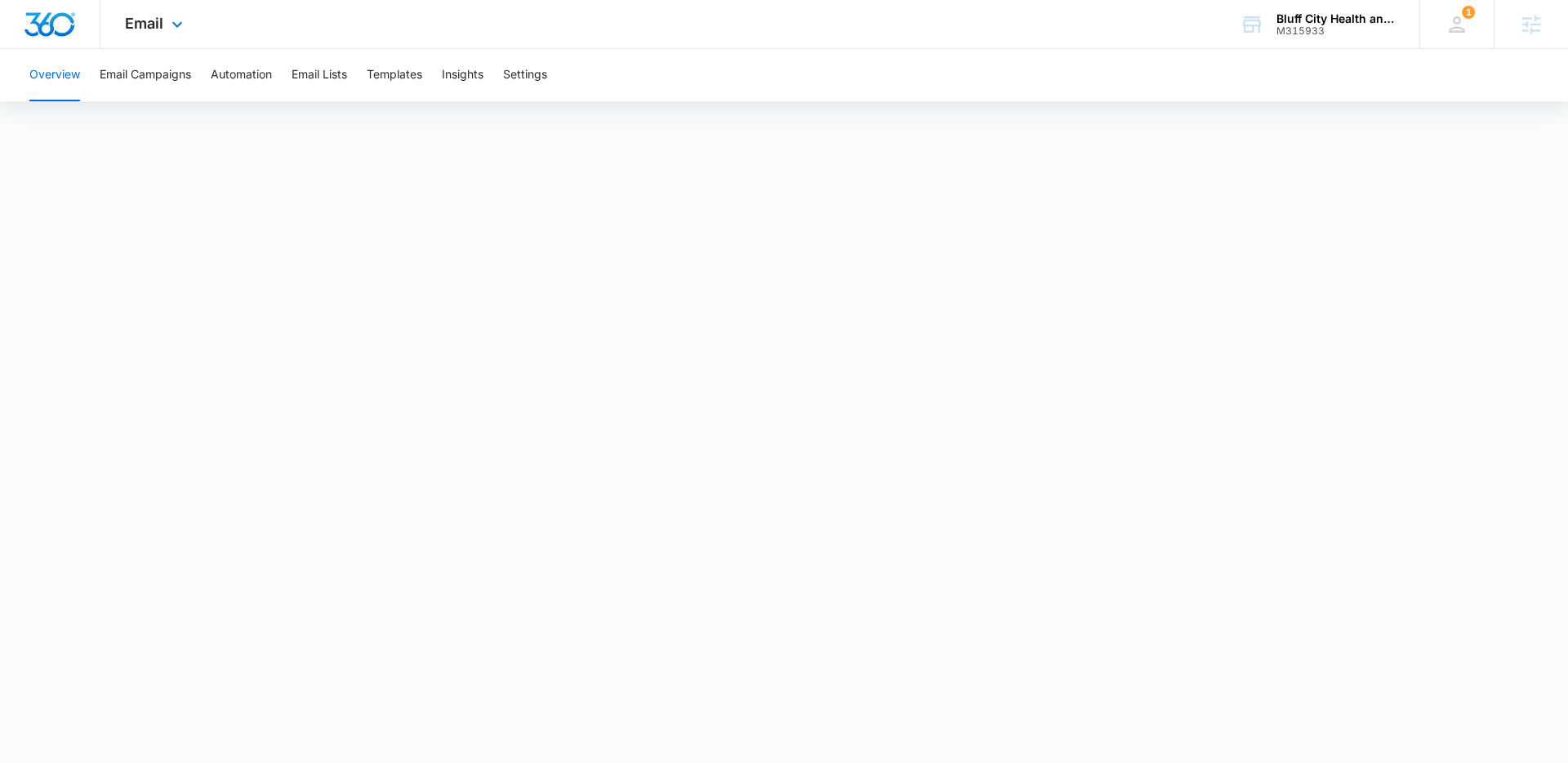 click on "Email Apps Reputation Websites Forms CRM Email Social POS Content Ads Intelligence Files Brand Settings" at bounding box center (156, 24) 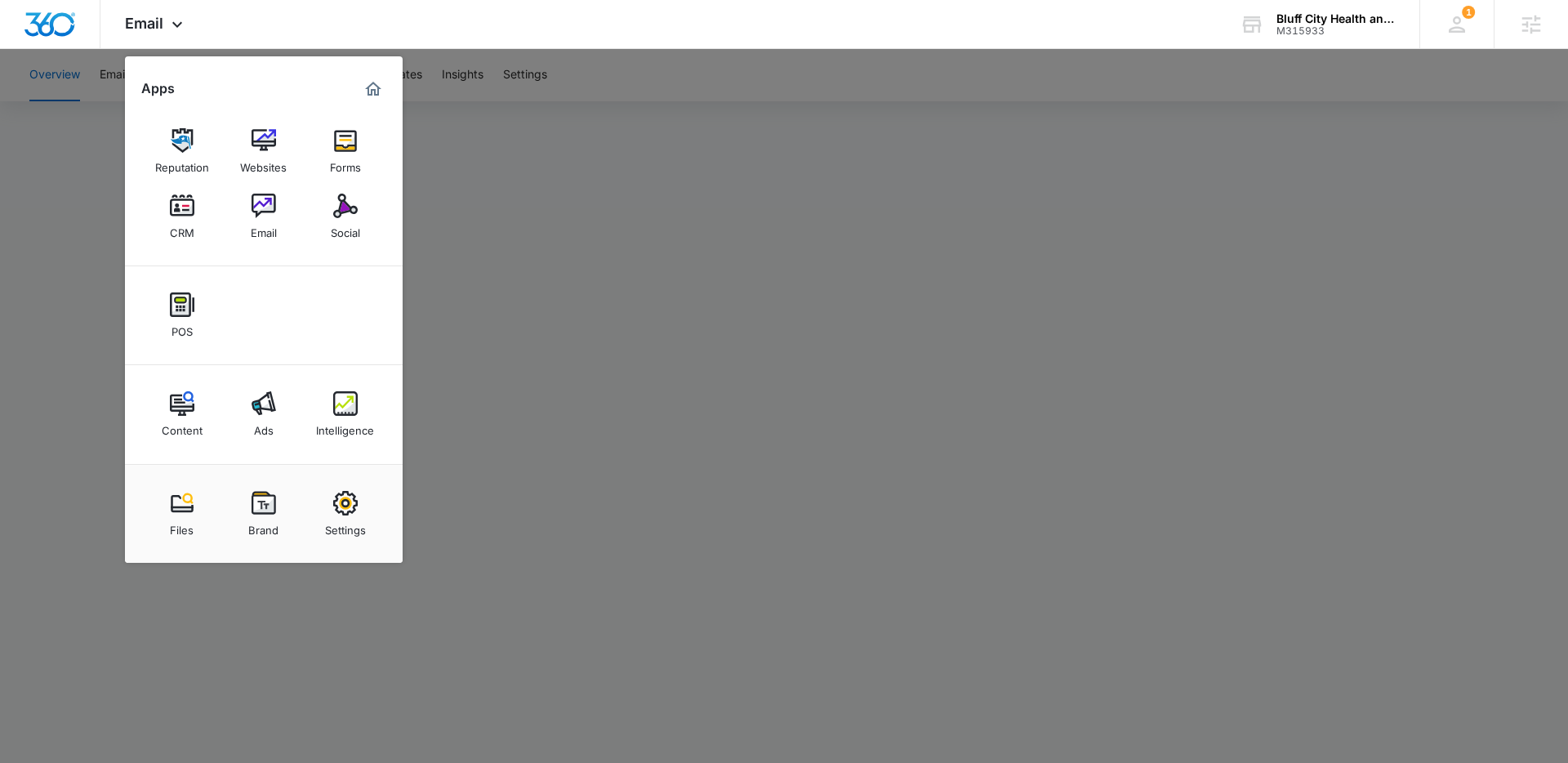 drag, startPoint x: 344, startPoint y: 242, endPoint x: 443, endPoint y: 216, distance: 102.35722 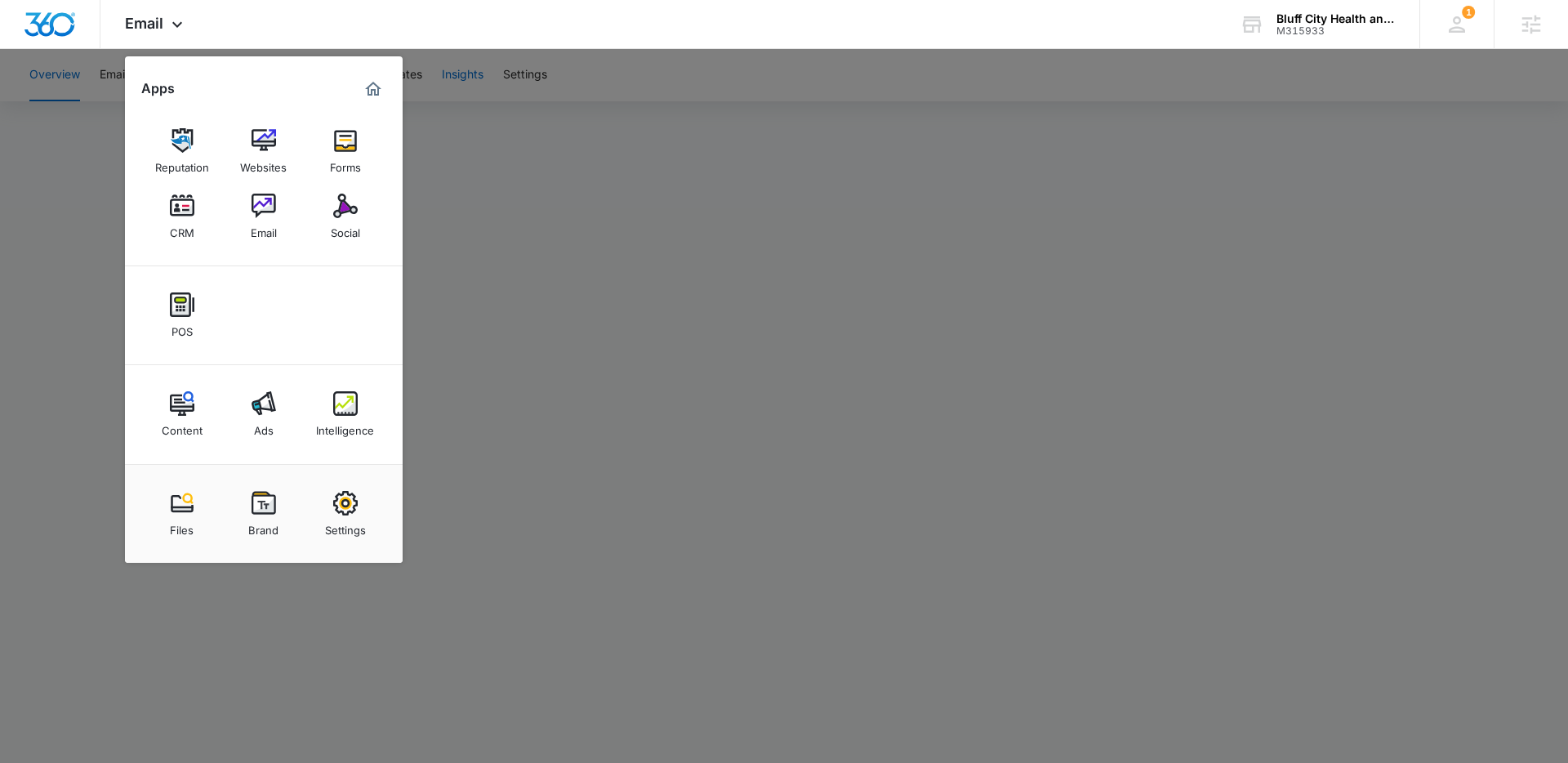 drag, startPoint x: 550, startPoint y: 173, endPoint x: 445, endPoint y: 82, distance: 138.94603 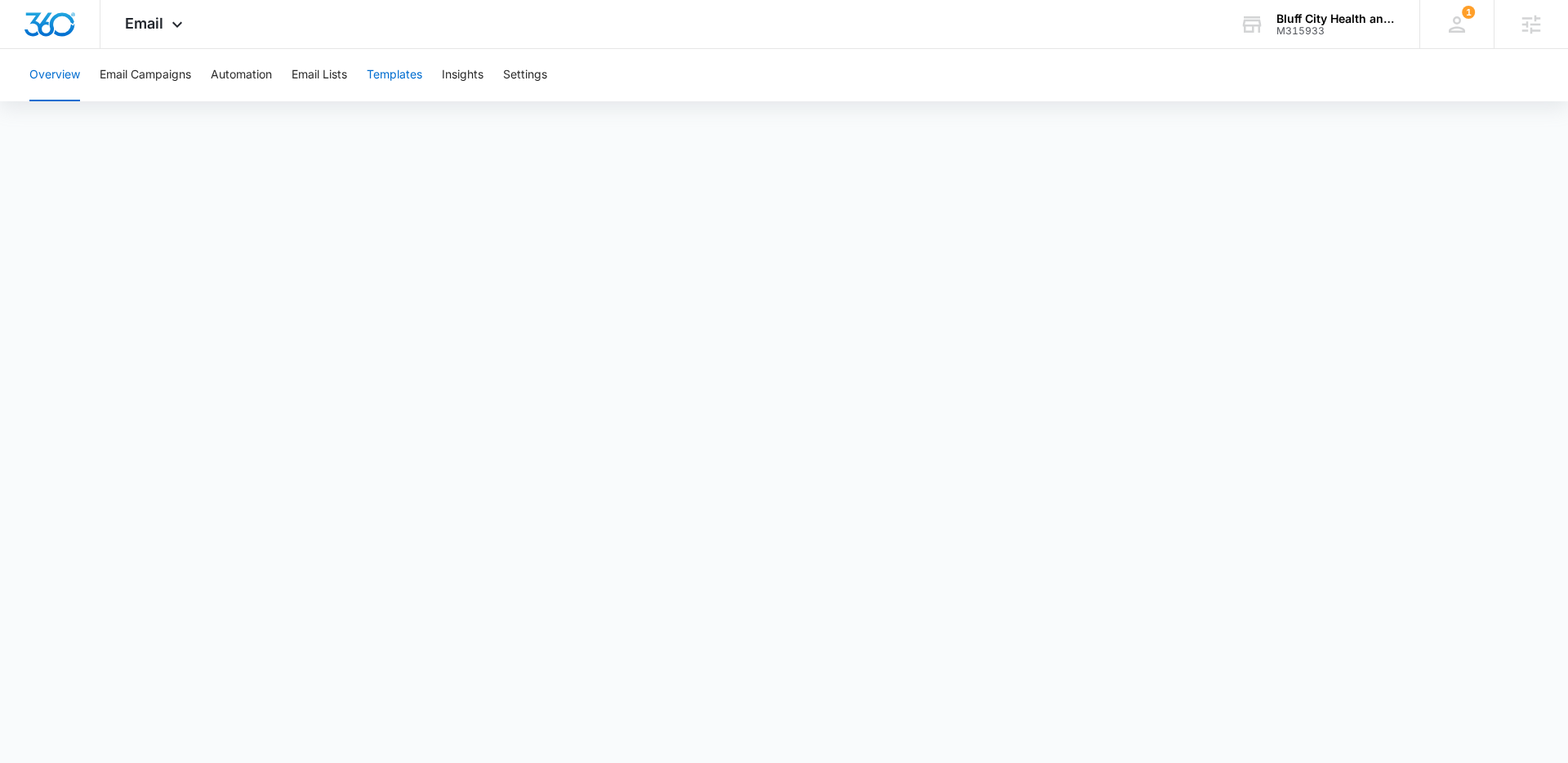click on "Templates" at bounding box center (394, 75) 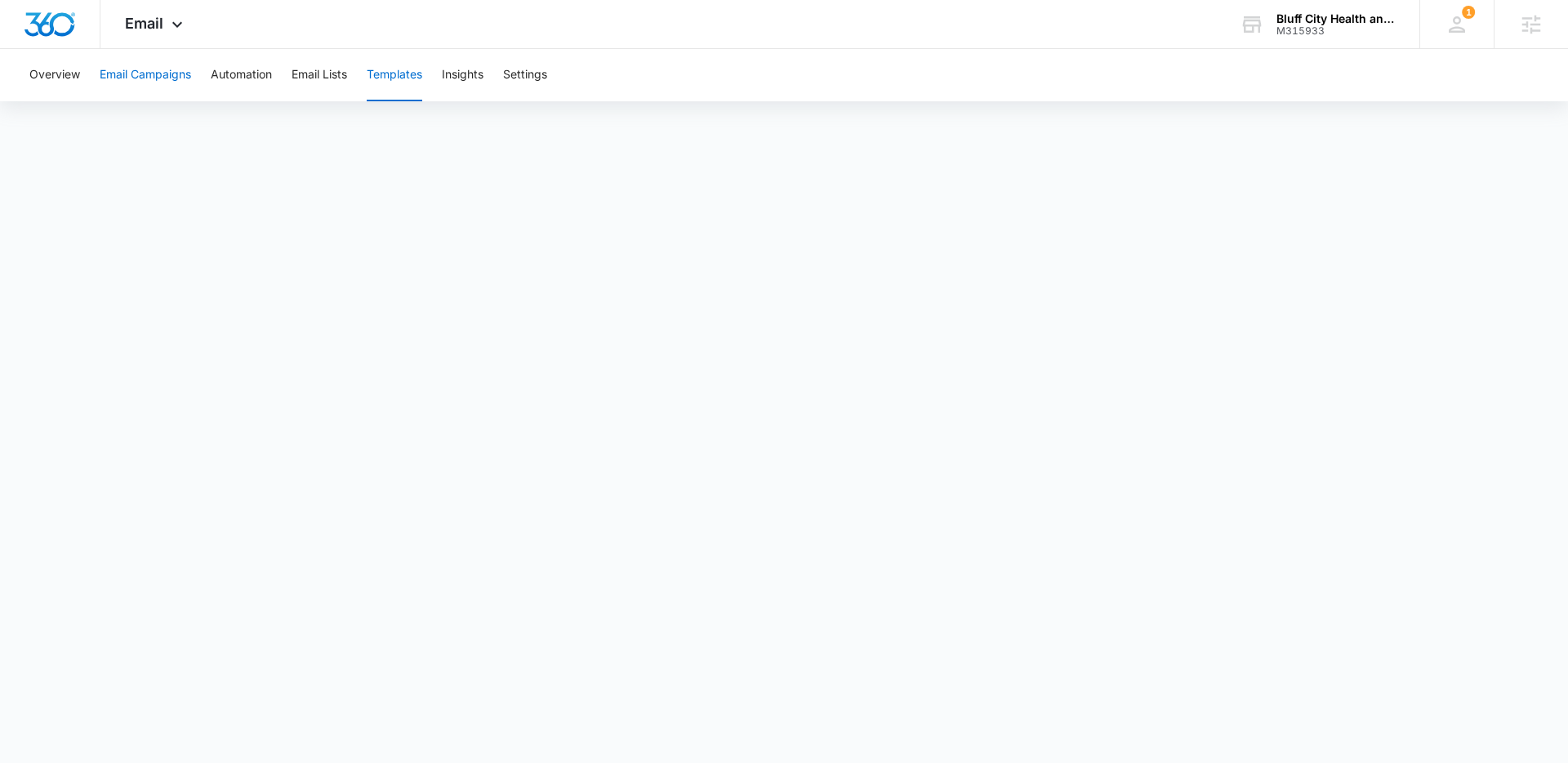 click on "Email Campaigns" at bounding box center (145, 75) 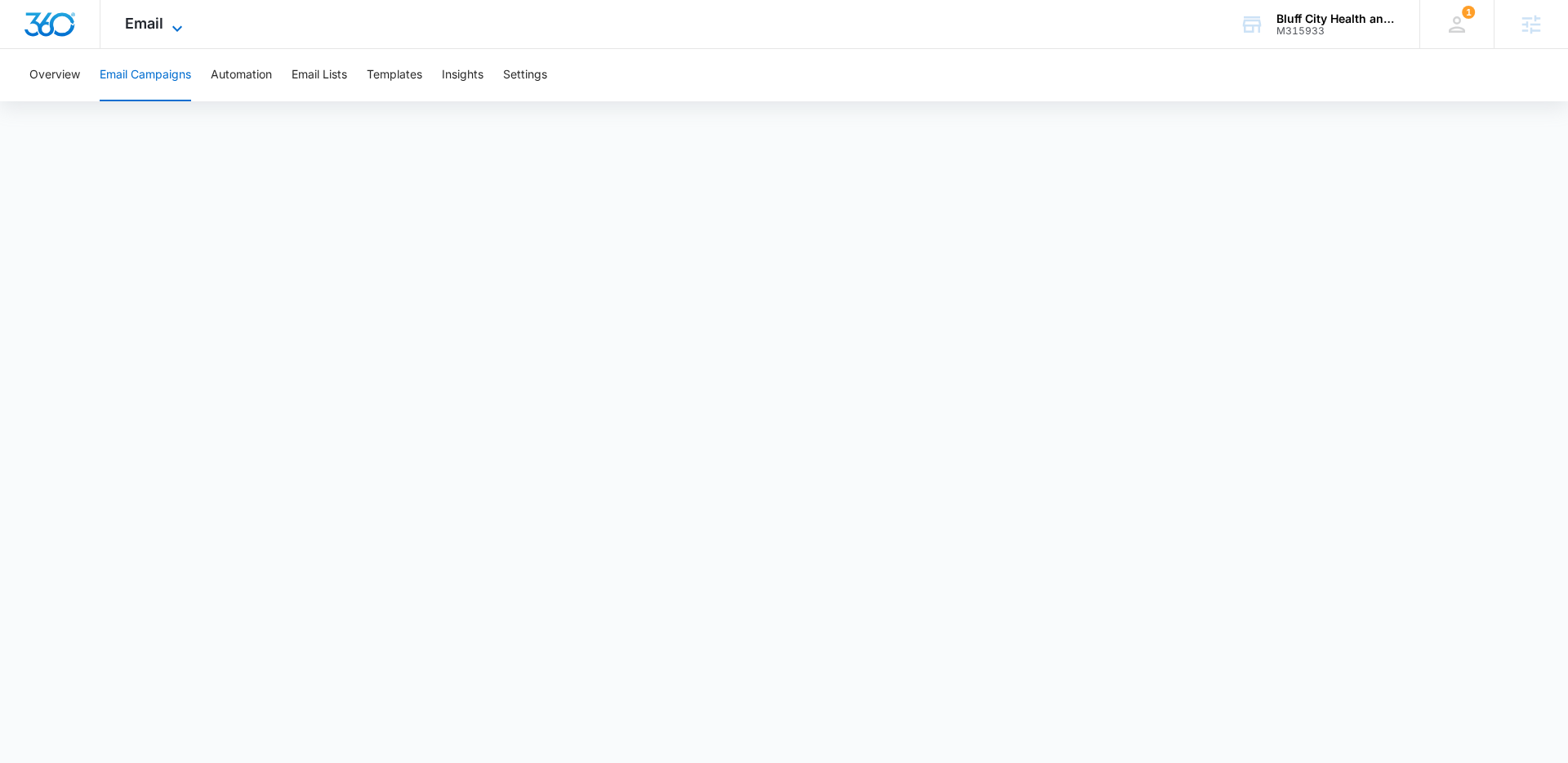 click on "Email" at bounding box center (144, 23) 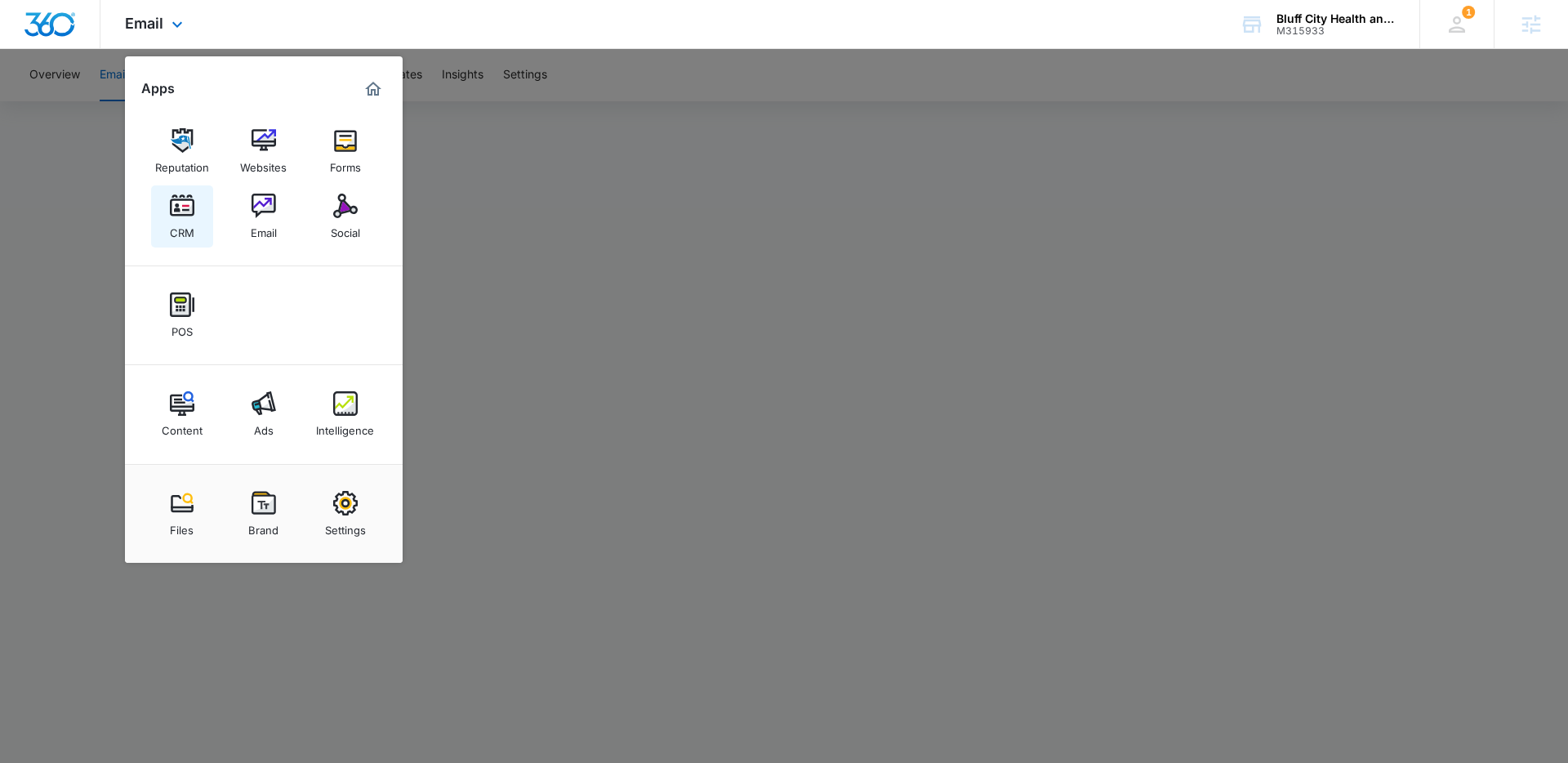 click at bounding box center (182, 206) 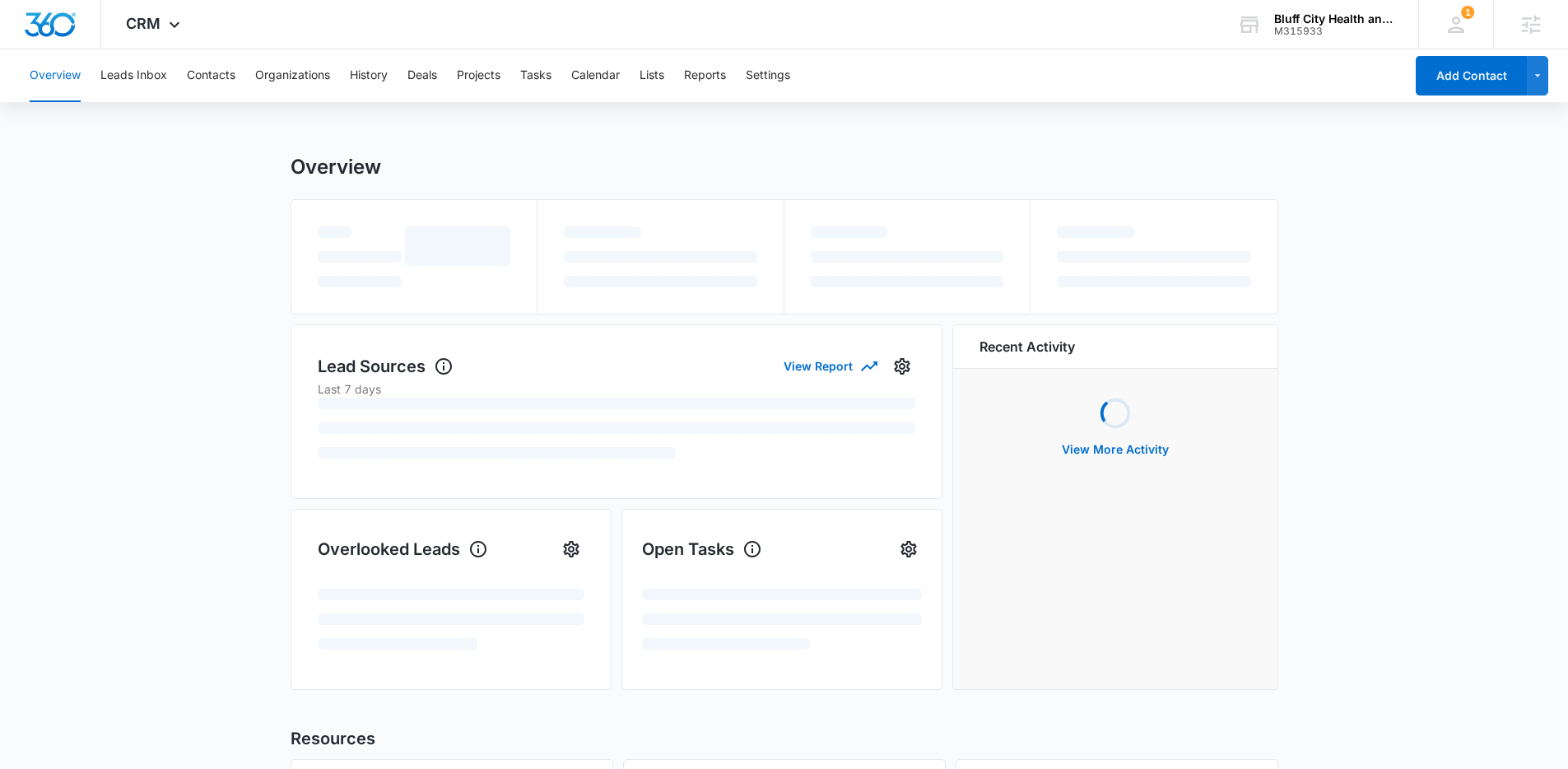 click on "Overview Leads Inbox Contacts Organizations History Deals Projects Tasks Calendar Lists Reports Settings" at bounding box center (712, 76) 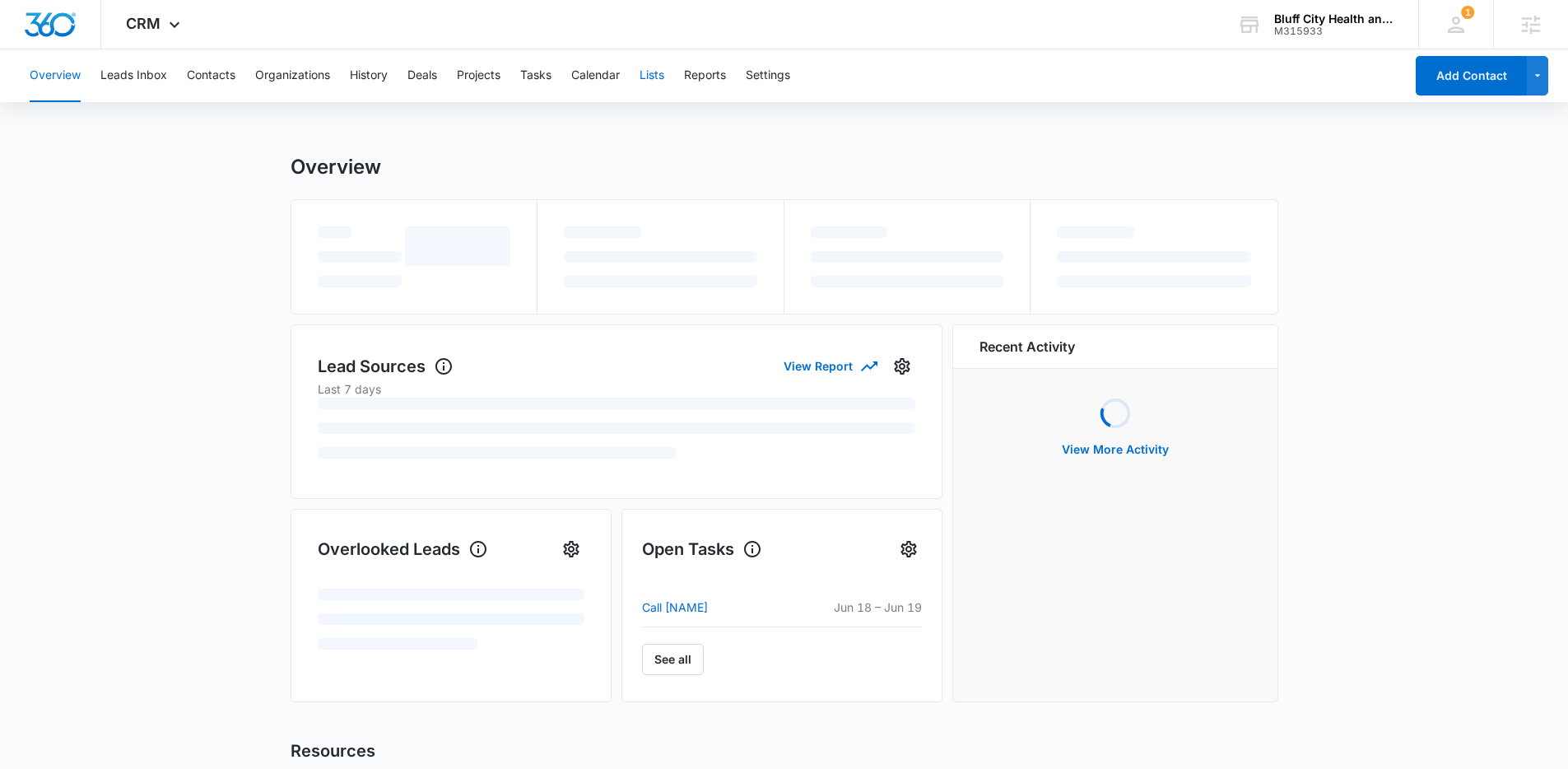 click on "Lists" at bounding box center [652, 76] 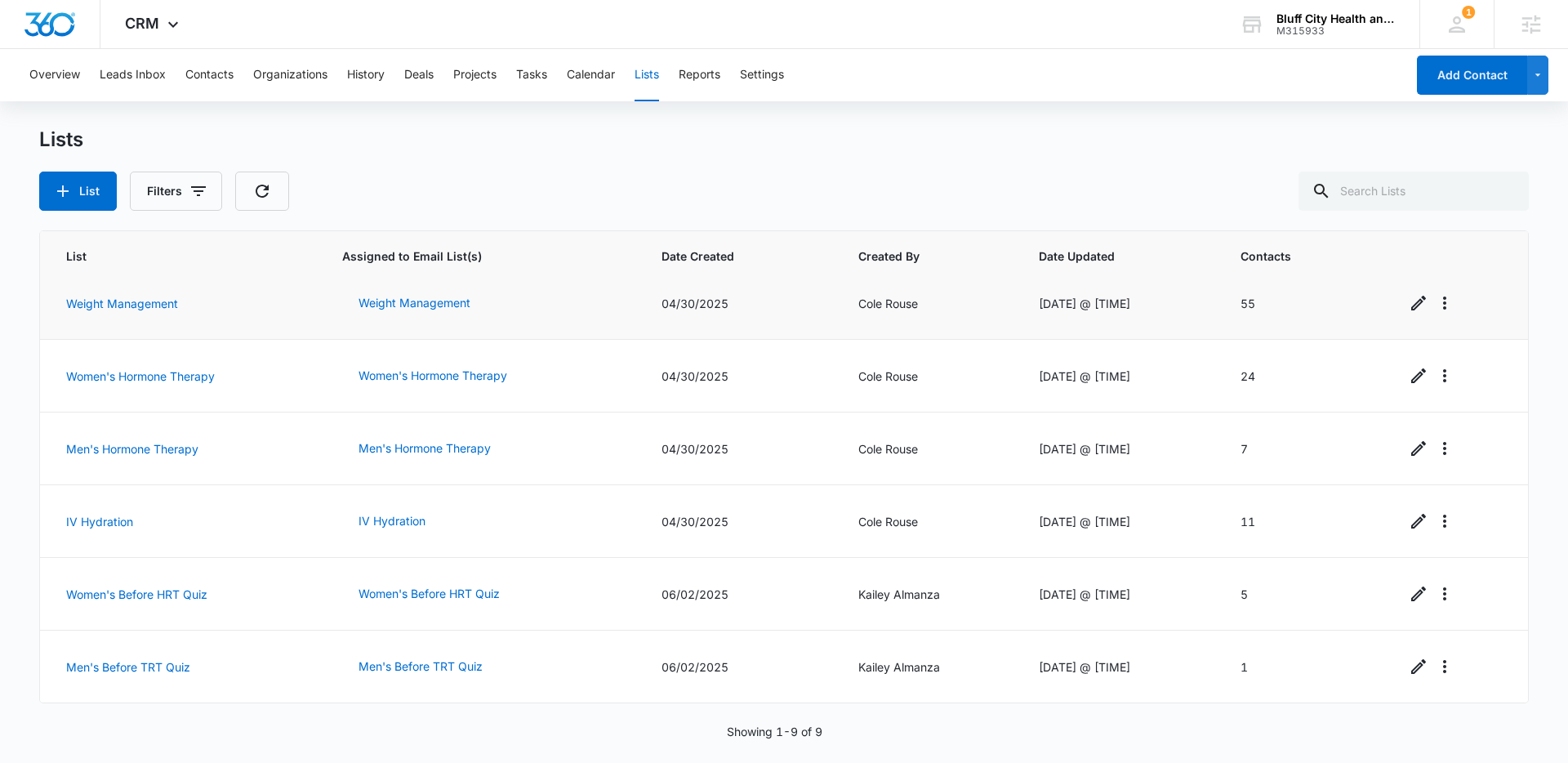 scroll, scrollTop: 0, scrollLeft: 0, axis: both 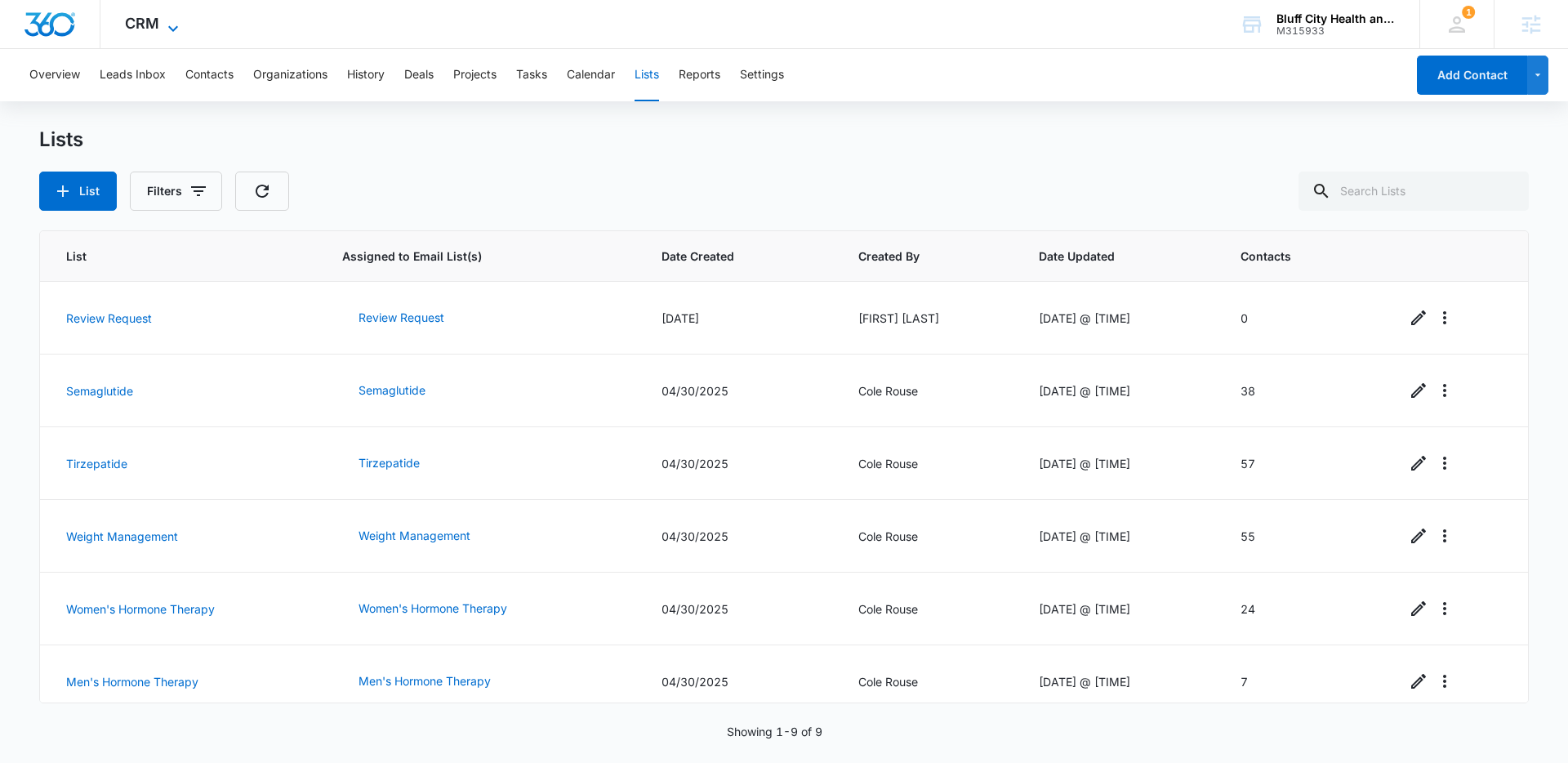 click 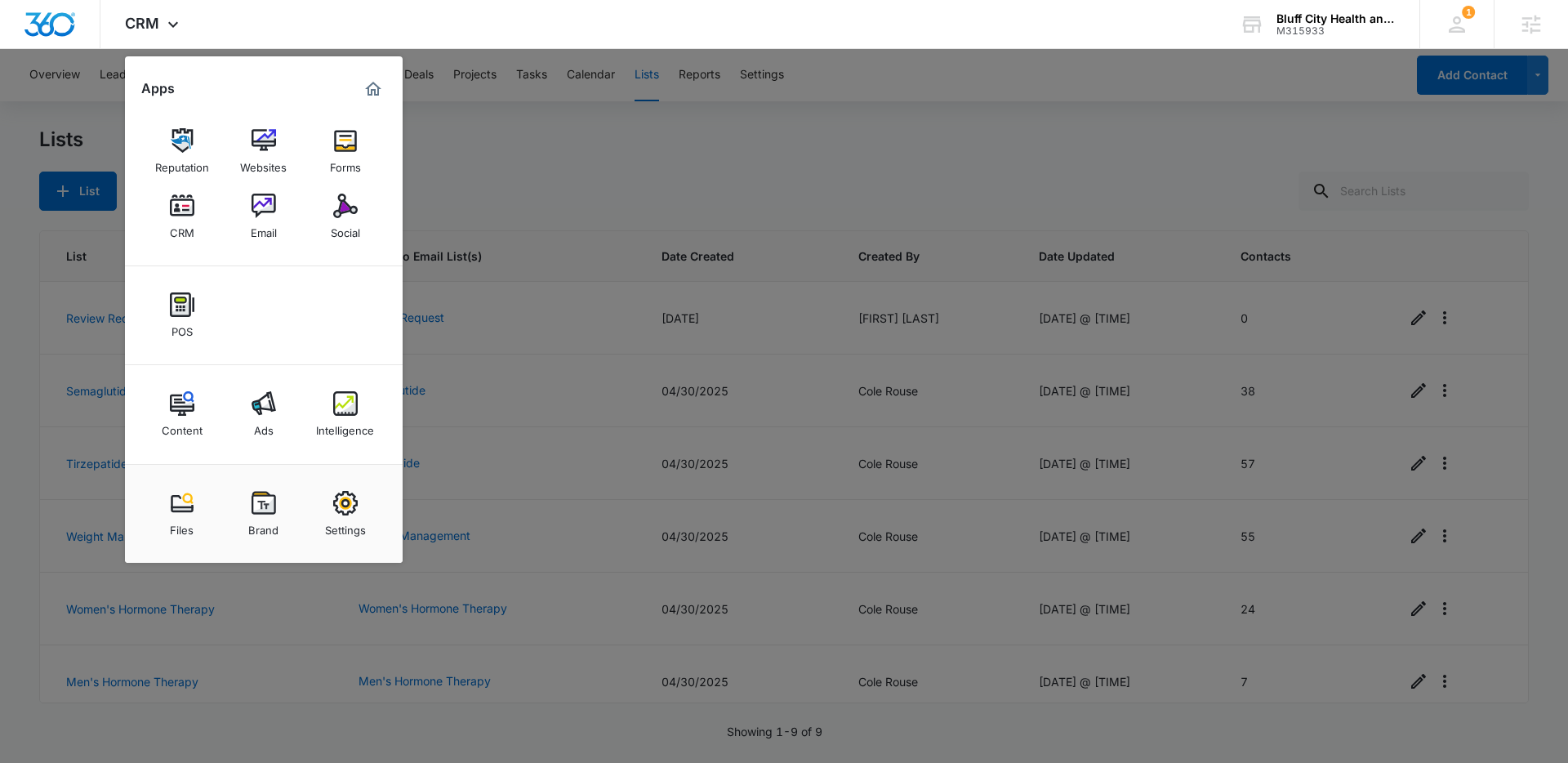click at bounding box center (784, 382) 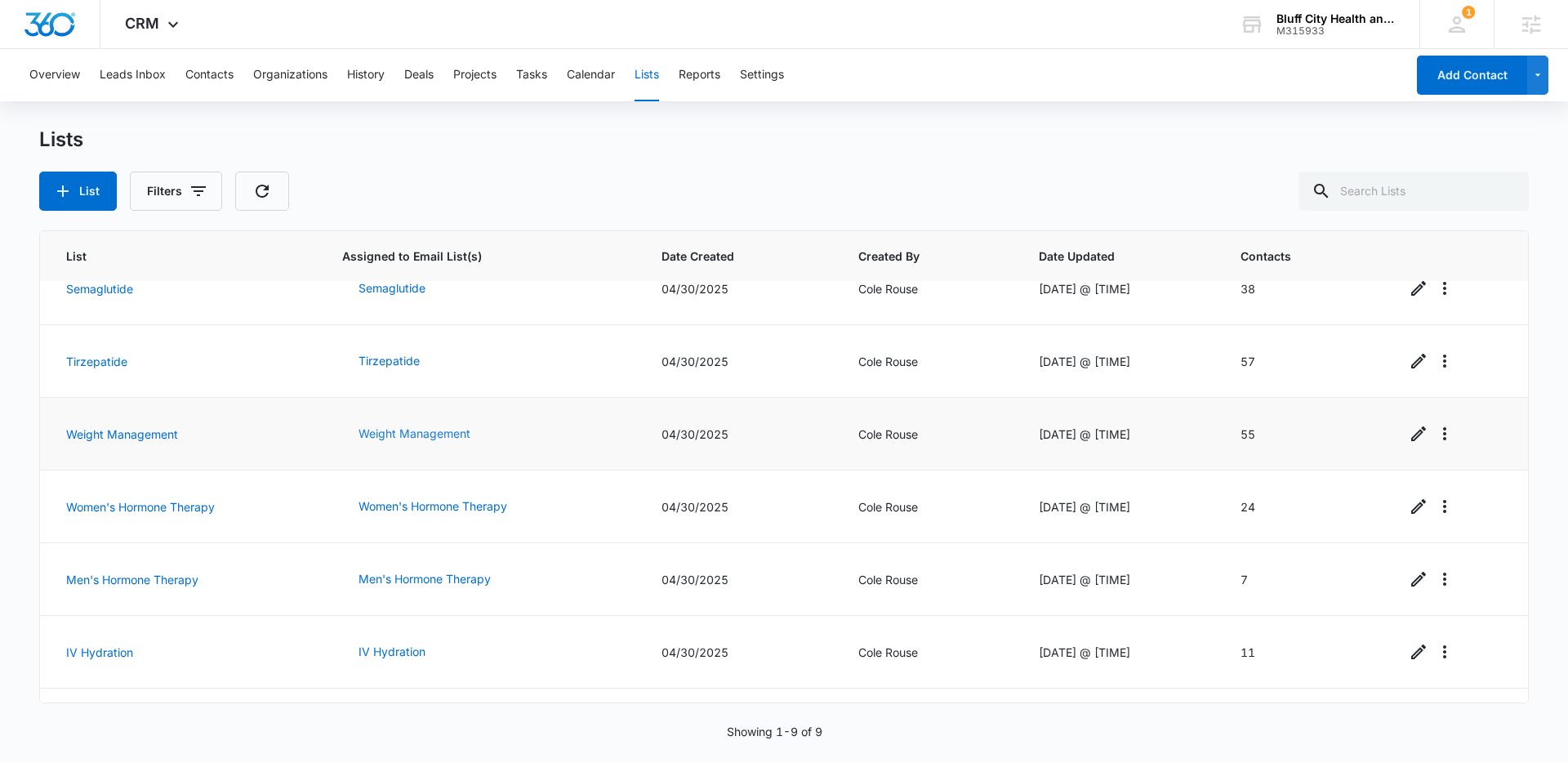 scroll, scrollTop: 0, scrollLeft: 0, axis: both 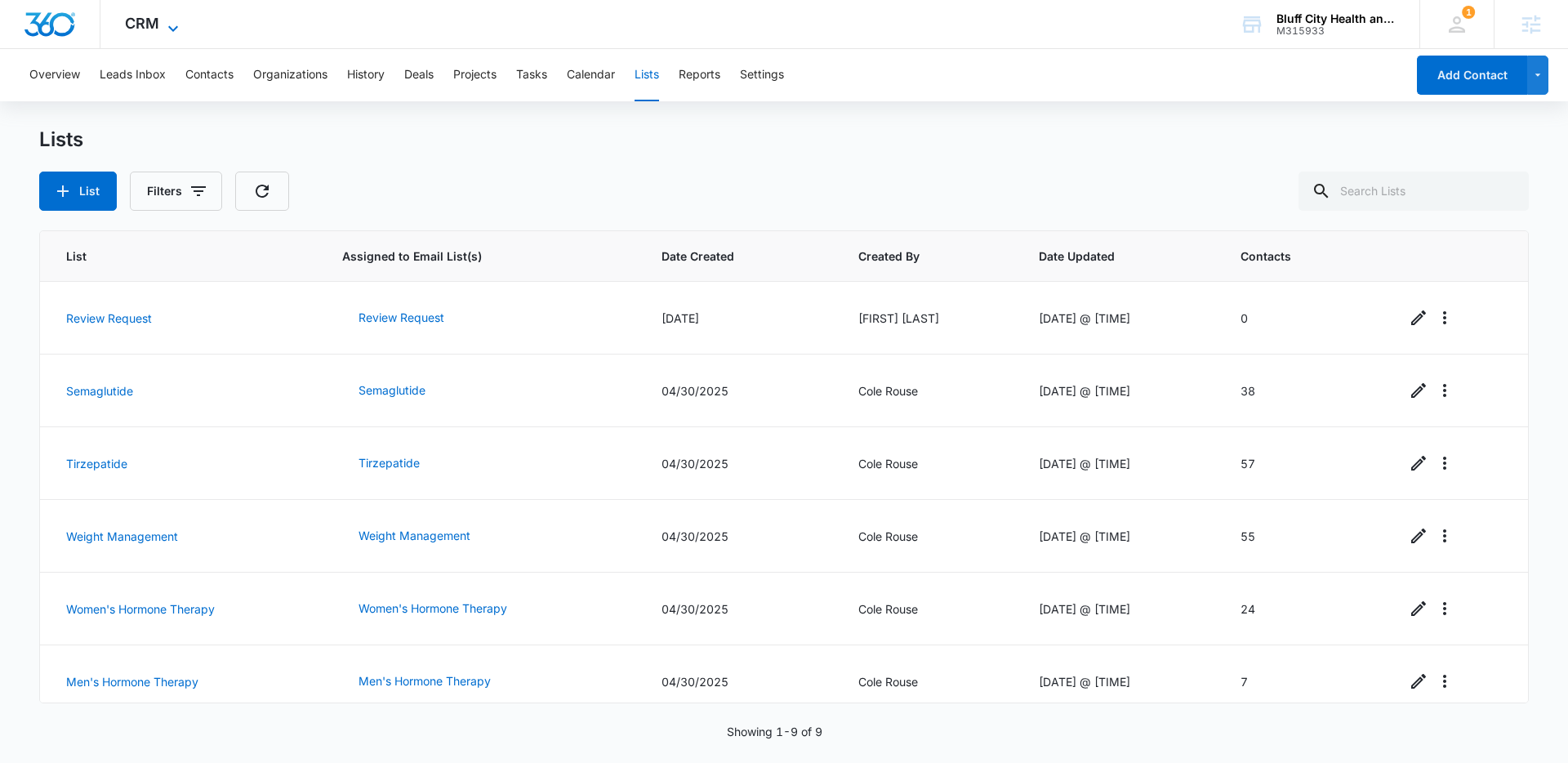 click on "CRM" at bounding box center [142, 23] 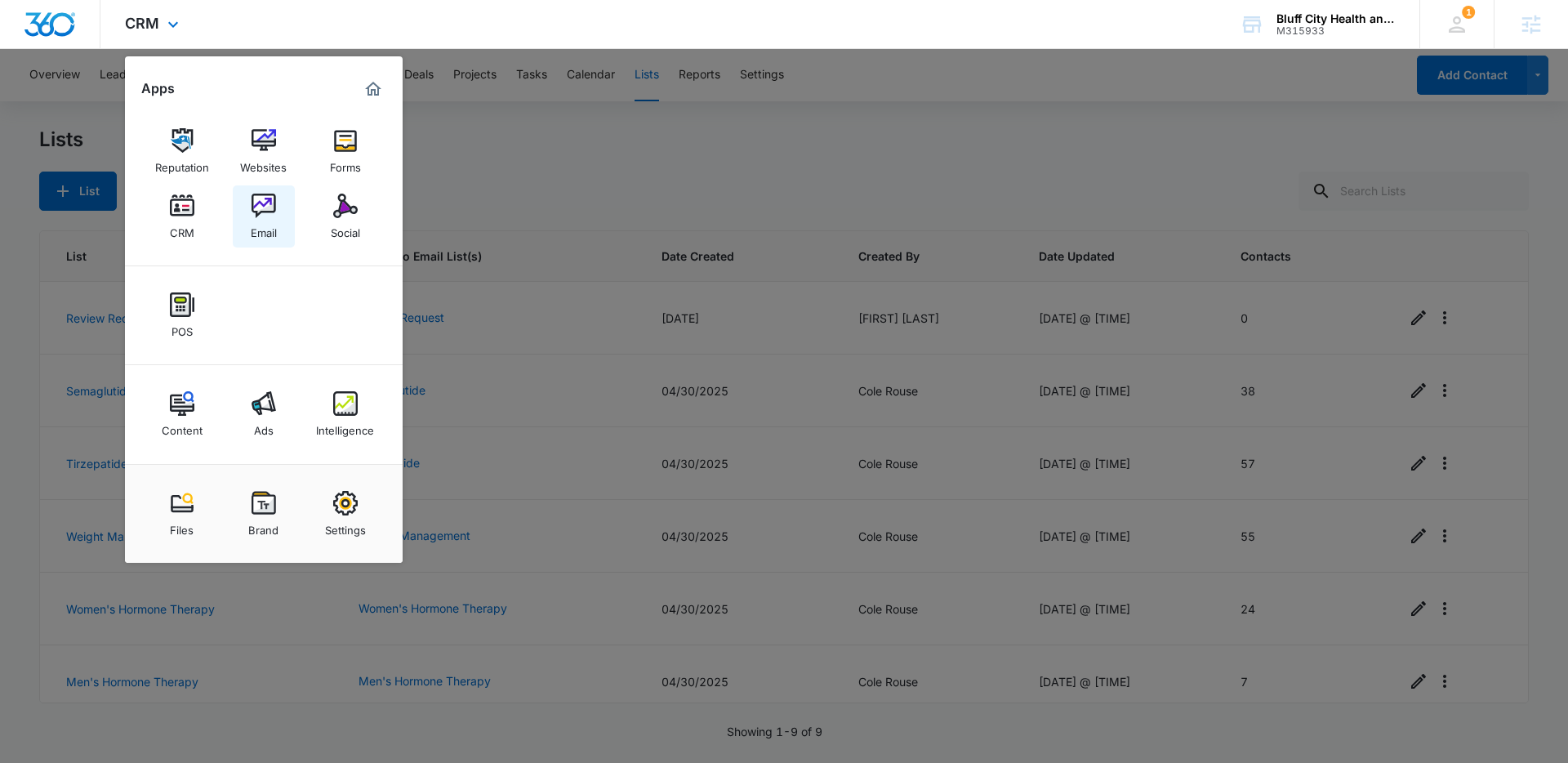 click on "Email" at bounding box center [264, 229] 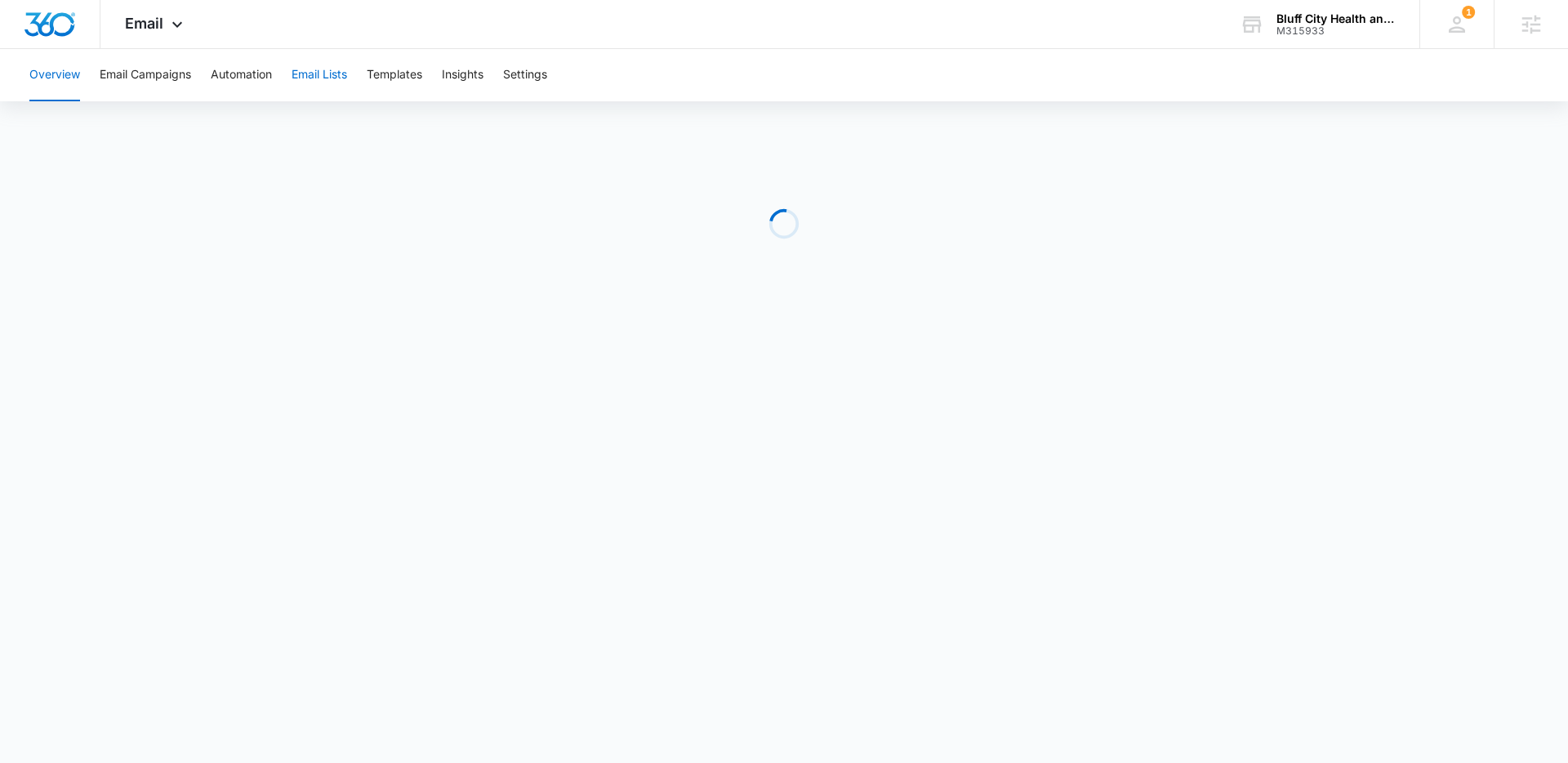 click on "Email Lists" at bounding box center (319, 75) 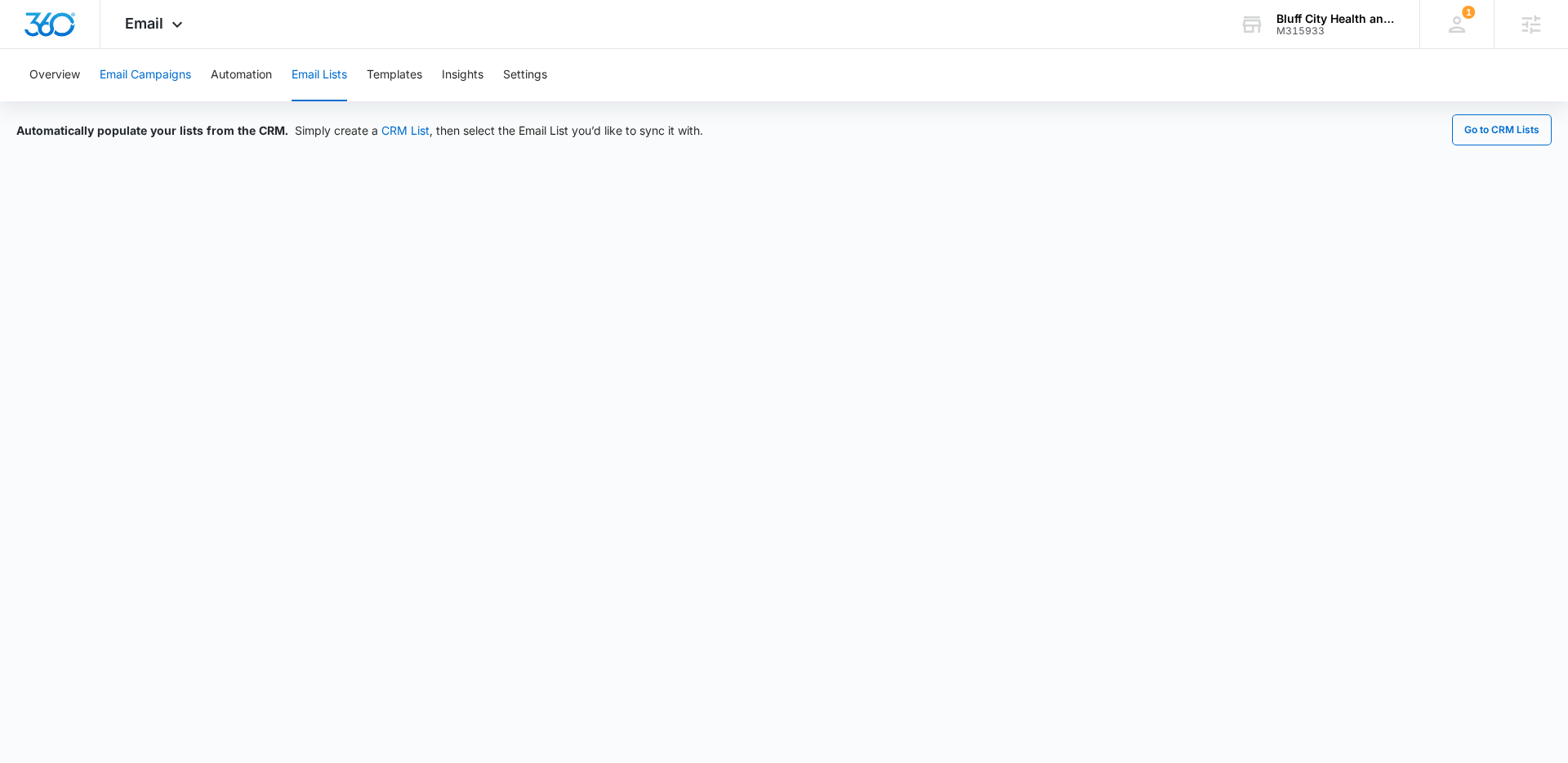 click on "Email Campaigns" at bounding box center (145, 75) 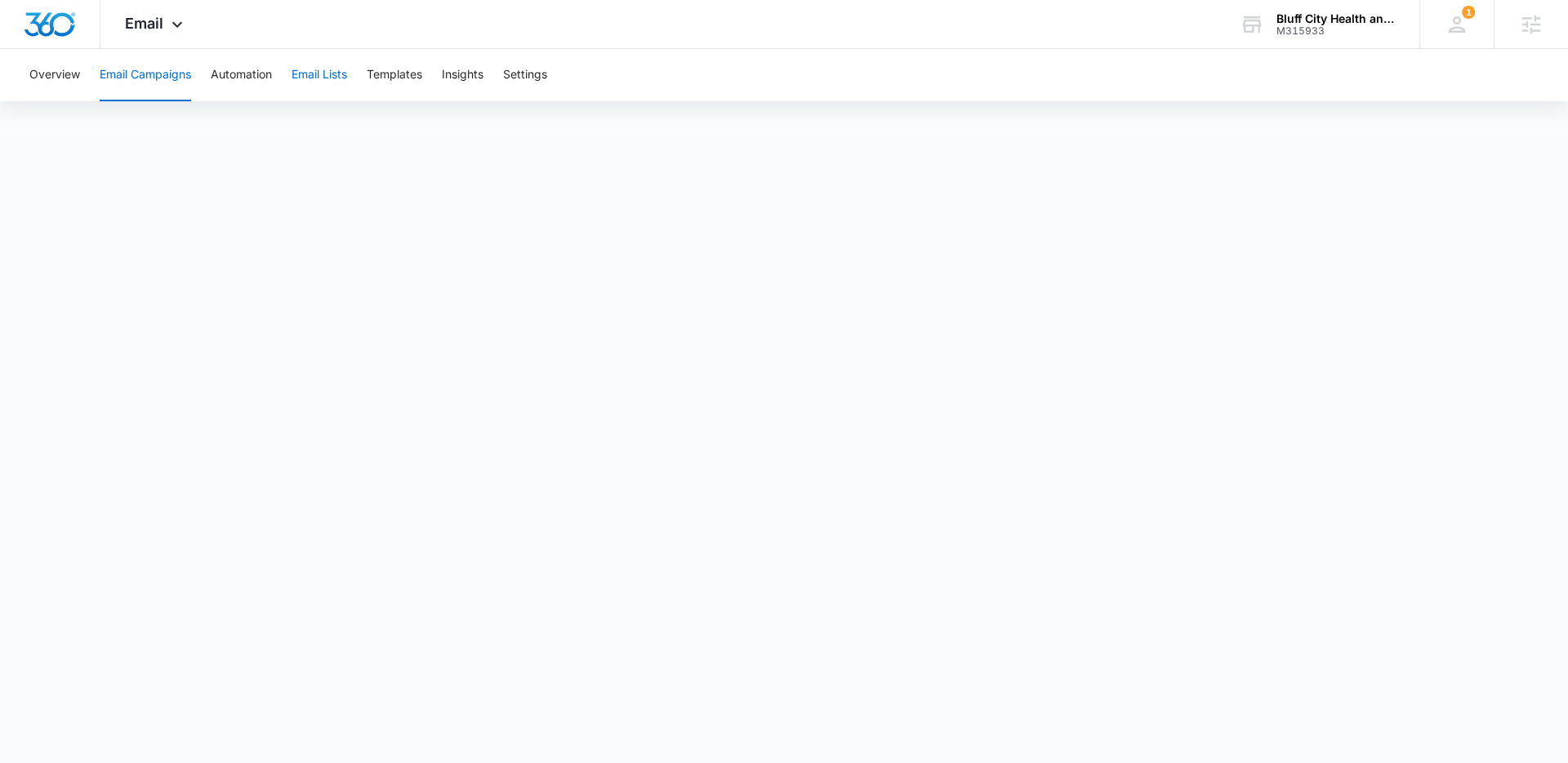 click on "Email Lists" at bounding box center [319, 75] 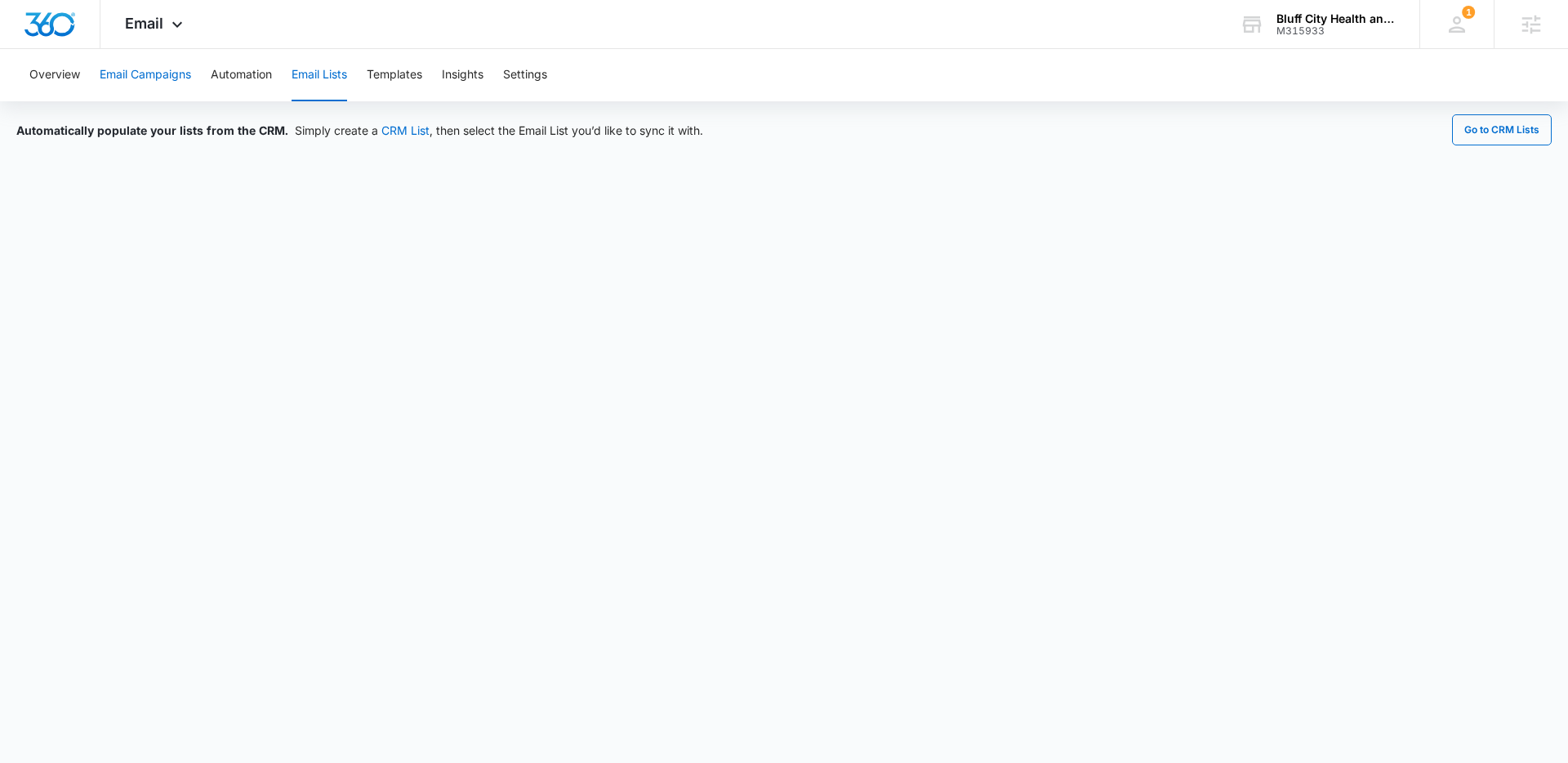 click on "Email Campaigns" at bounding box center (145, 75) 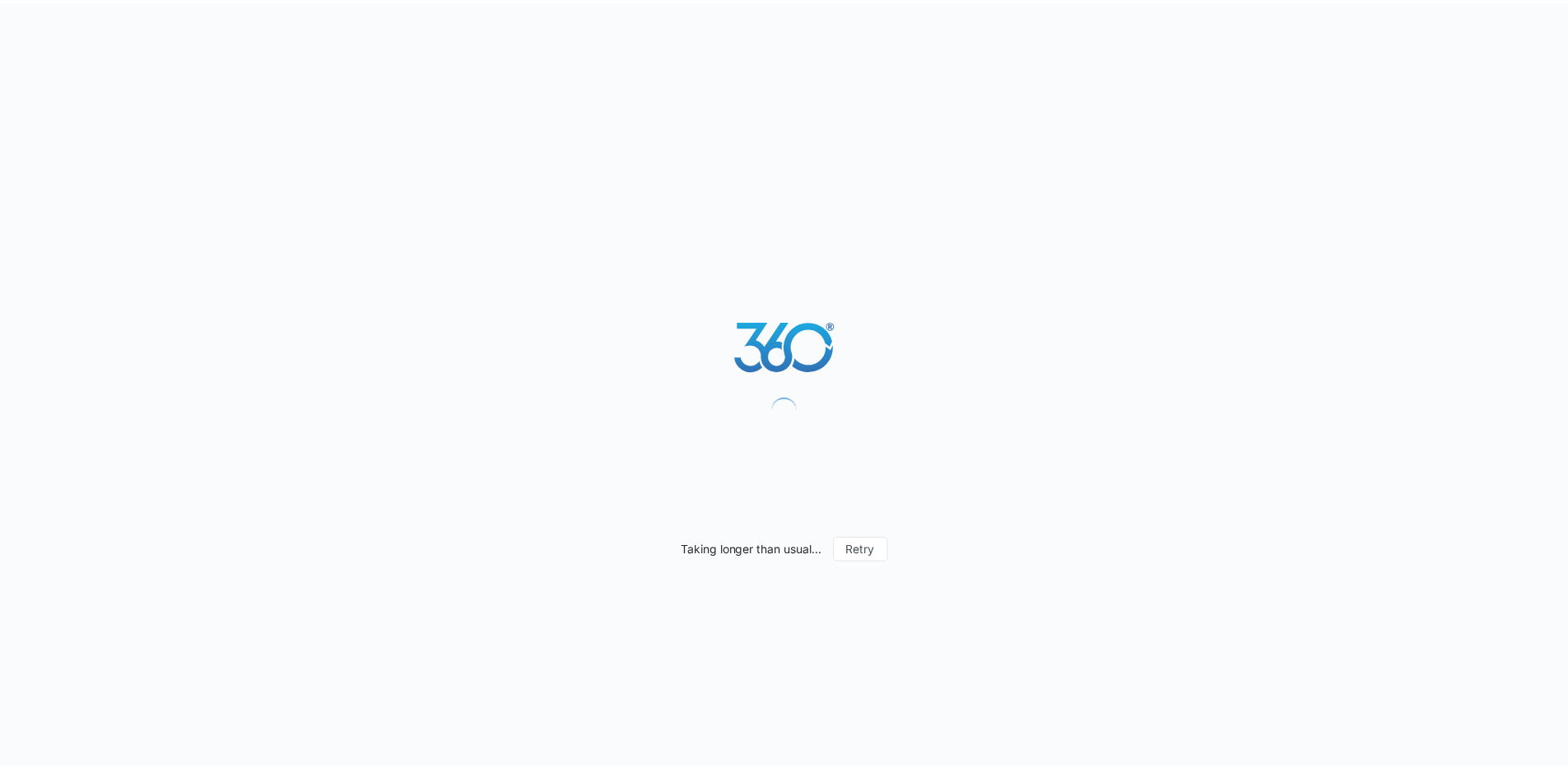 scroll, scrollTop: 0, scrollLeft: 0, axis: both 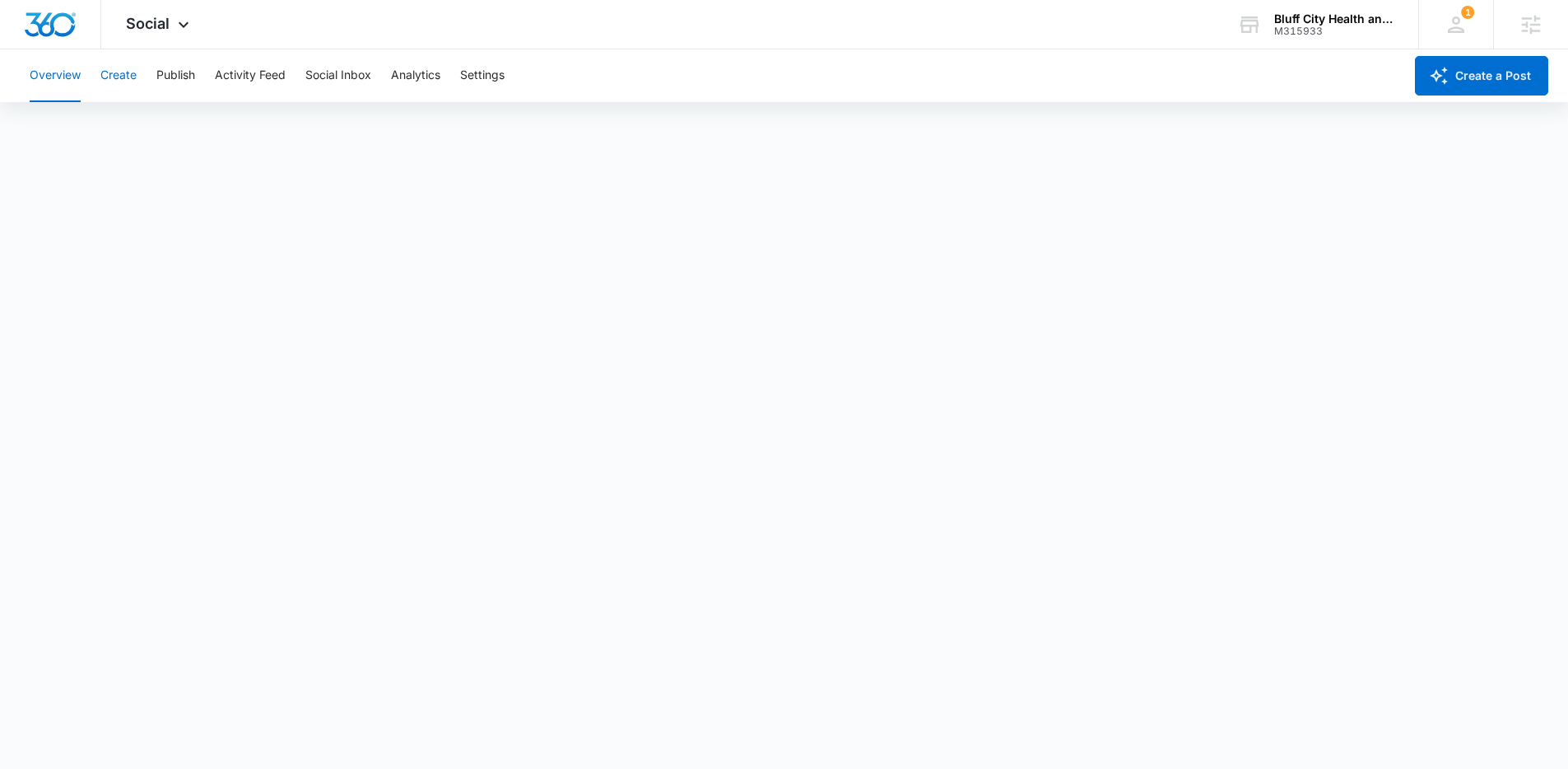 click on "Create" at bounding box center (119, 76) 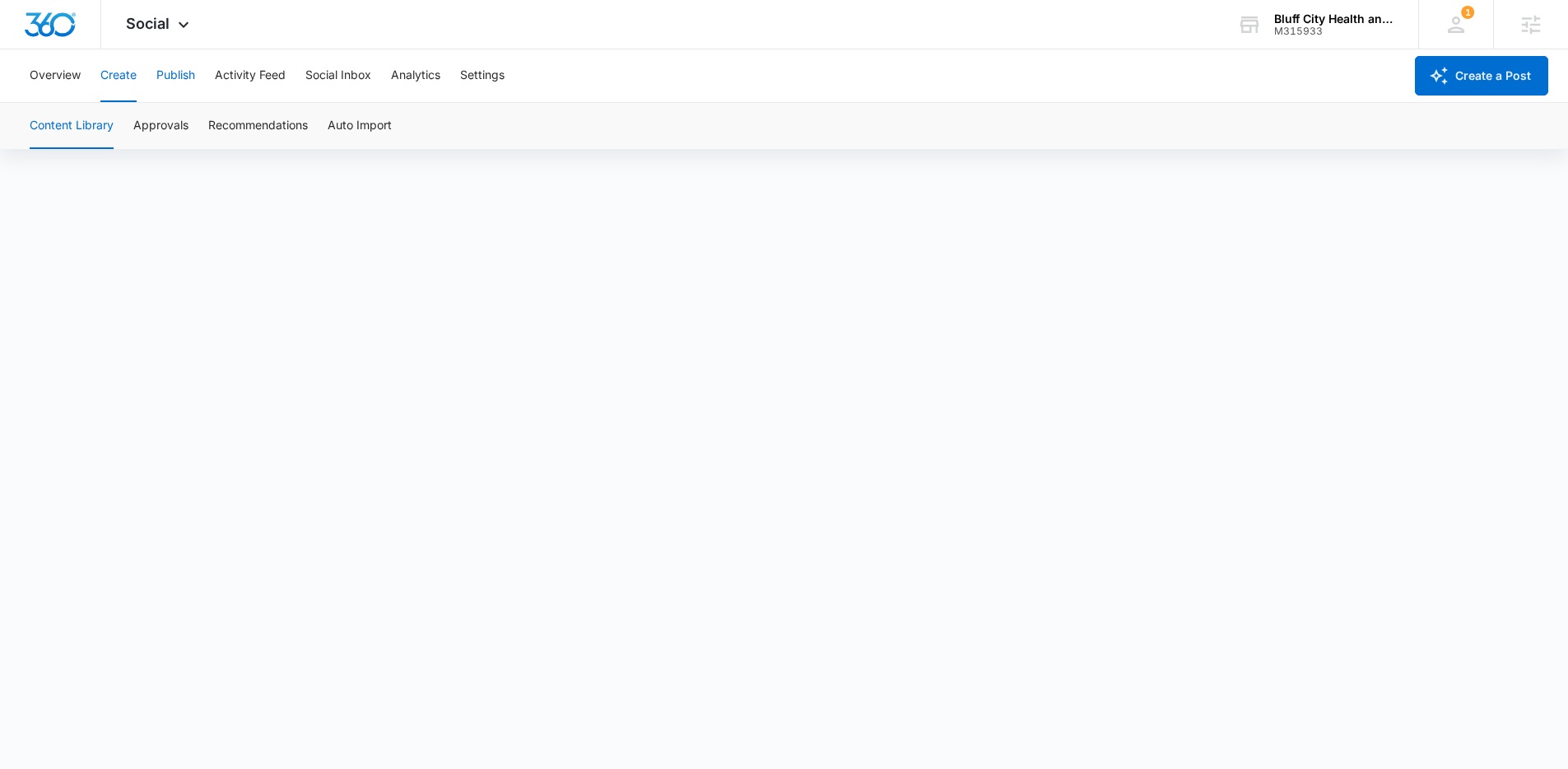 click on "Publish" at bounding box center [175, 76] 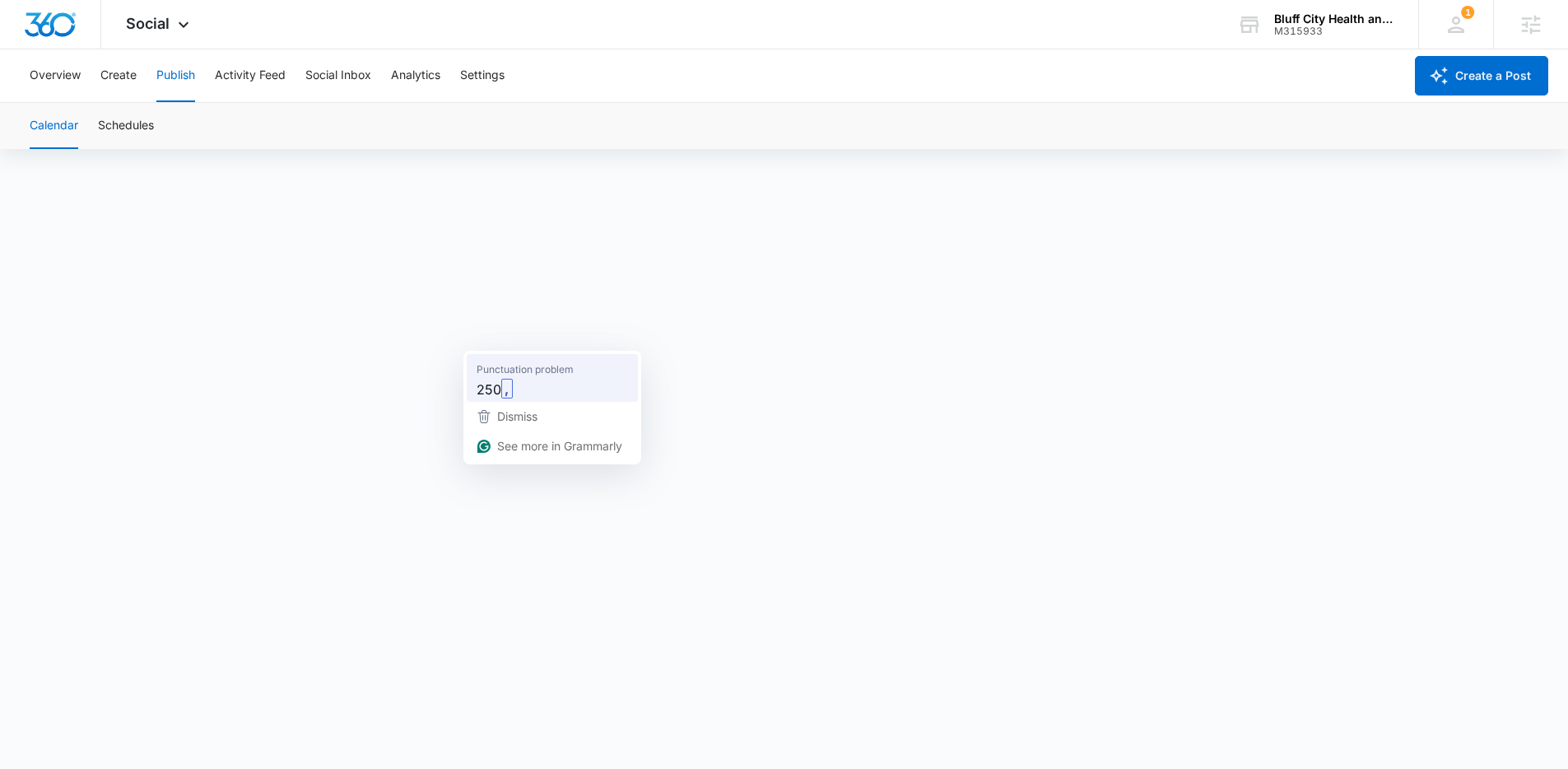 click on "," at bounding box center (507, 389) 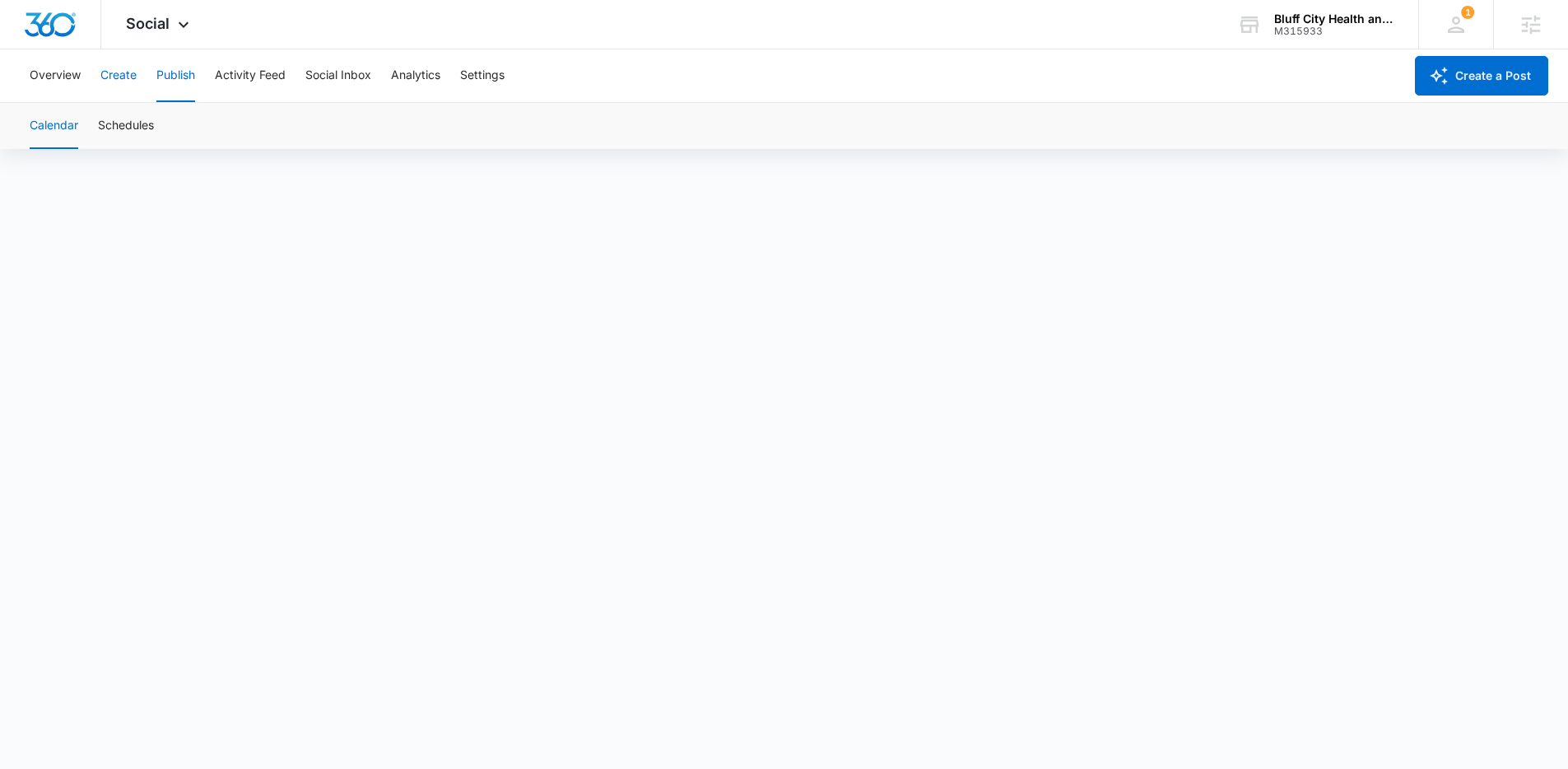 click on "Create" at bounding box center (119, 76) 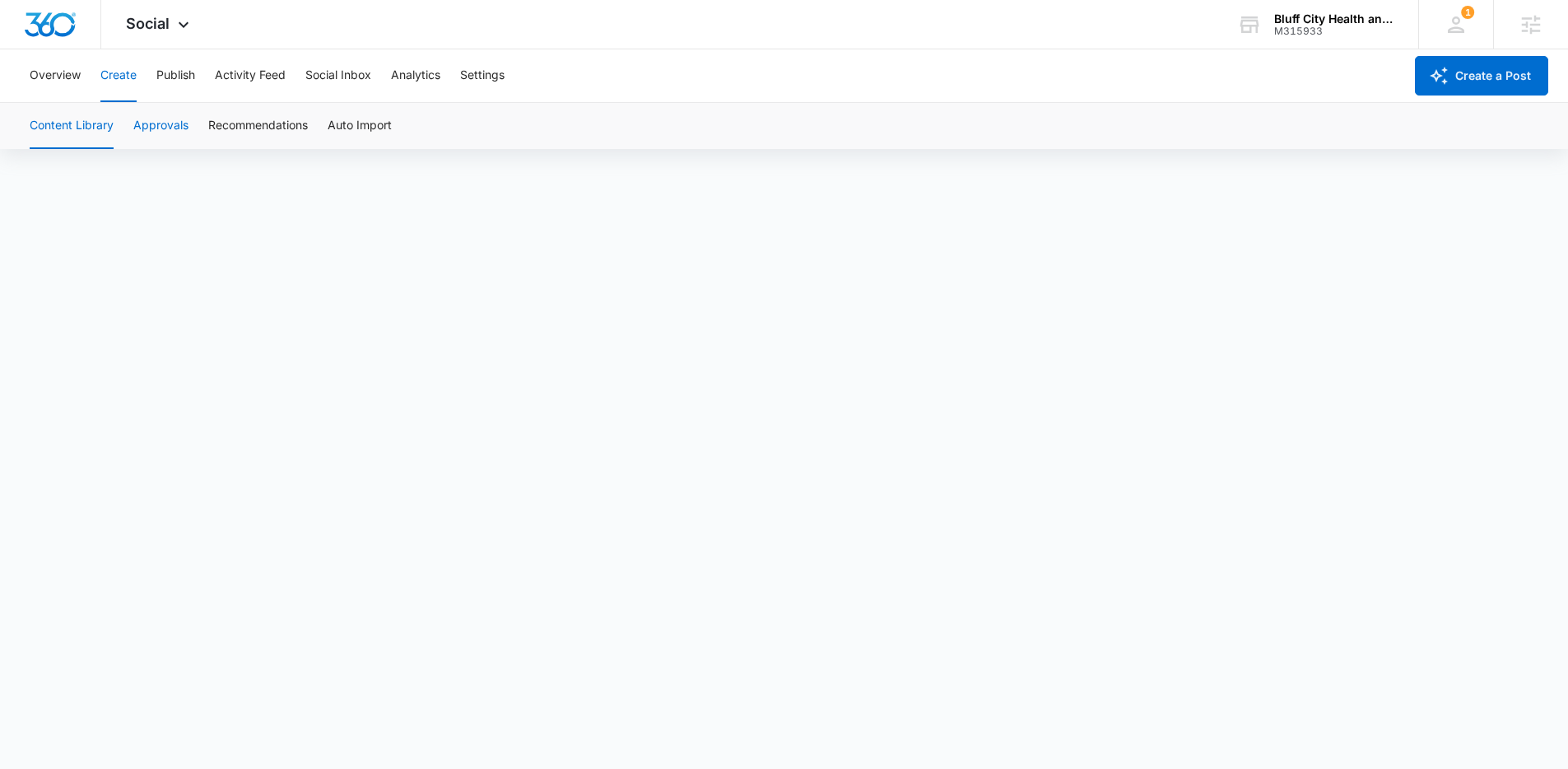 click on "Approvals" at bounding box center (161, 126) 